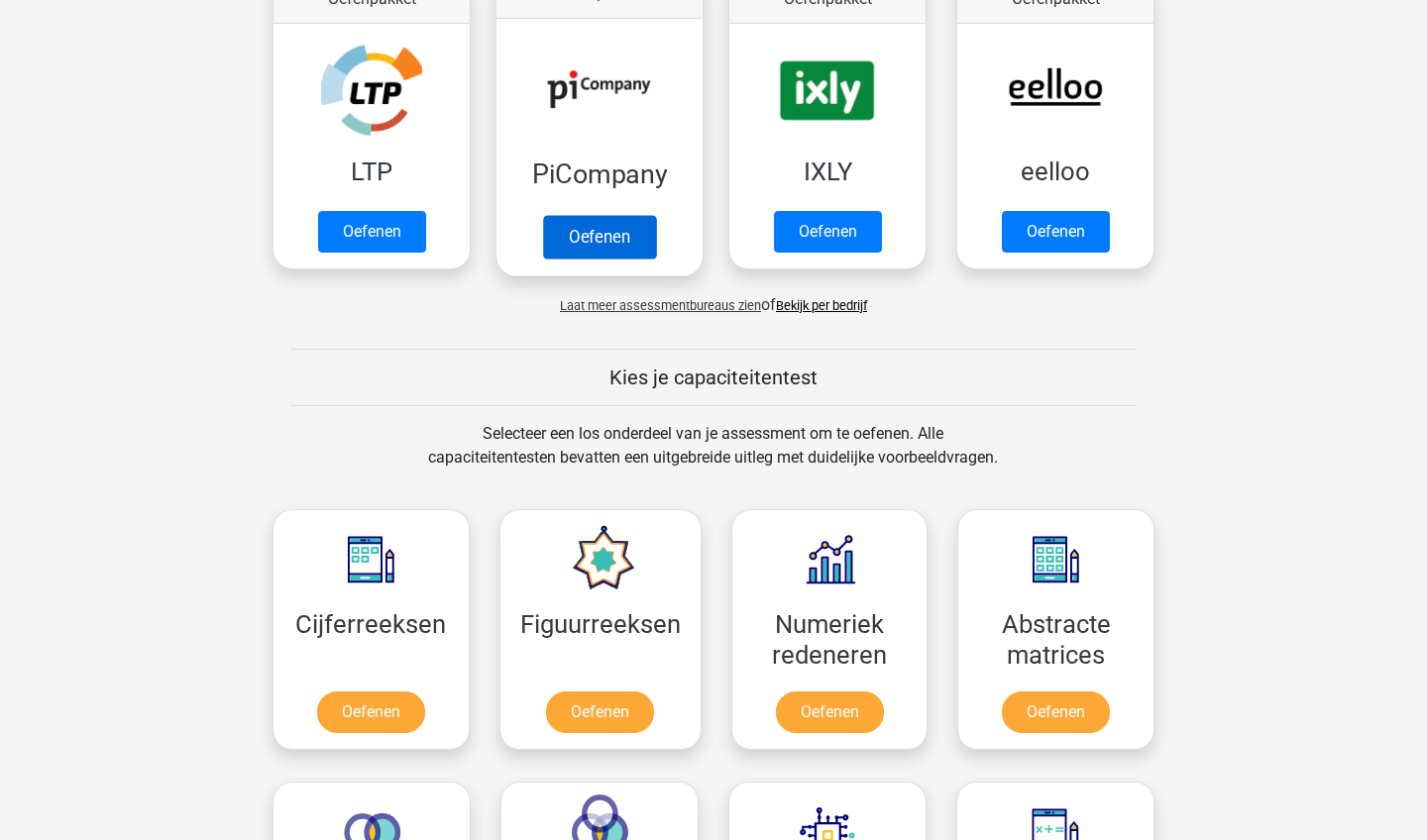 scroll, scrollTop: 614, scrollLeft: 0, axis: vertical 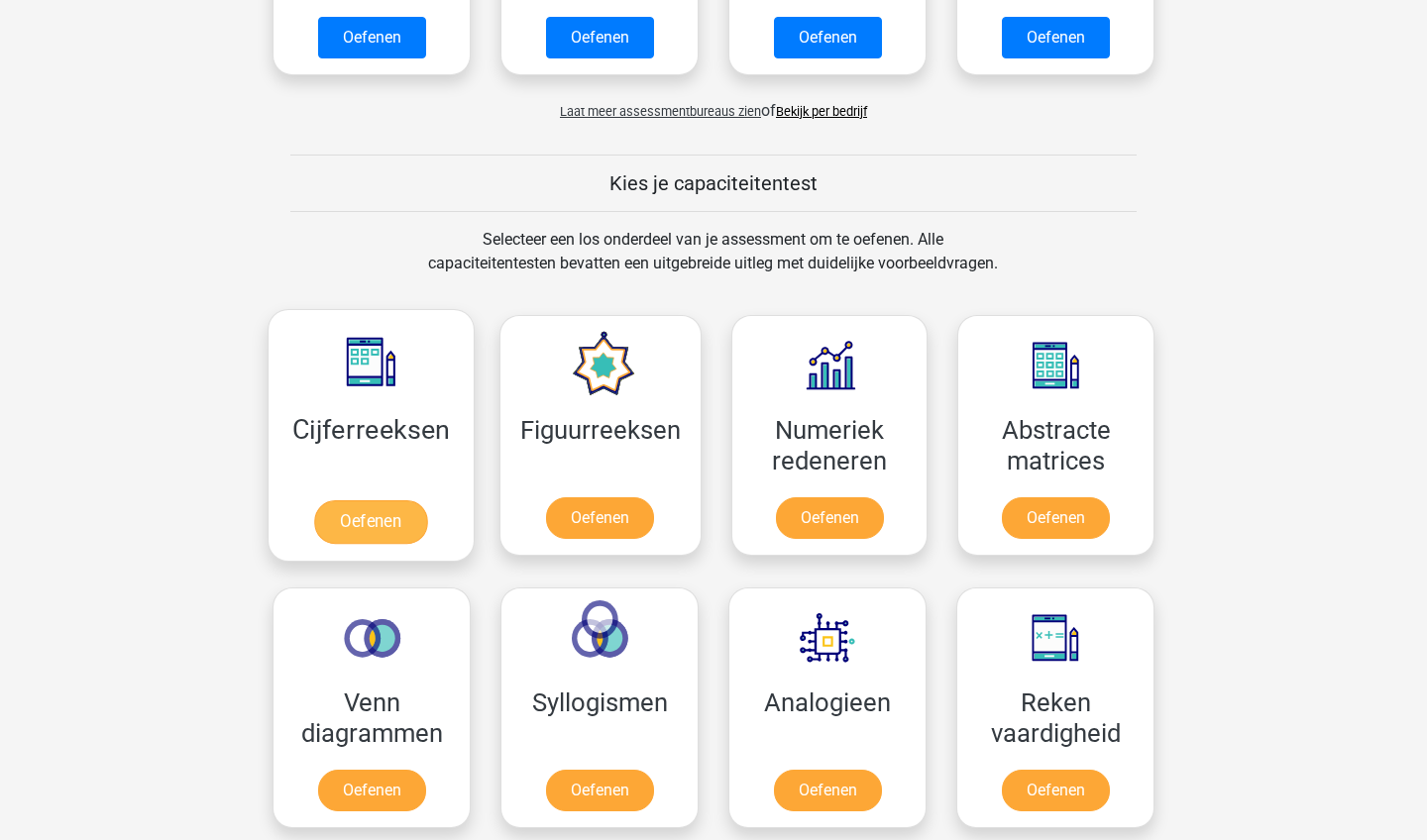 click on "Oefenen" at bounding box center (371, 522) 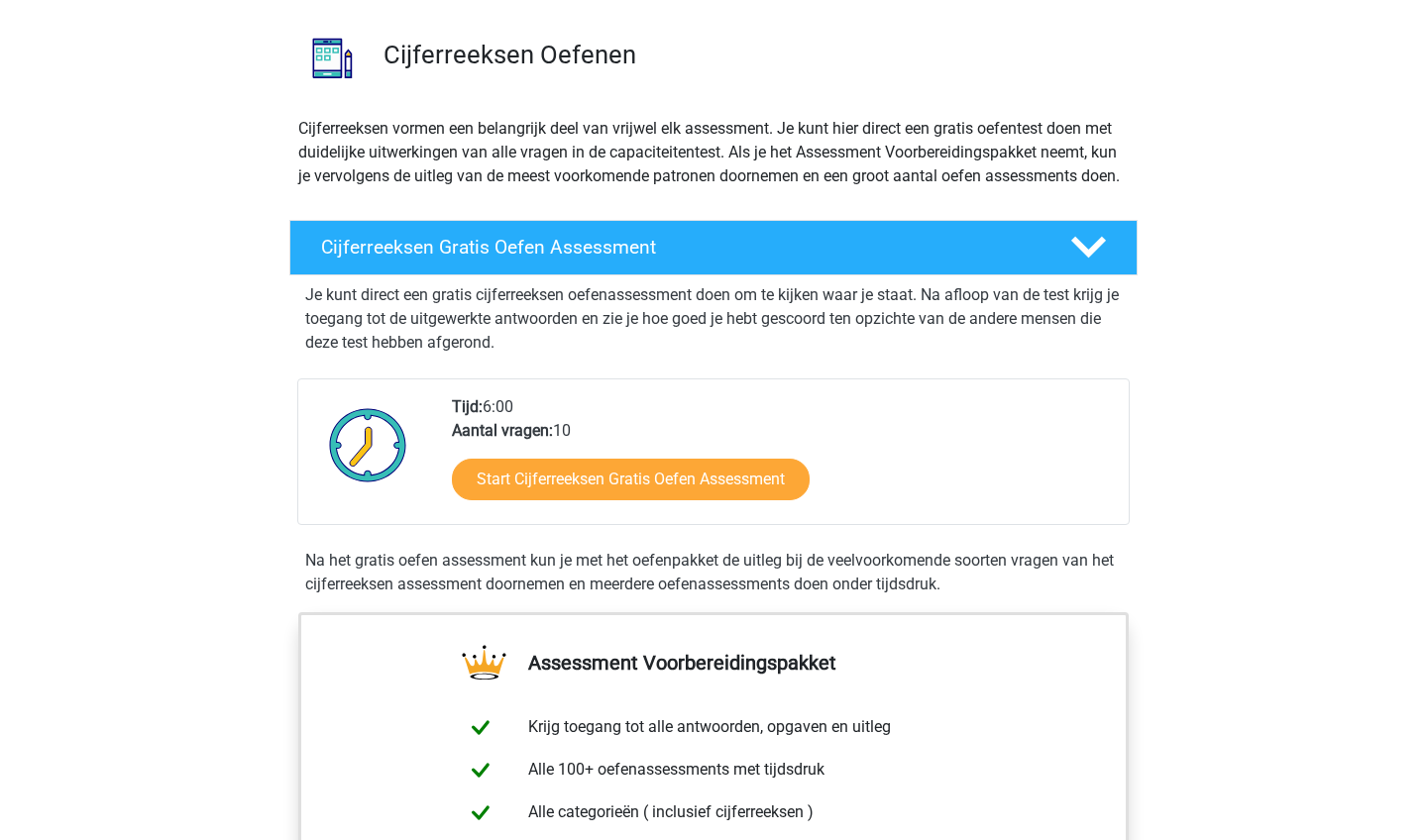 scroll, scrollTop: 165, scrollLeft: 0, axis: vertical 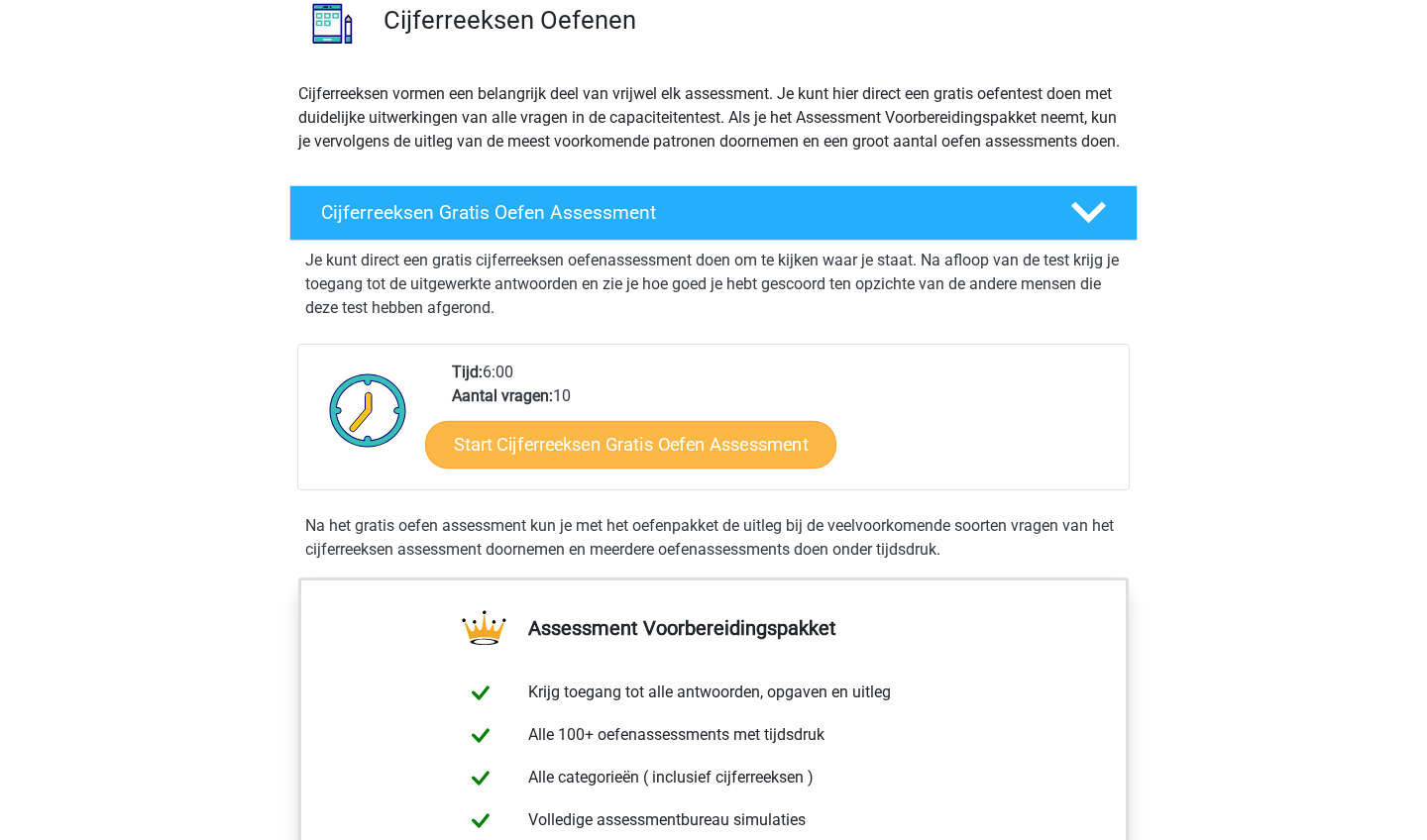 click on "Start Cijferreeksen
Gratis Oefen Assessment" at bounding box center [630, 444] 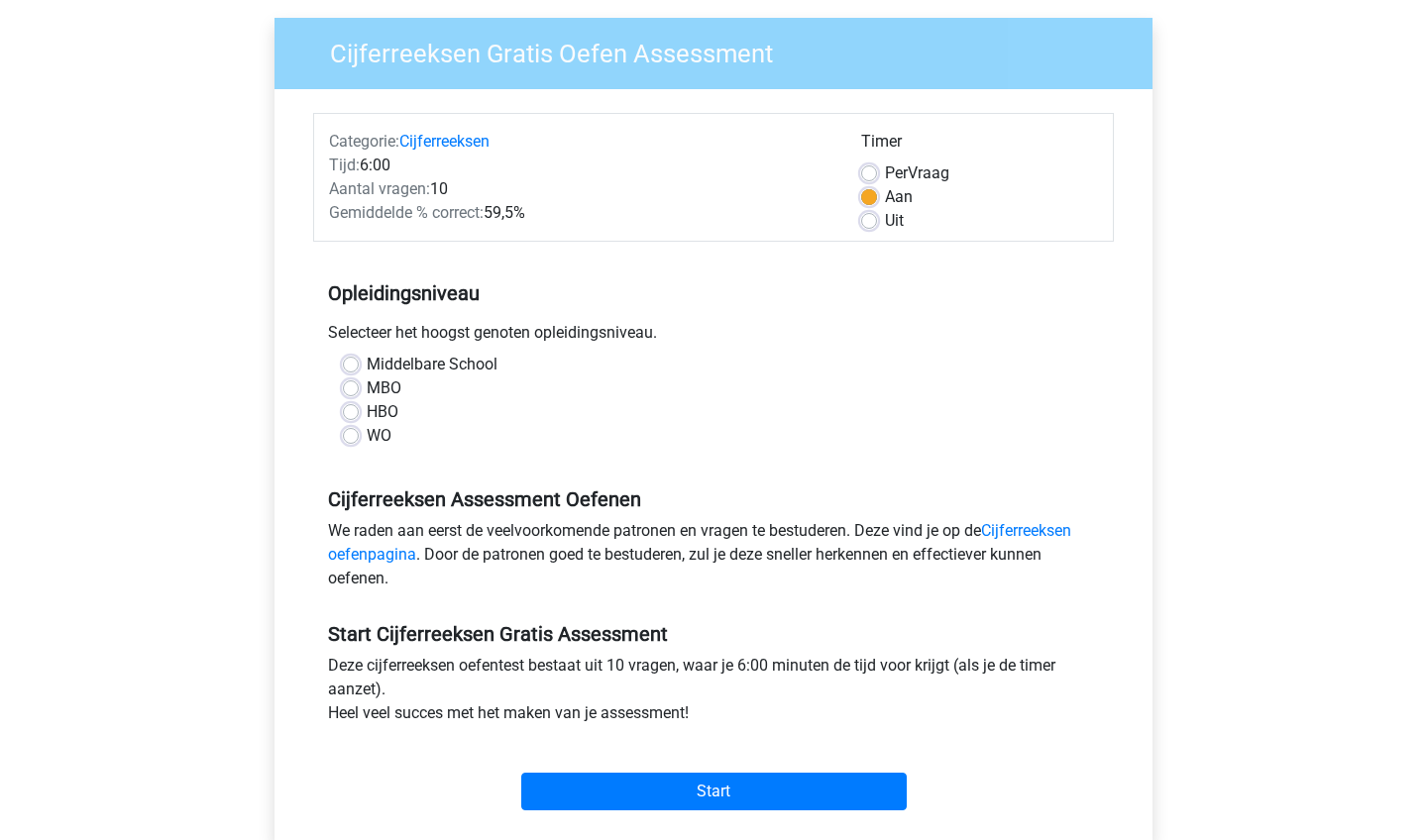 scroll, scrollTop: 145, scrollLeft: 0, axis: vertical 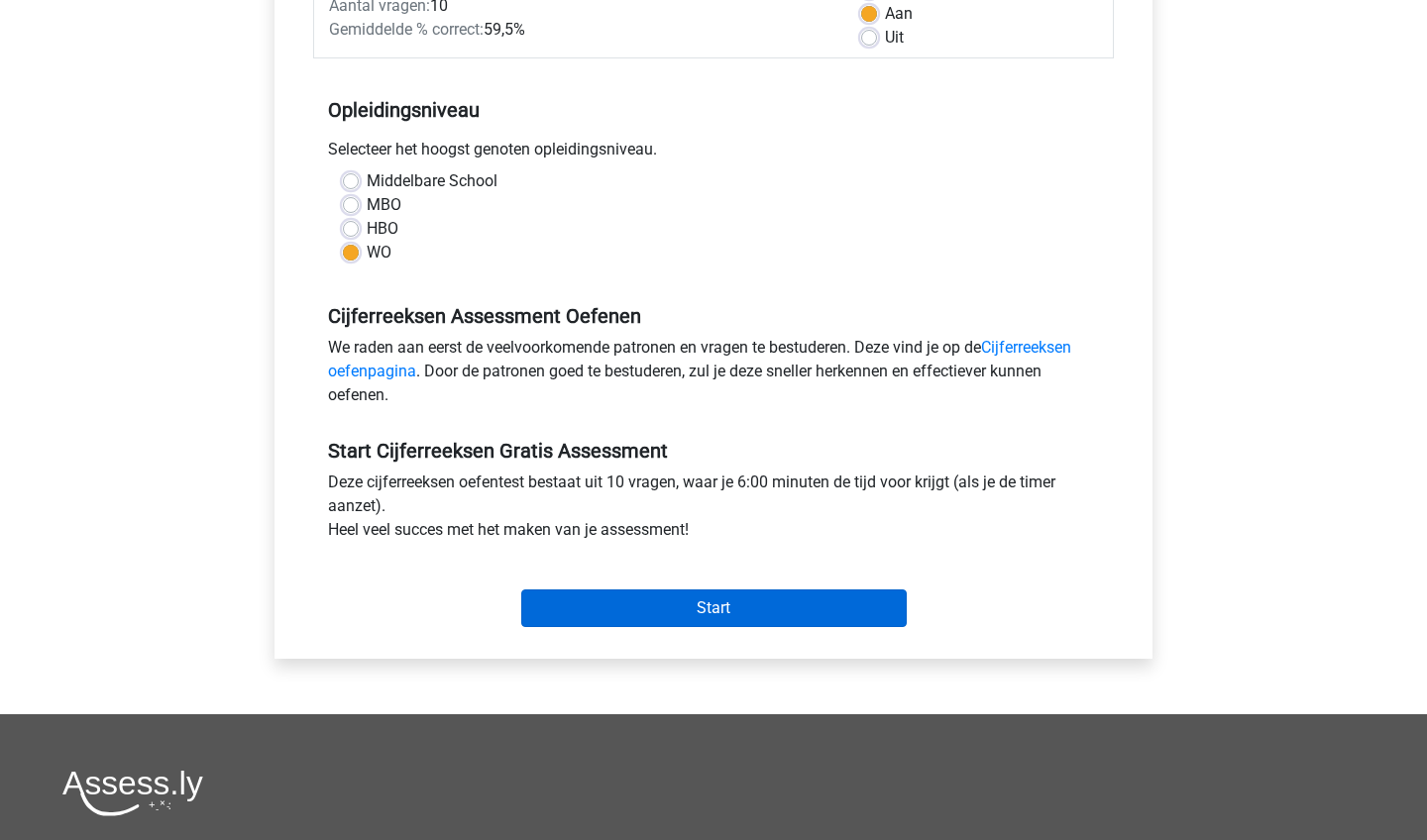 click on "Start" at bounding box center (714, 608) 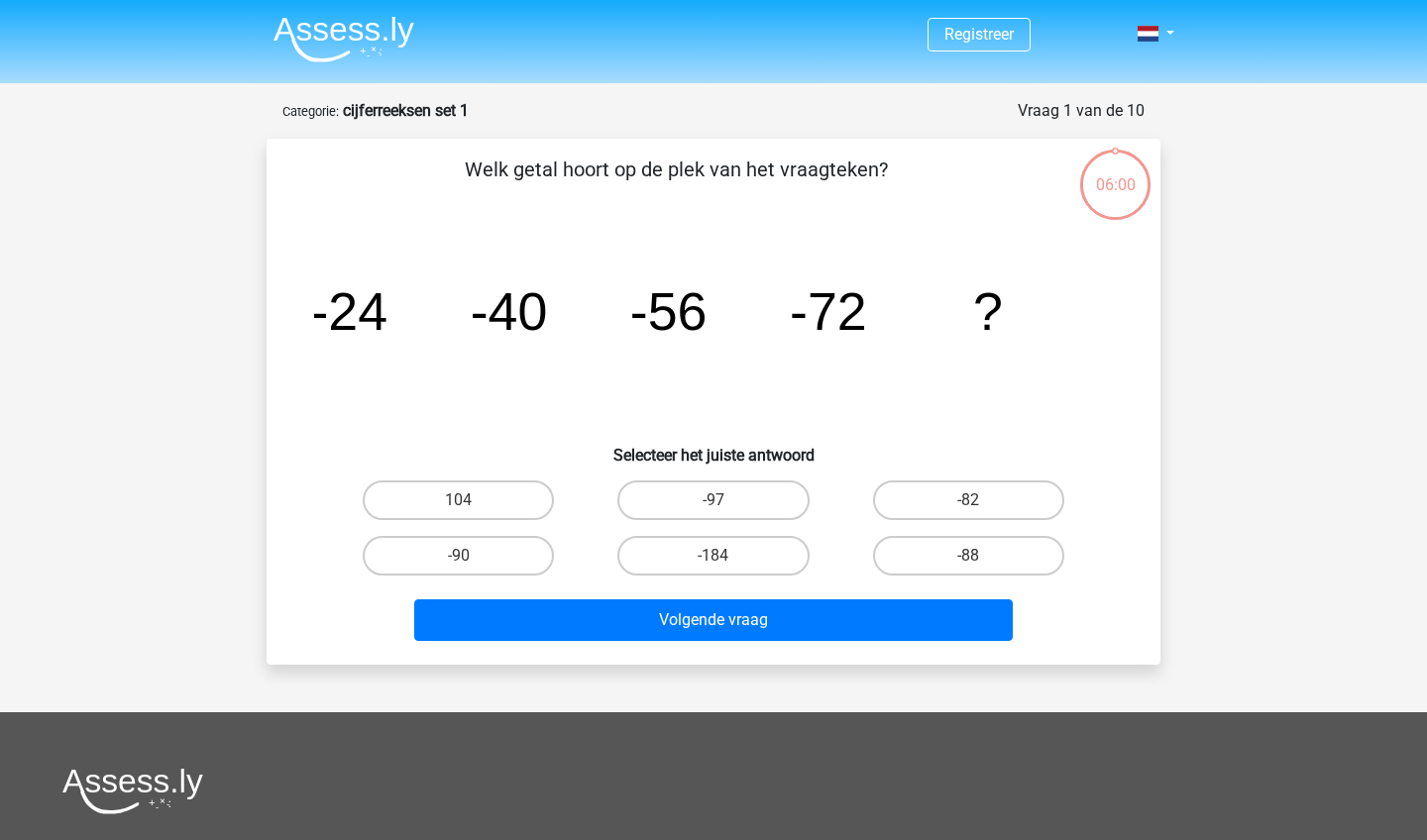 scroll, scrollTop: 0, scrollLeft: 0, axis: both 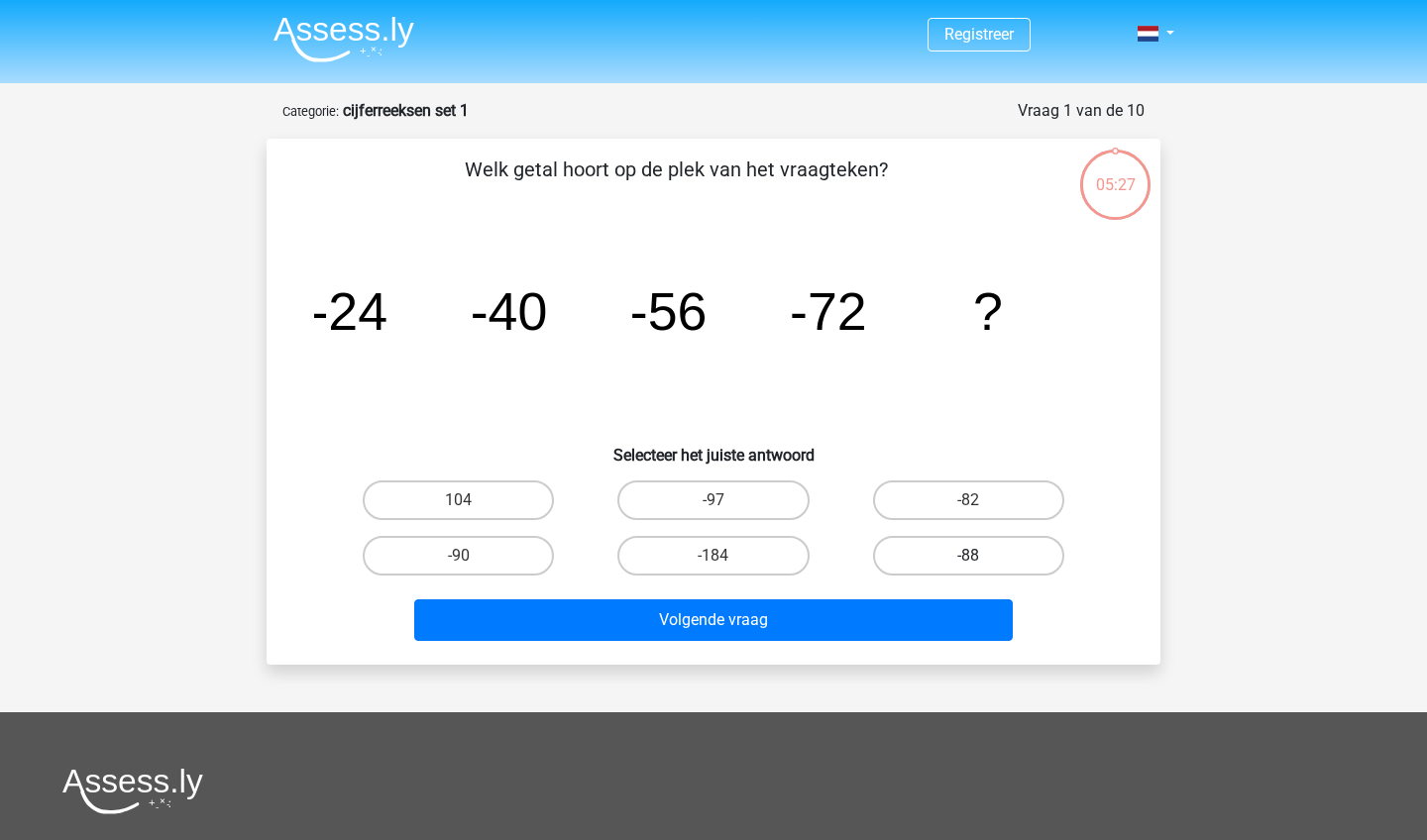 click on "-88" at bounding box center (968, 556) 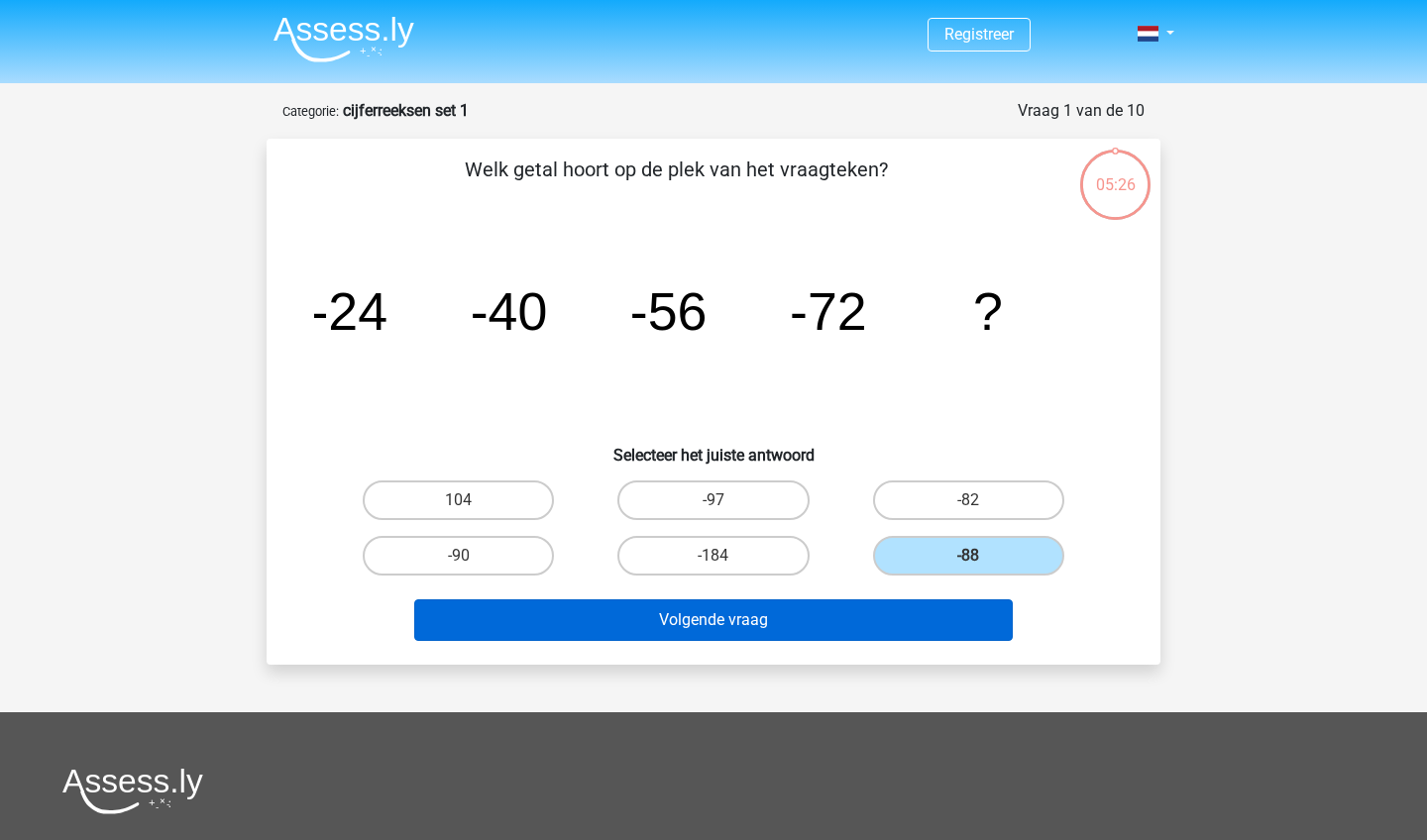 click on "Volgende vraag" at bounding box center [714, 620] 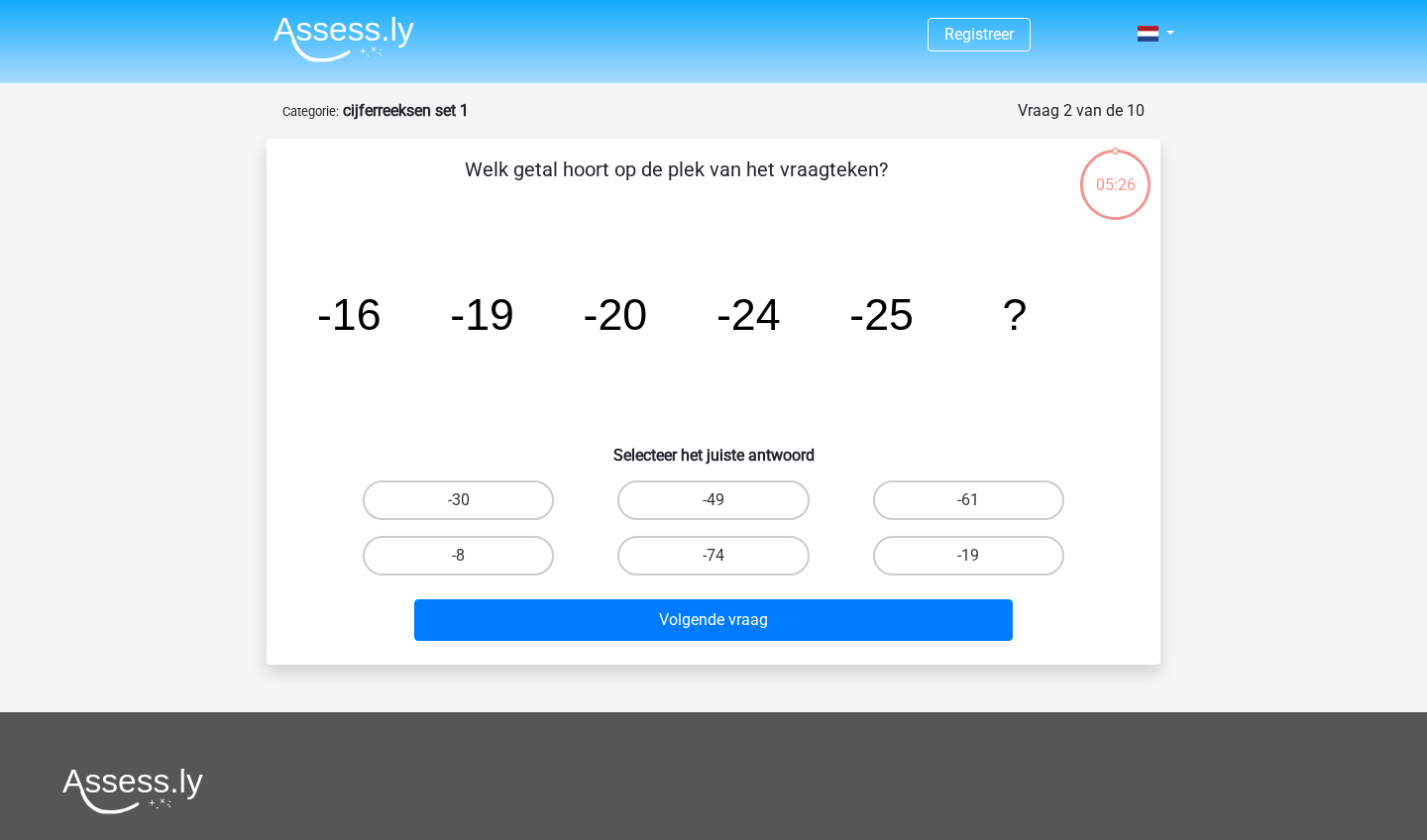 scroll, scrollTop: 99, scrollLeft: 0, axis: vertical 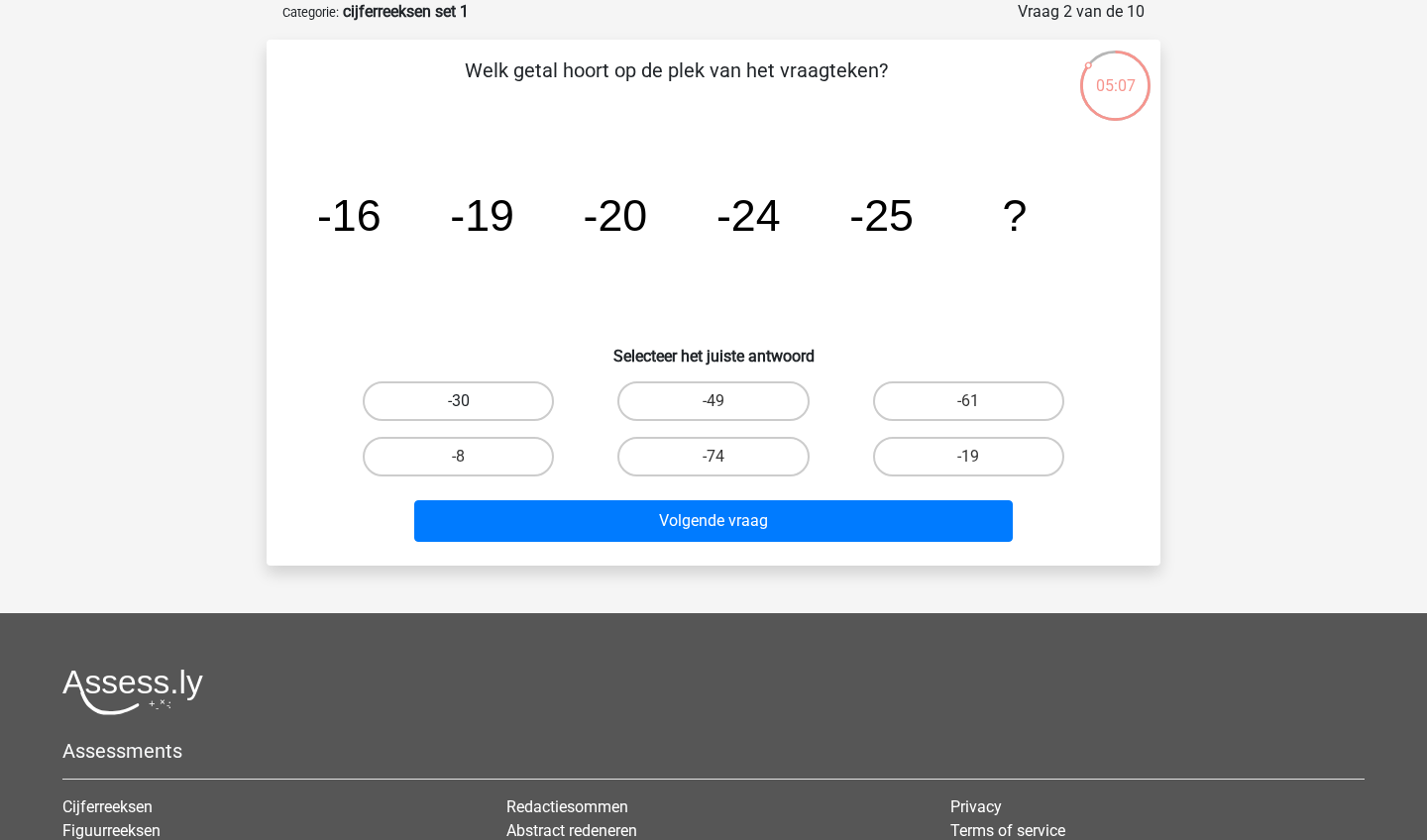 click on "-30" at bounding box center [458, 401] 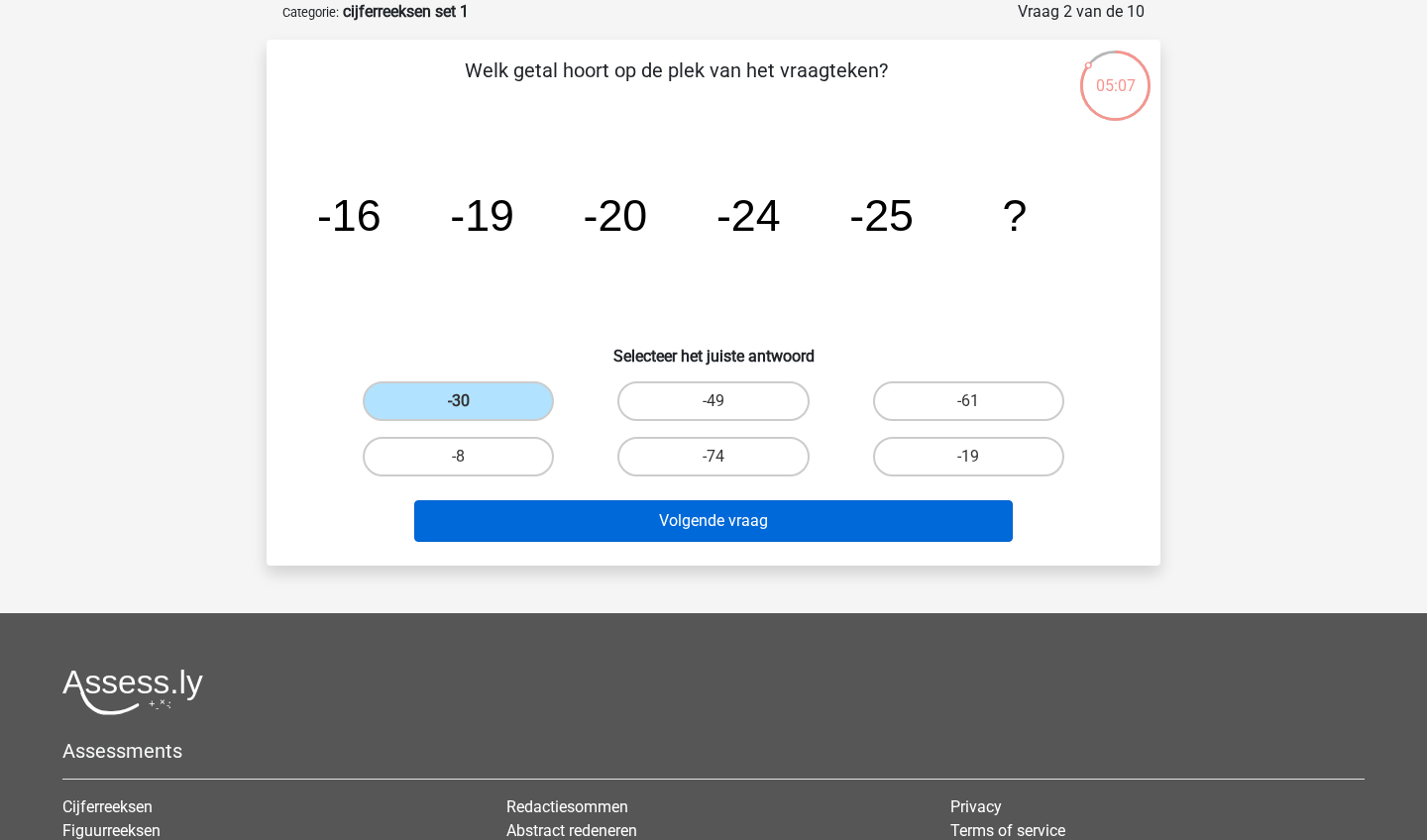 click on "Volgende vraag" at bounding box center (714, 521) 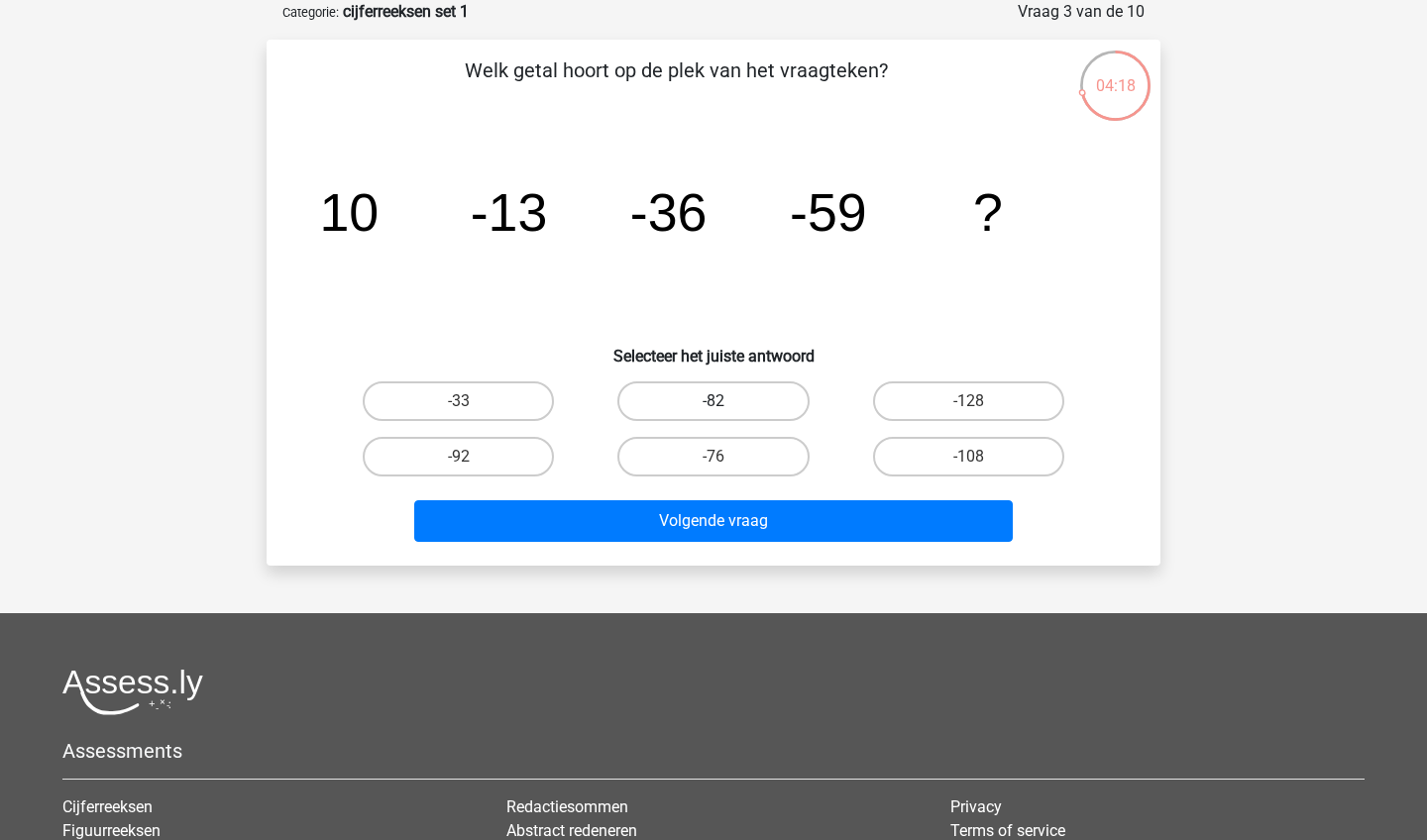 click on "-82" at bounding box center (713, 401) 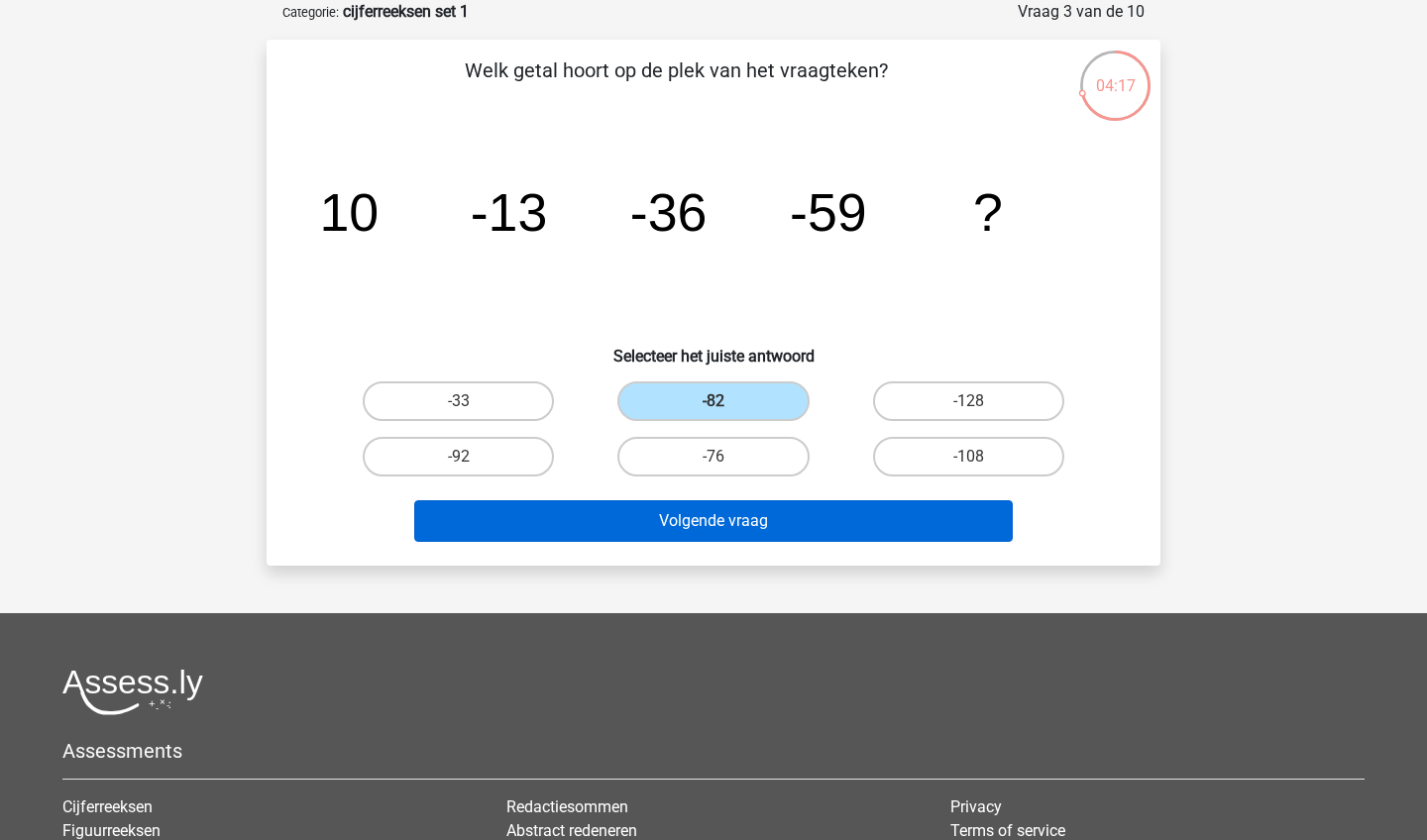 click on "Volgende vraag" at bounding box center [714, 521] 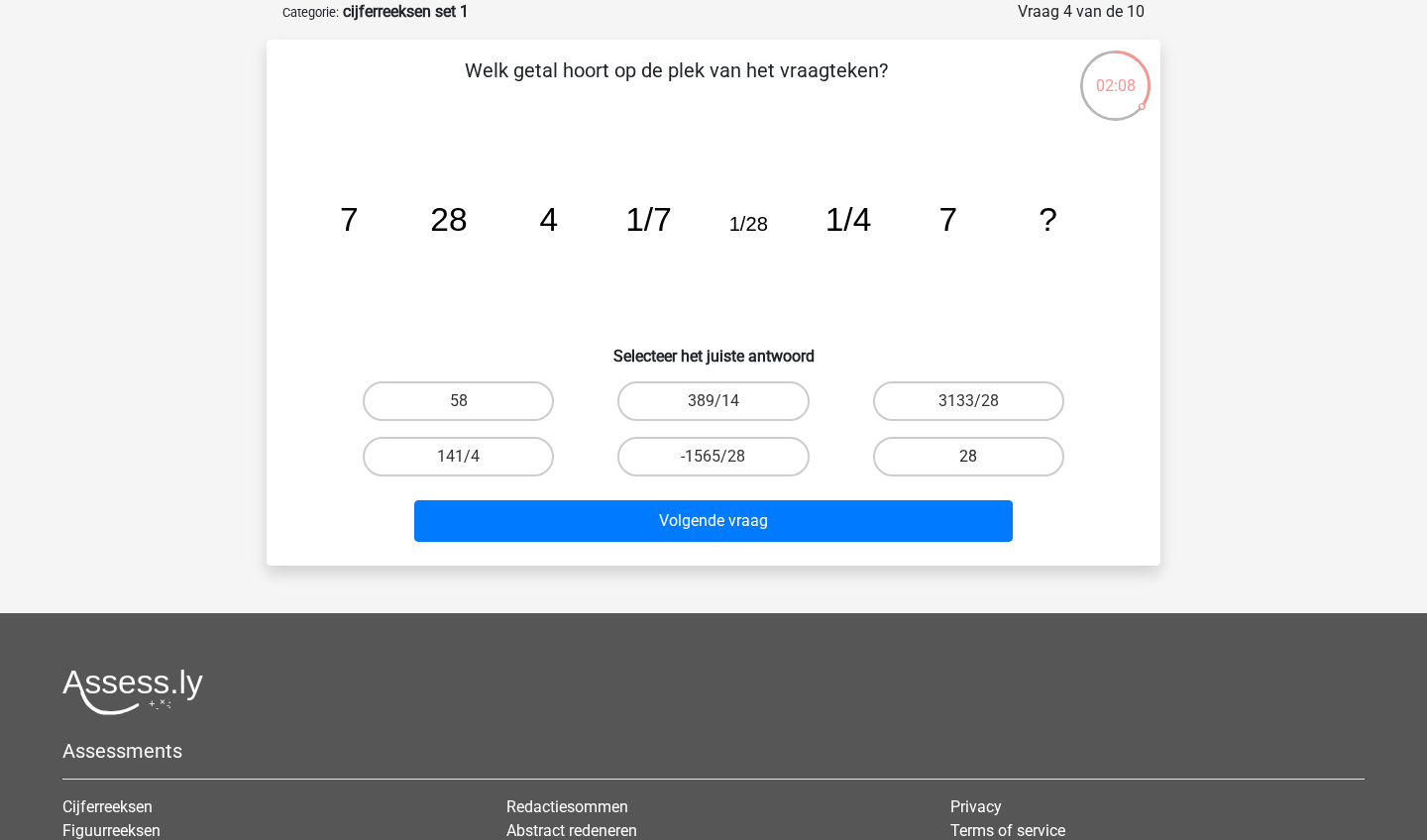 click on "28" at bounding box center [968, 457] 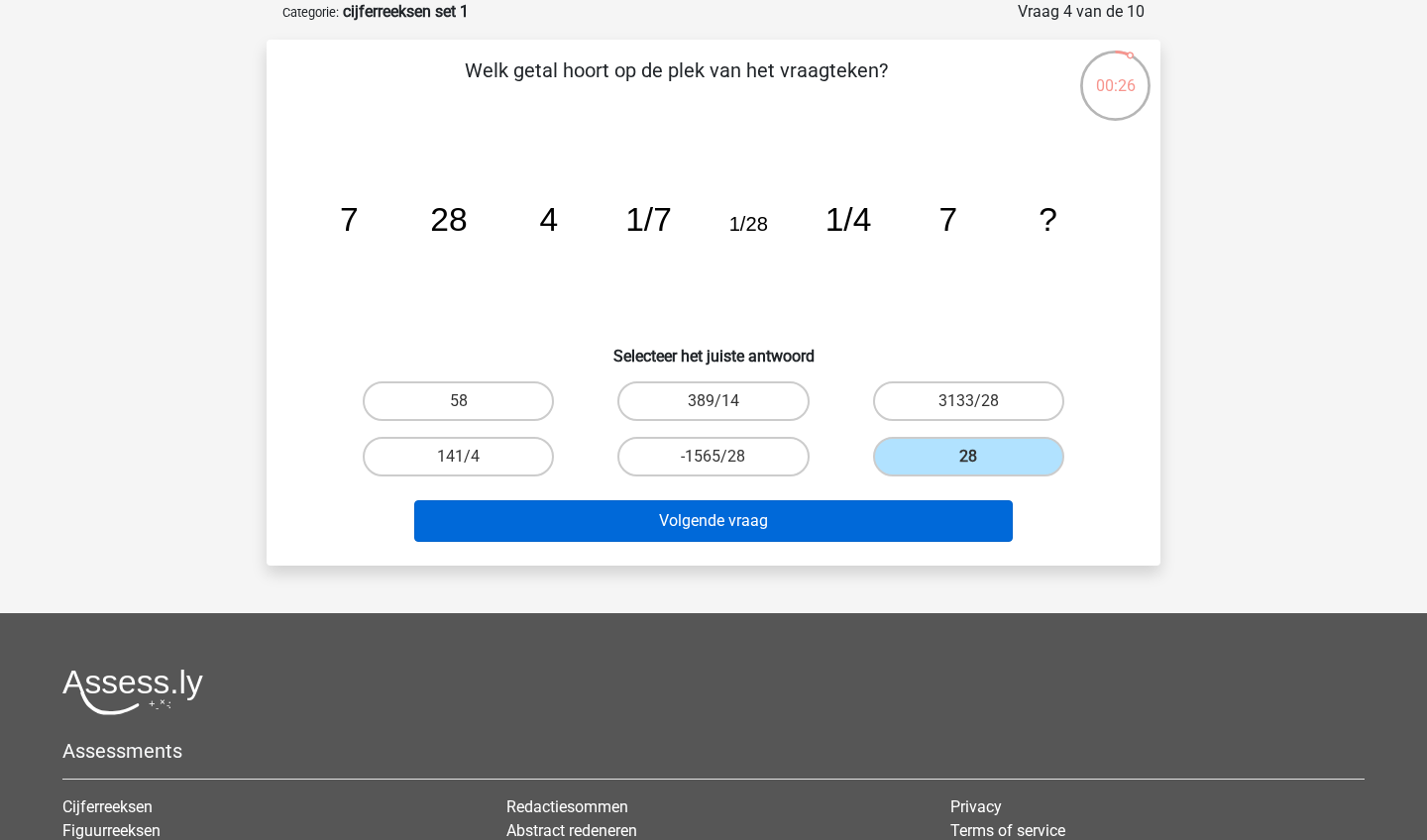 click on "Volgende vraag" at bounding box center (714, 521) 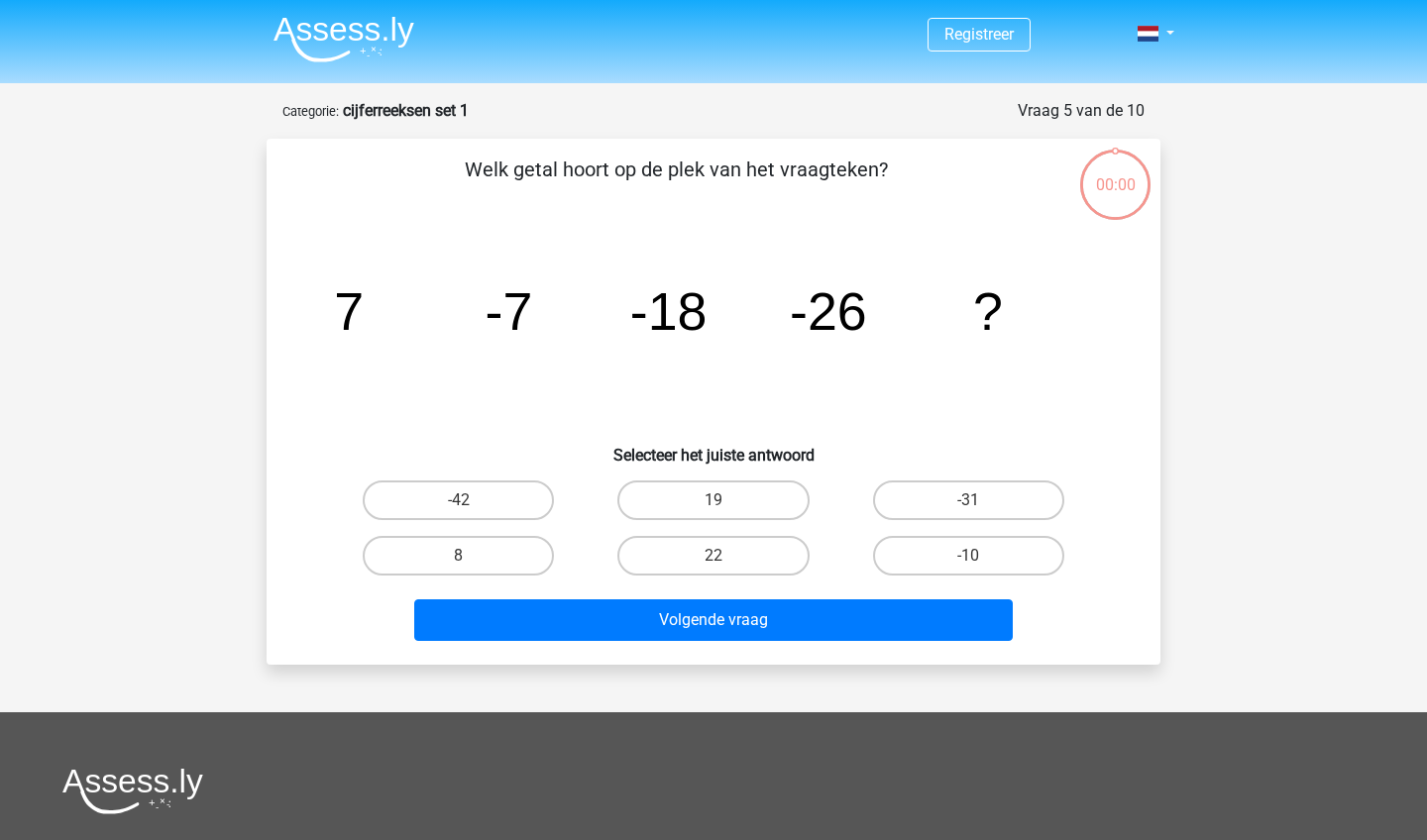 scroll, scrollTop: 99, scrollLeft: 0, axis: vertical 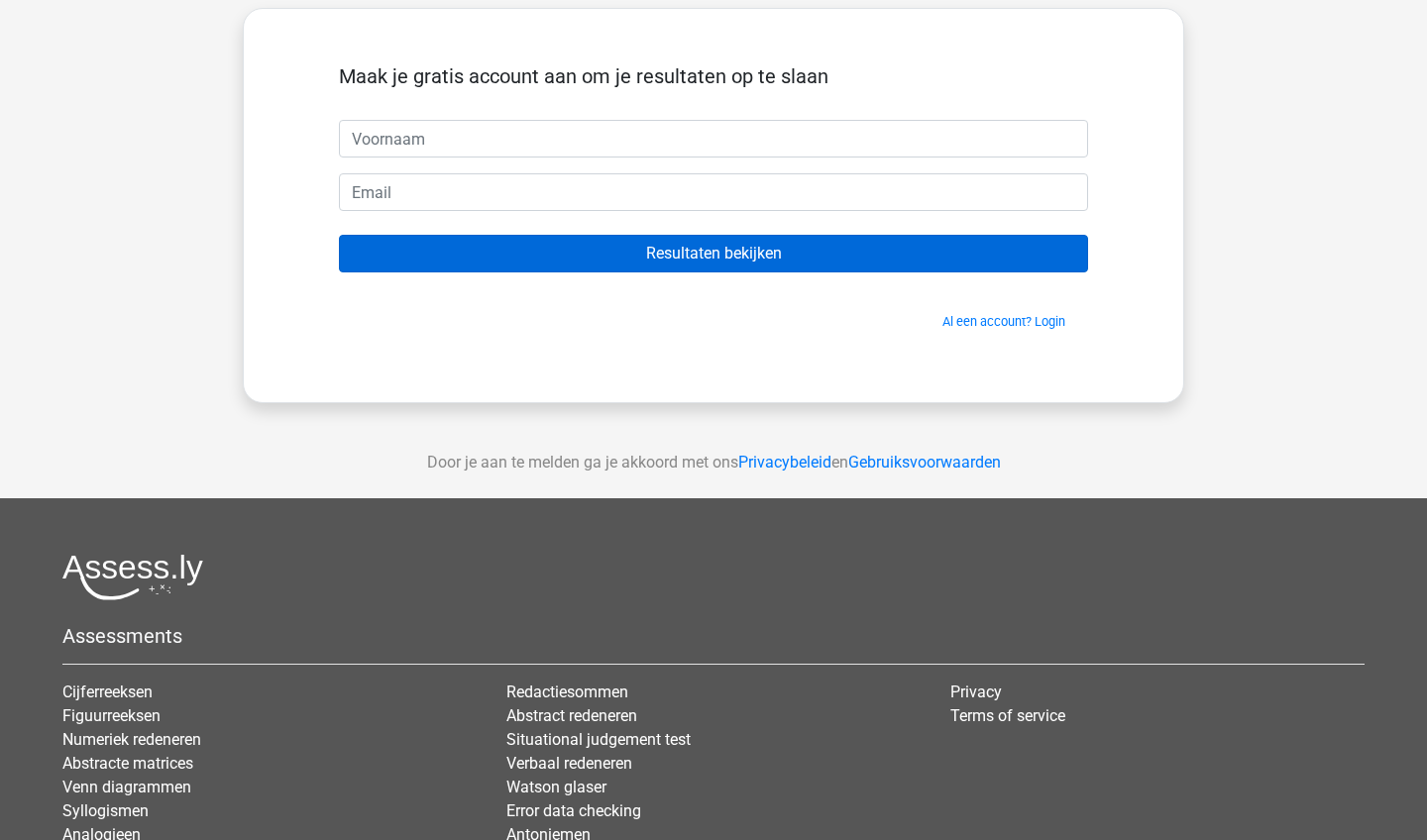 click on "Resultaten bekijken" at bounding box center (714, 254) 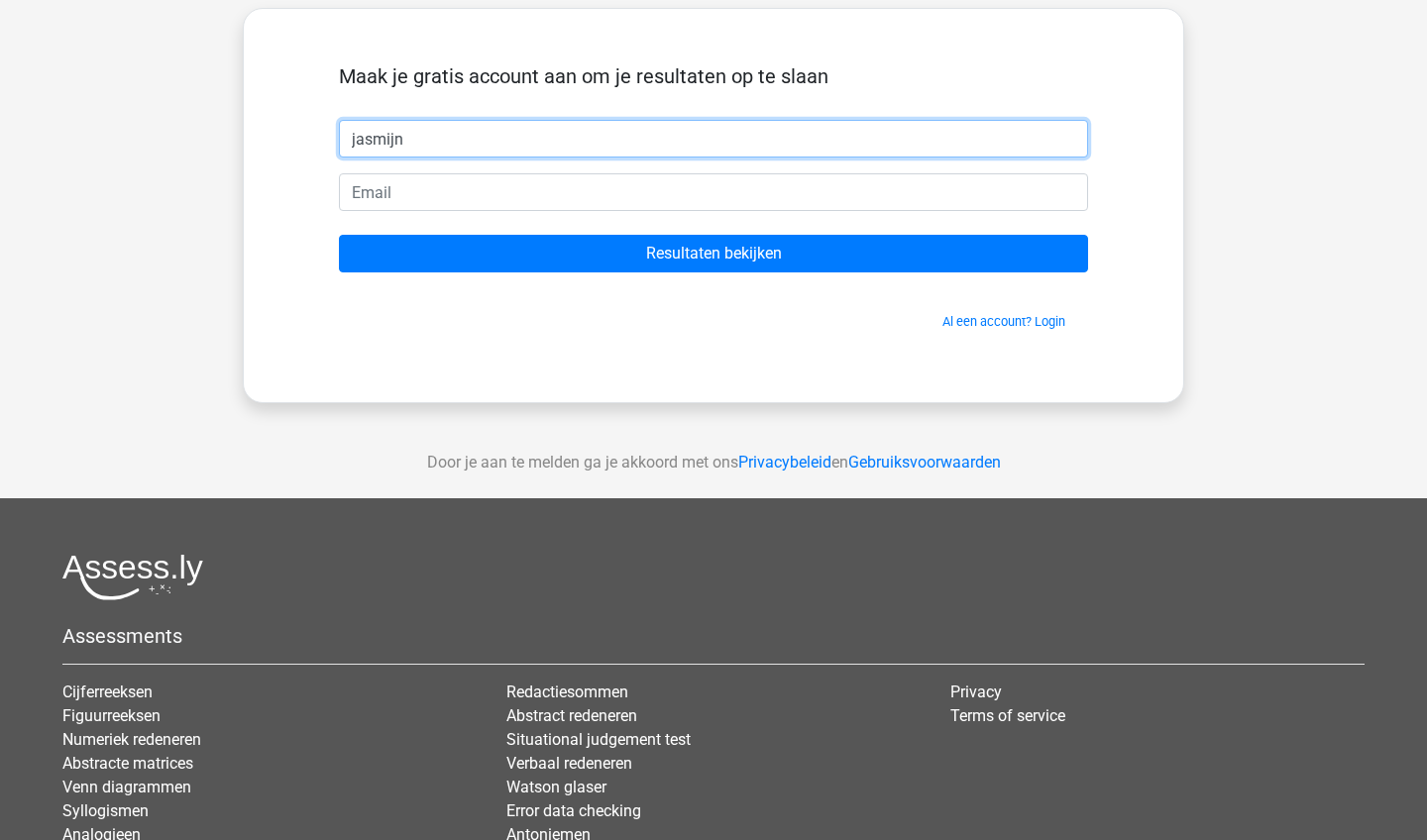 type on "jasmijn" 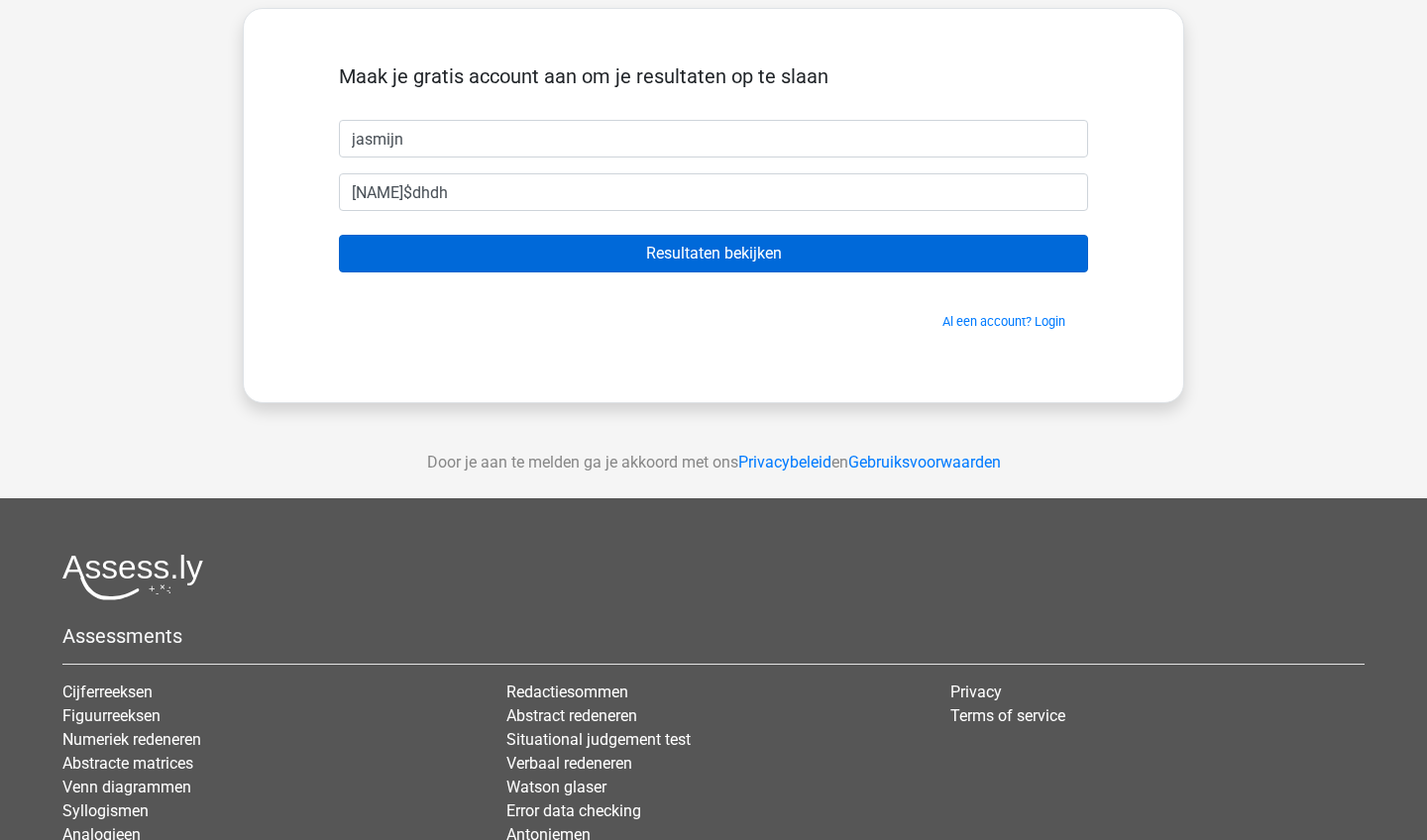 click on "Resultaten bekijken" at bounding box center (714, 254) 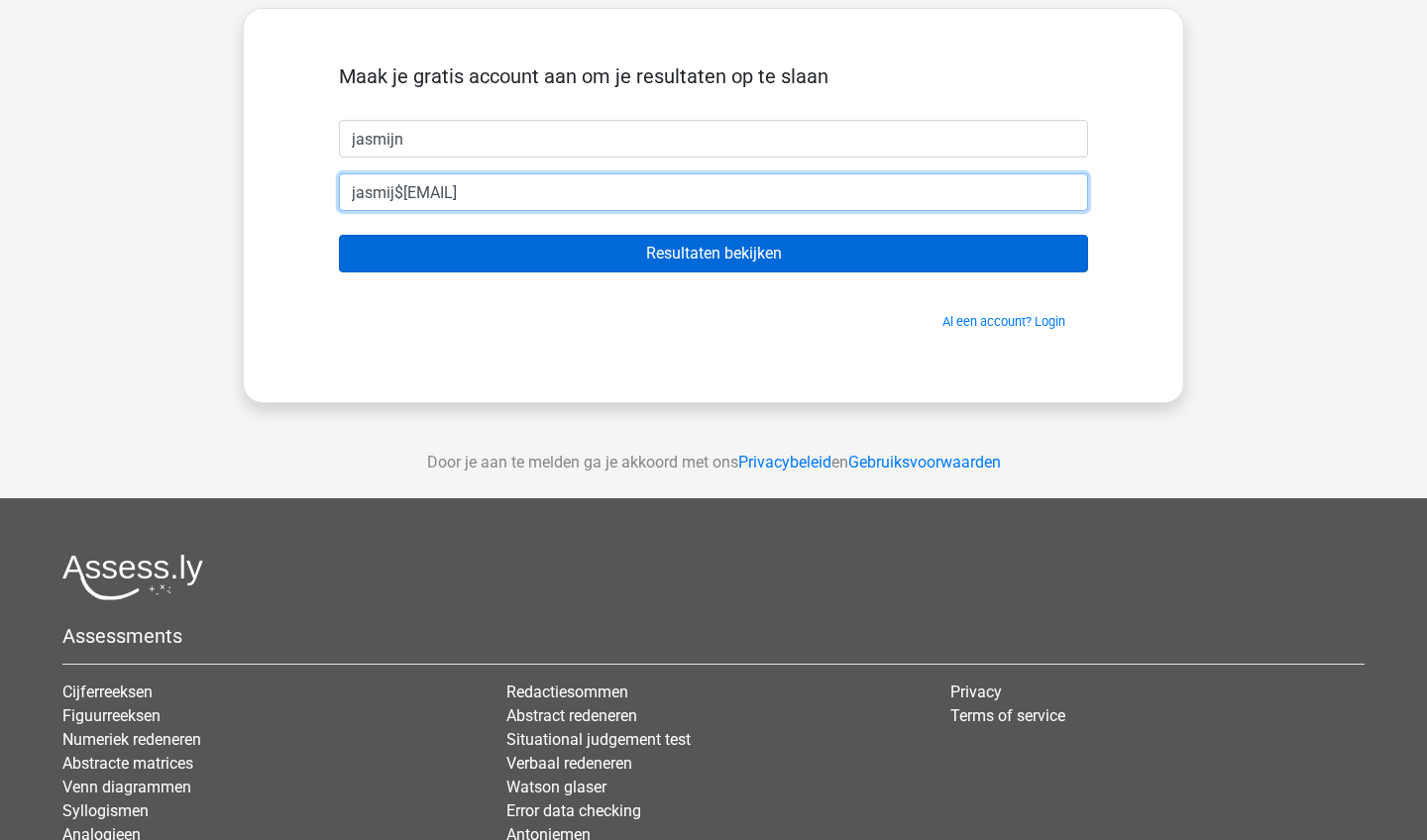 type on "[USERNAME]@[DOMAIN].com" 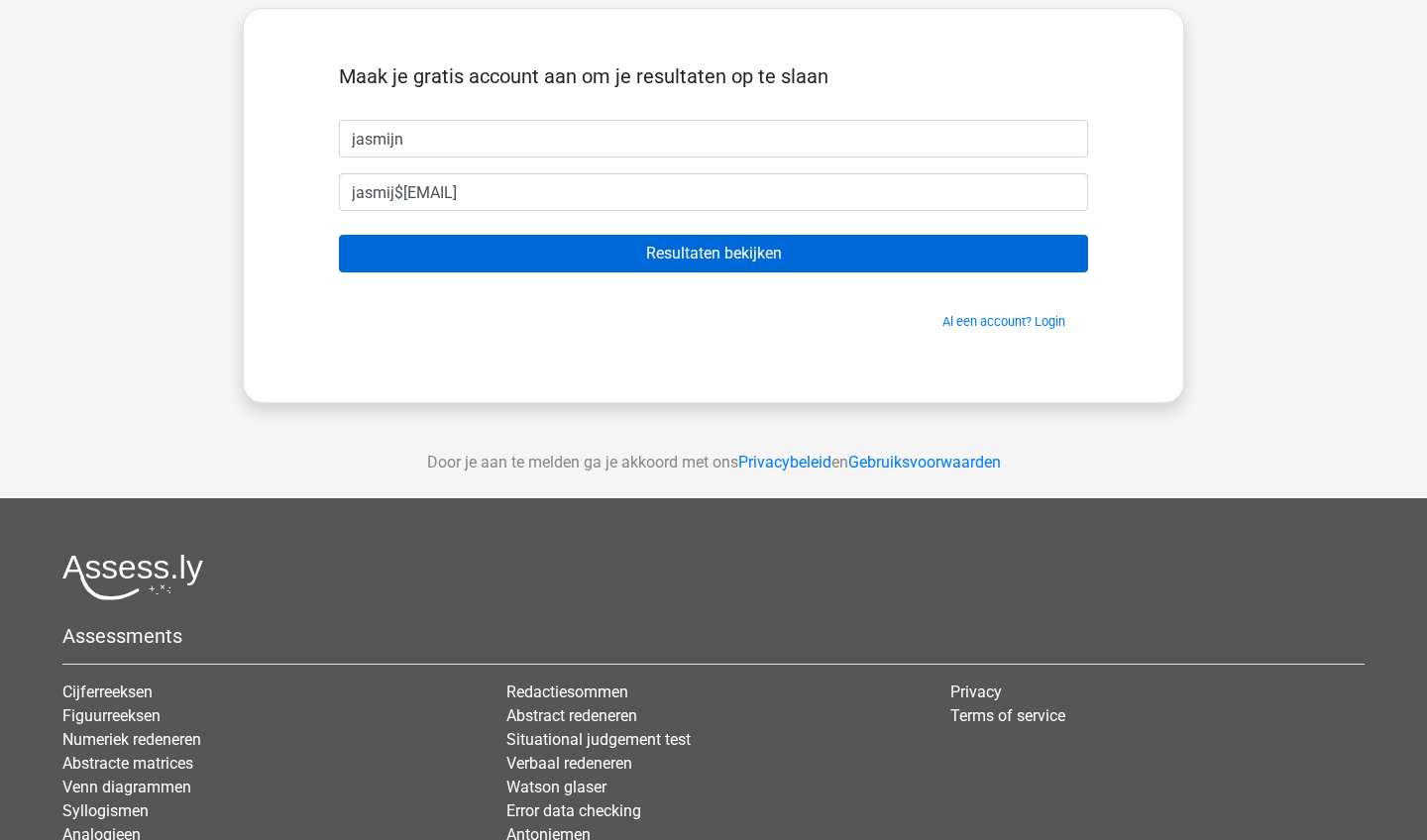 click on "Resultaten bekijken" at bounding box center [714, 254] 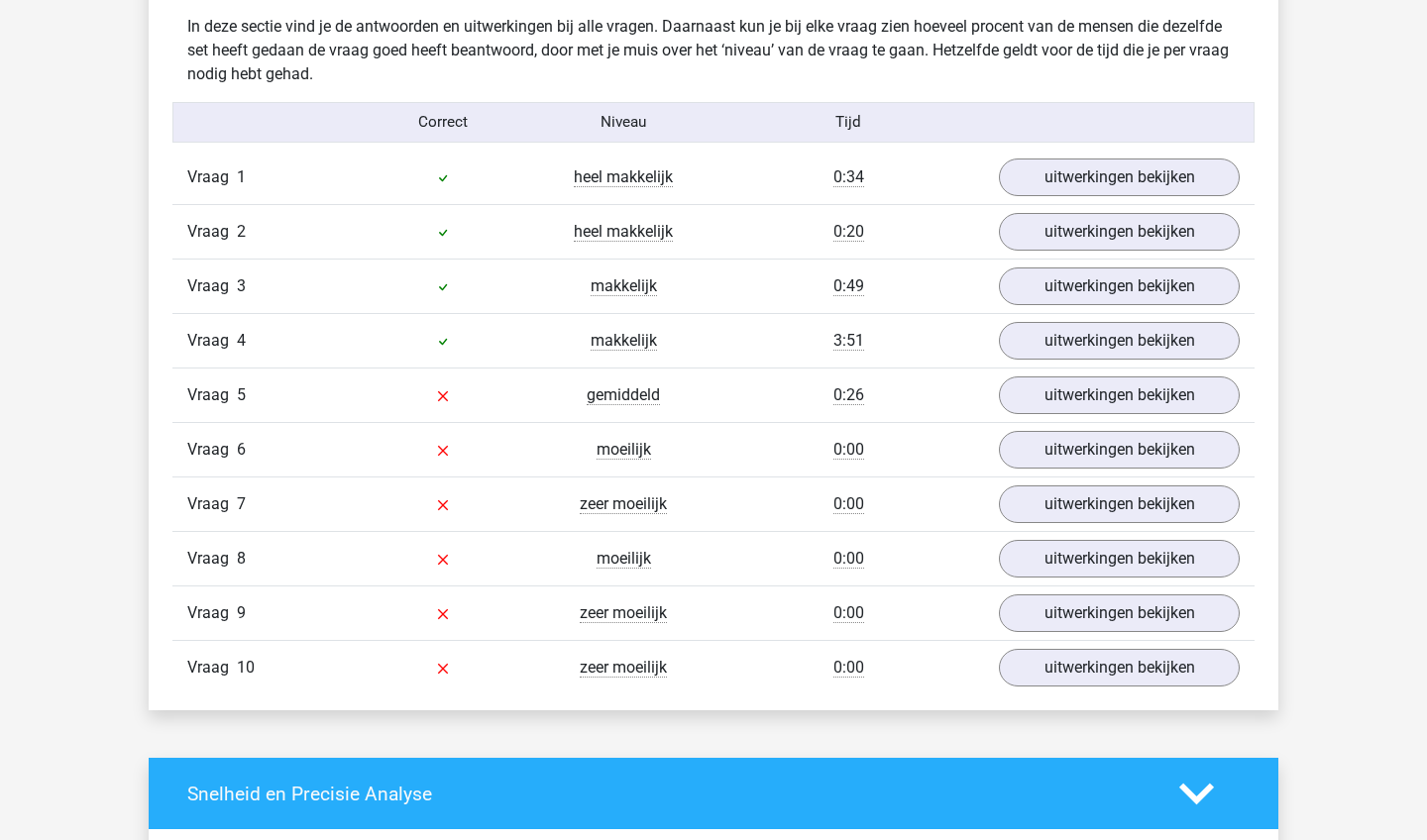 scroll, scrollTop: 1567, scrollLeft: 0, axis: vertical 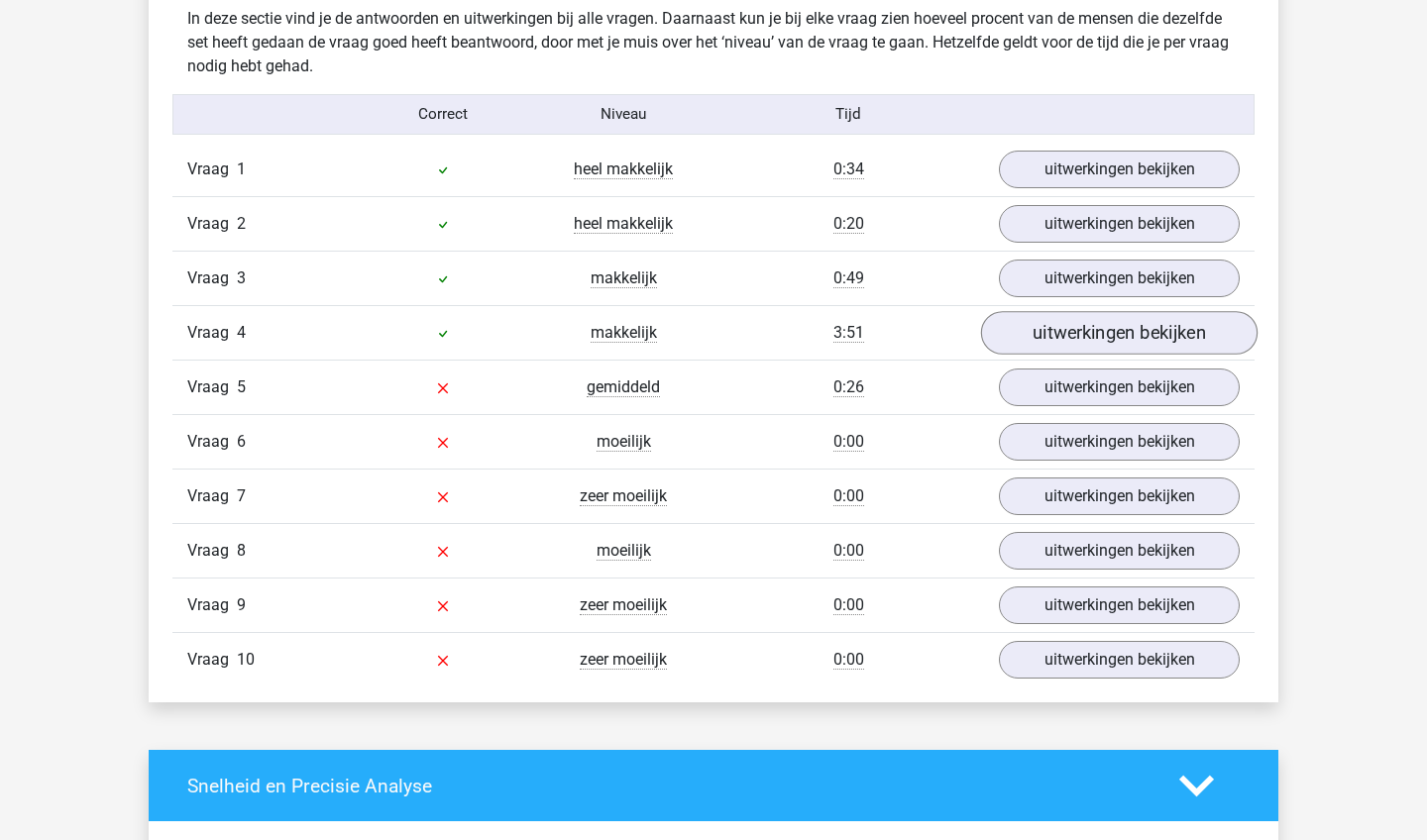 click on "uitwerkingen bekijken" at bounding box center (1119, 333) 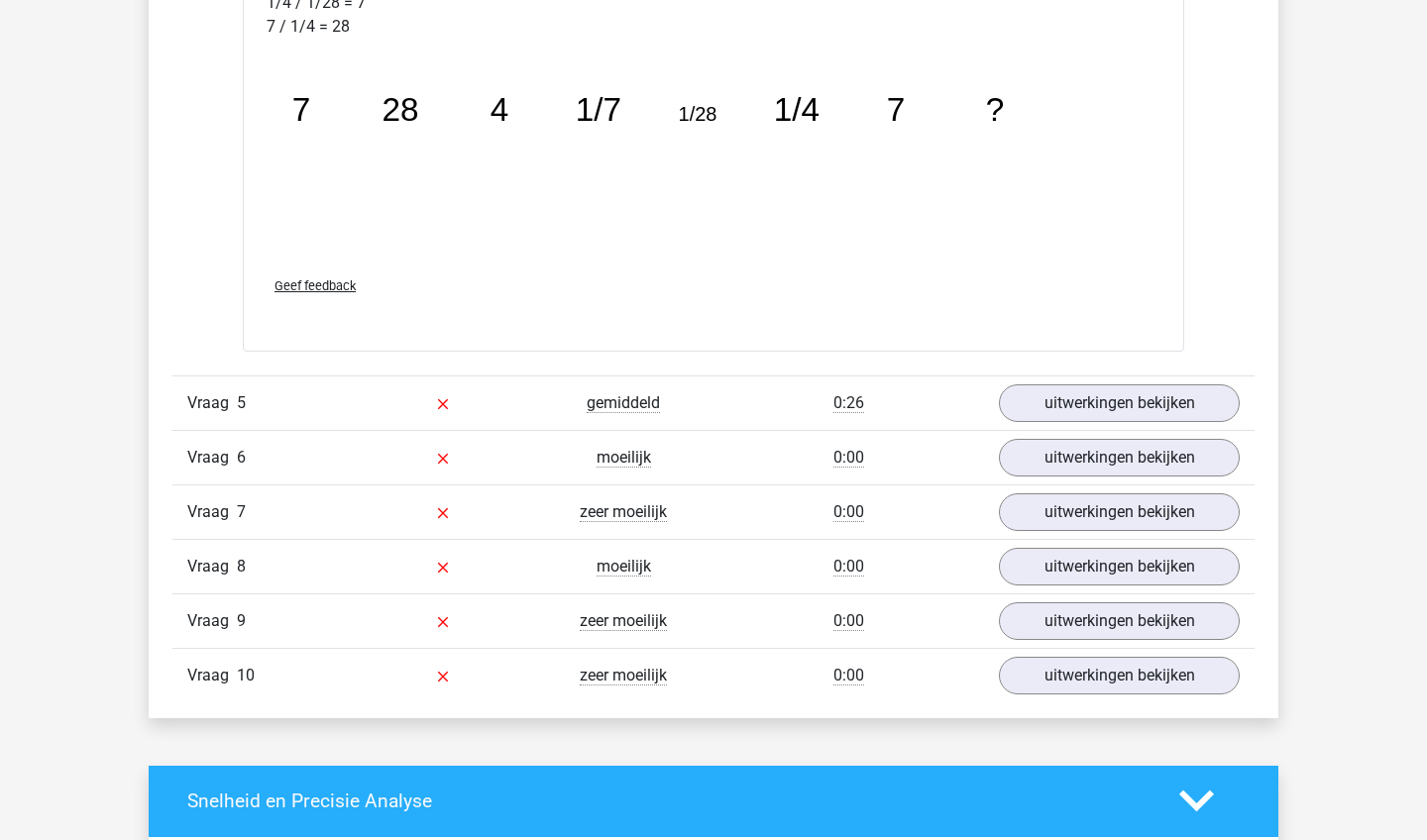scroll, scrollTop: 2610, scrollLeft: 0, axis: vertical 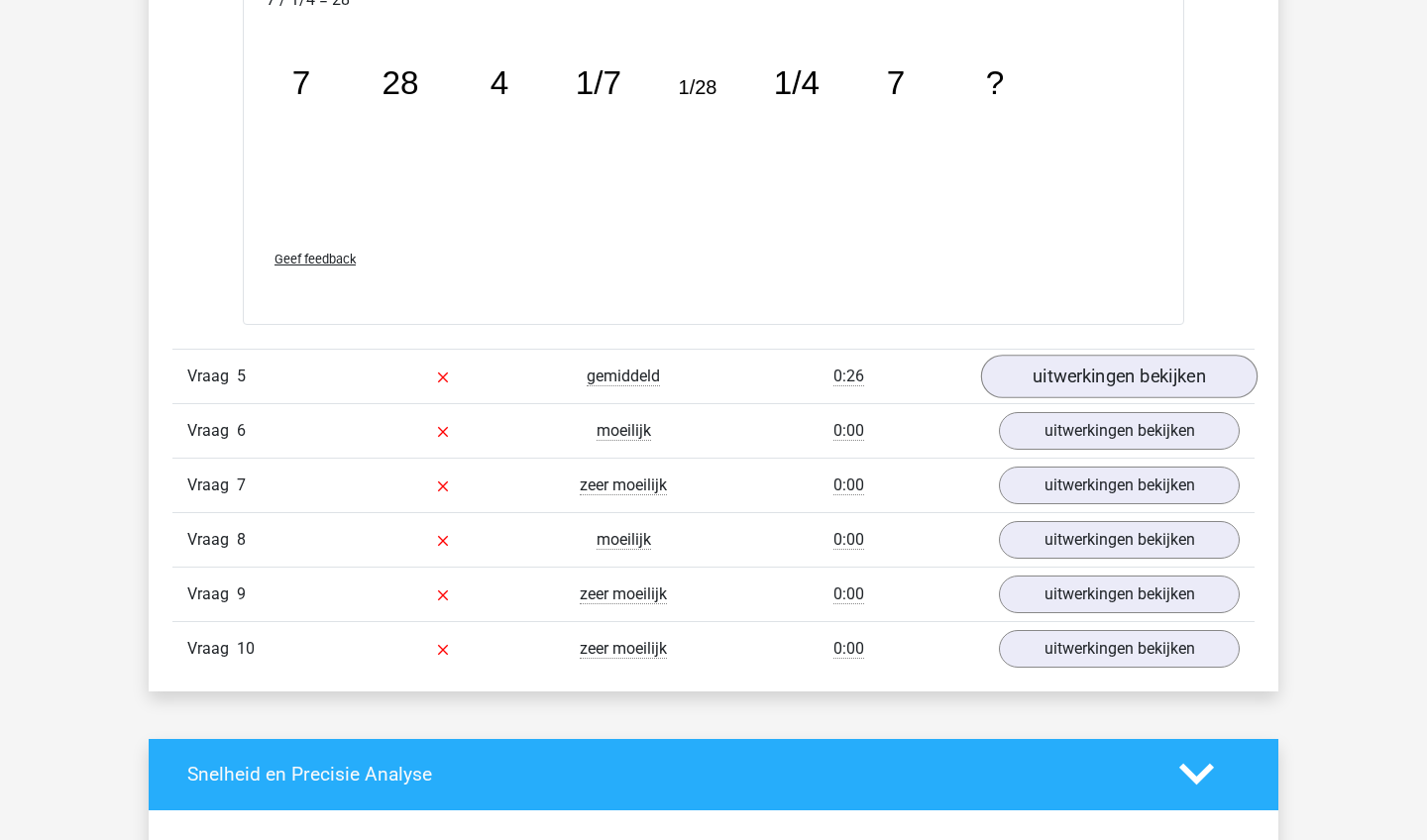 click on "uitwerkingen bekijken" at bounding box center [1119, 376] 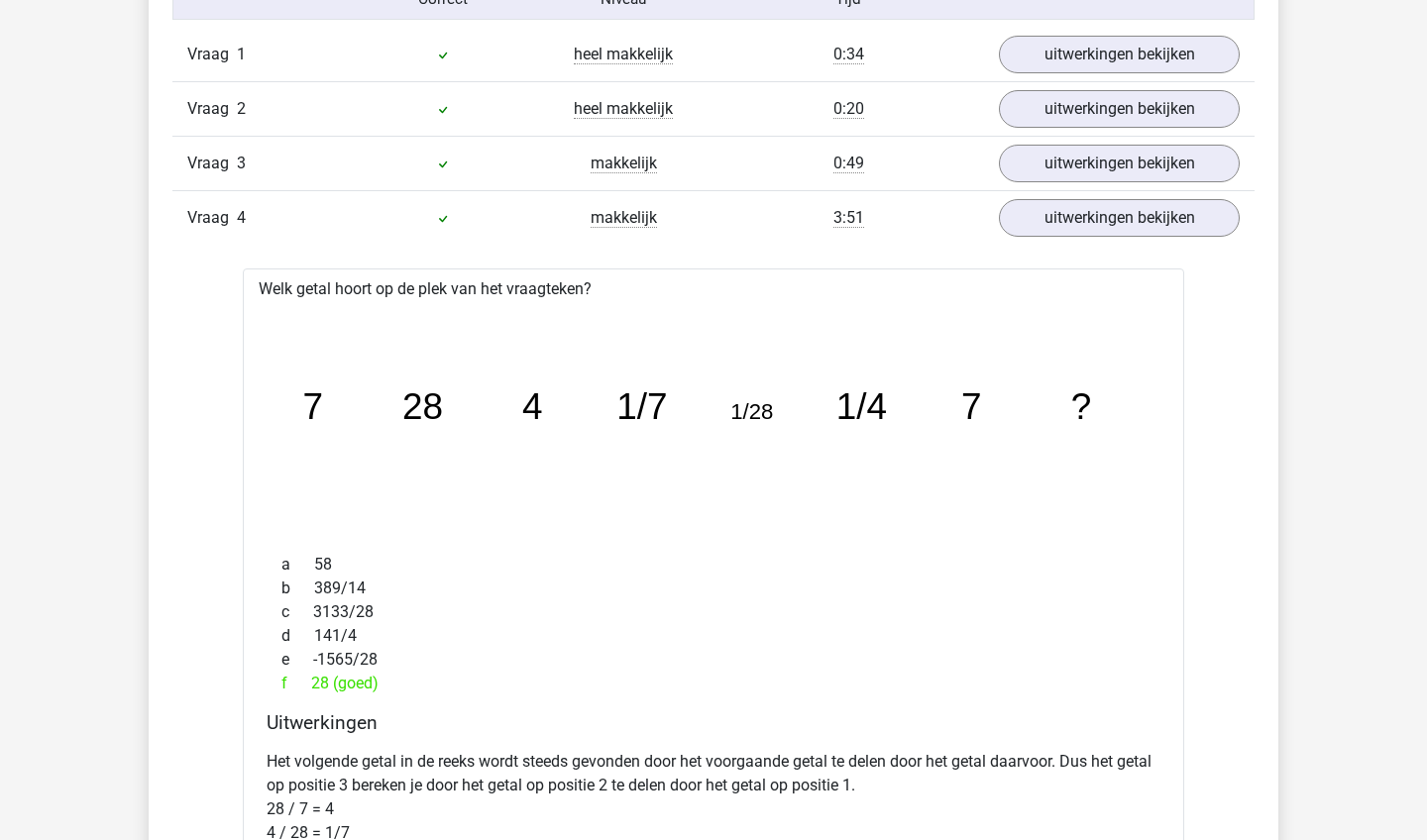 scroll, scrollTop: 1491, scrollLeft: 0, axis: vertical 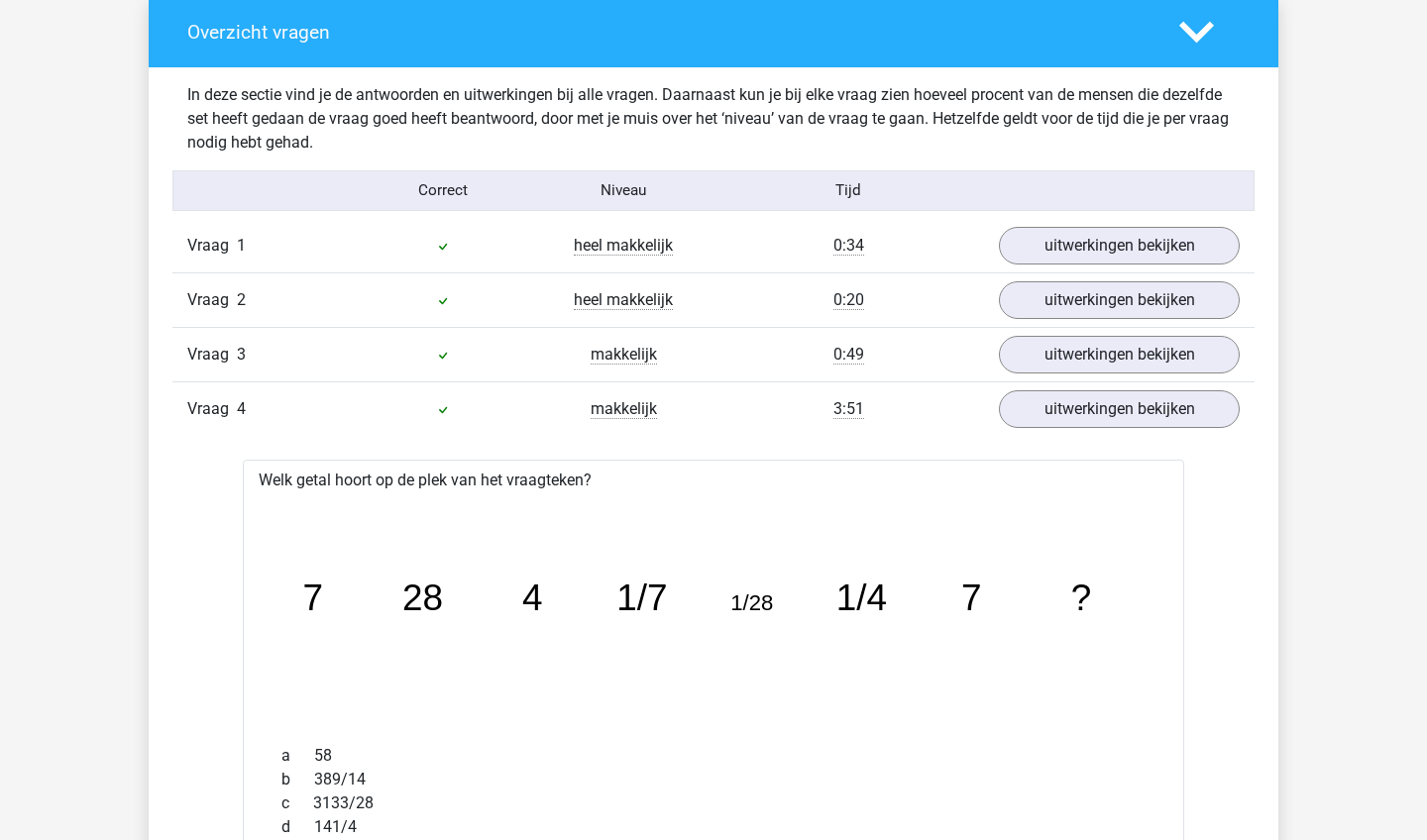 click at bounding box center [1209, 32] 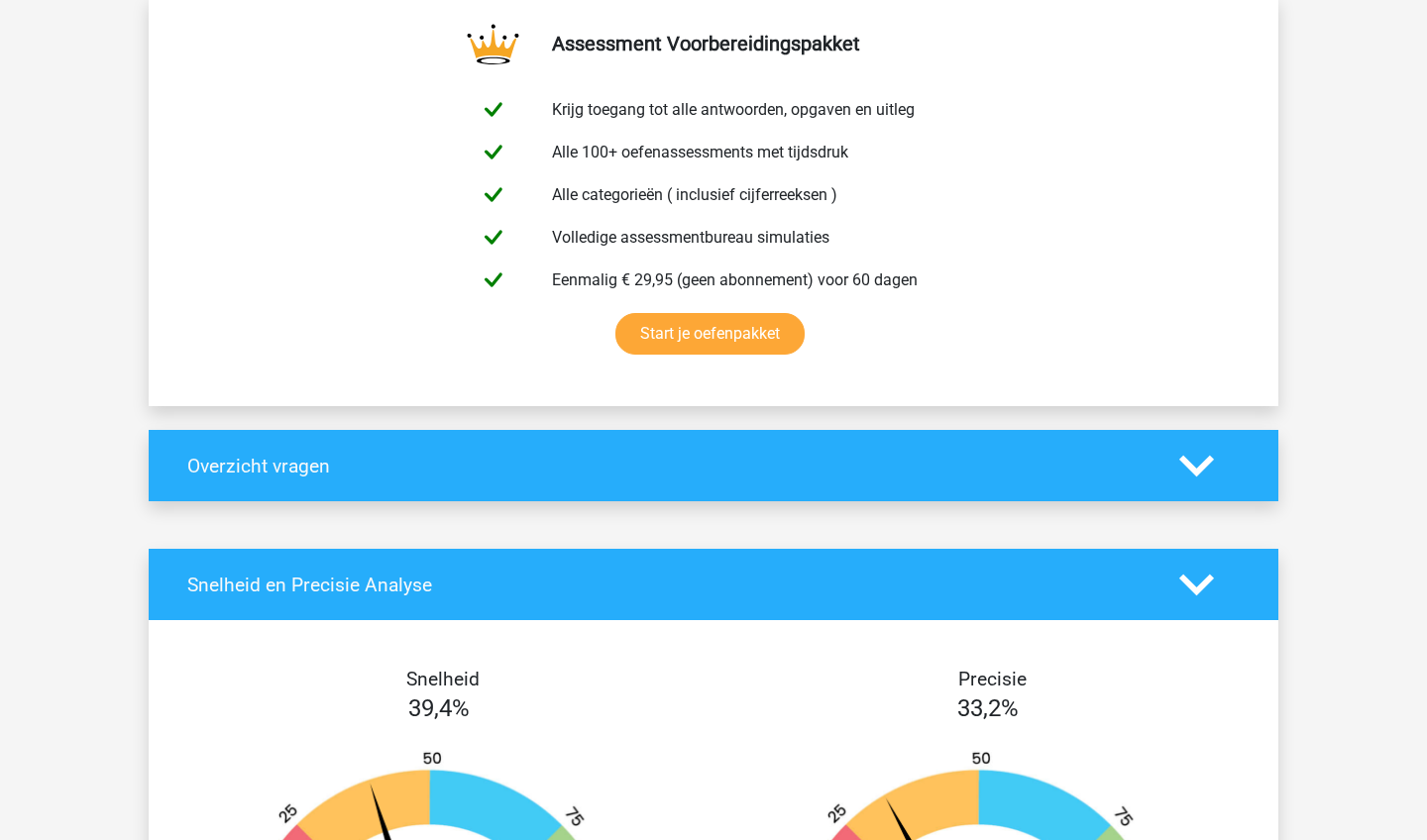 scroll, scrollTop: 1013, scrollLeft: 0, axis: vertical 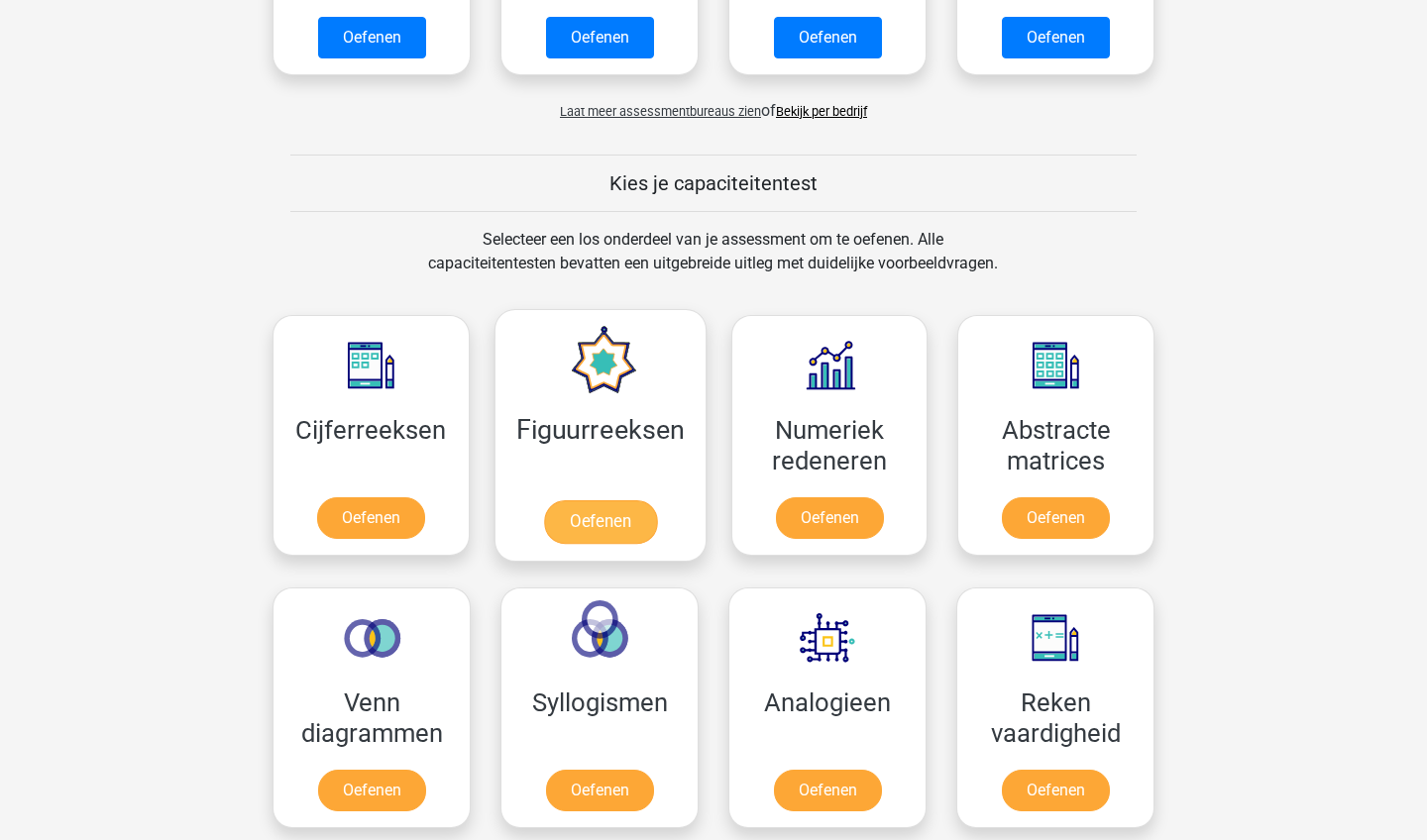 click on "Oefenen" at bounding box center [600, 522] 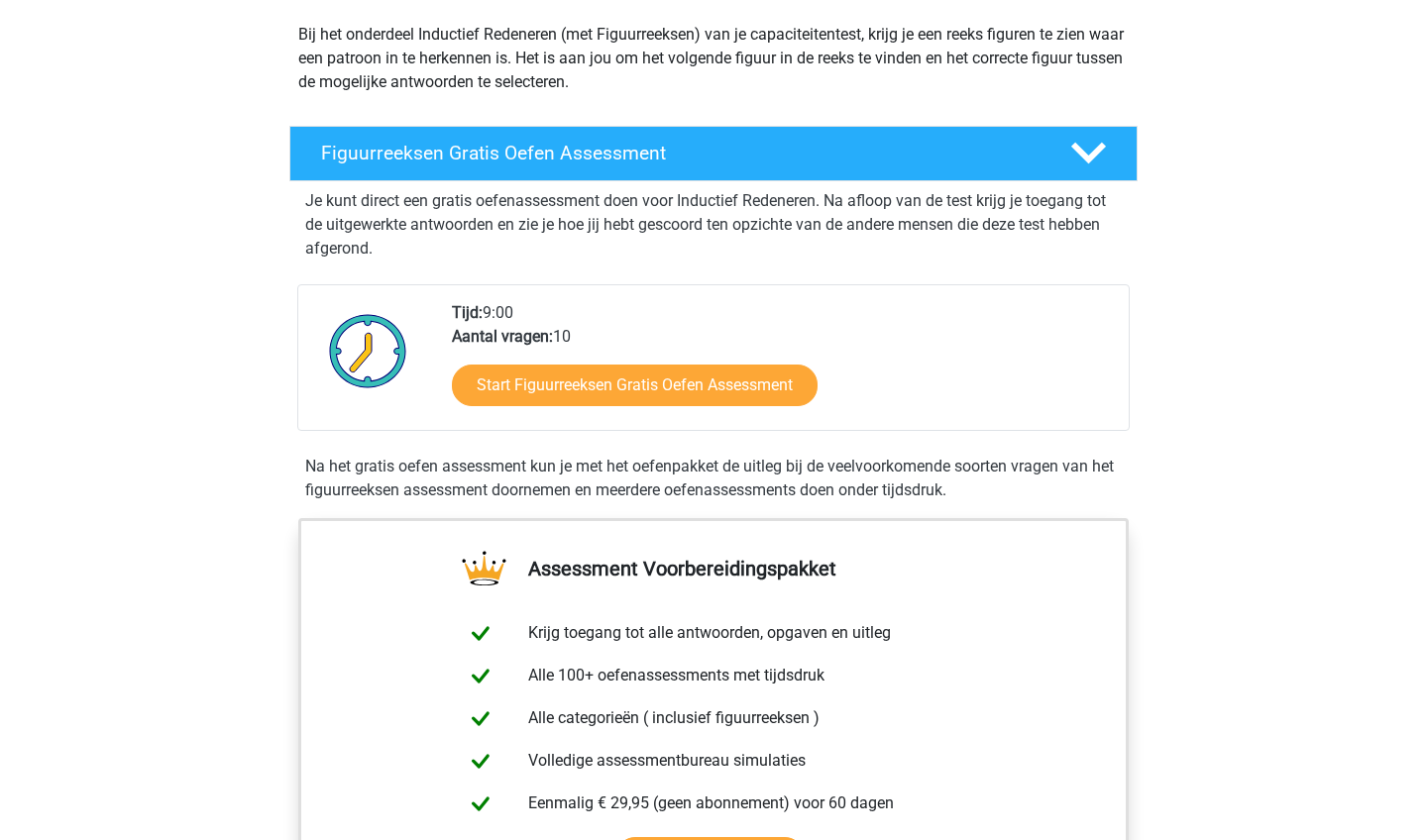 scroll, scrollTop: 228, scrollLeft: 0, axis: vertical 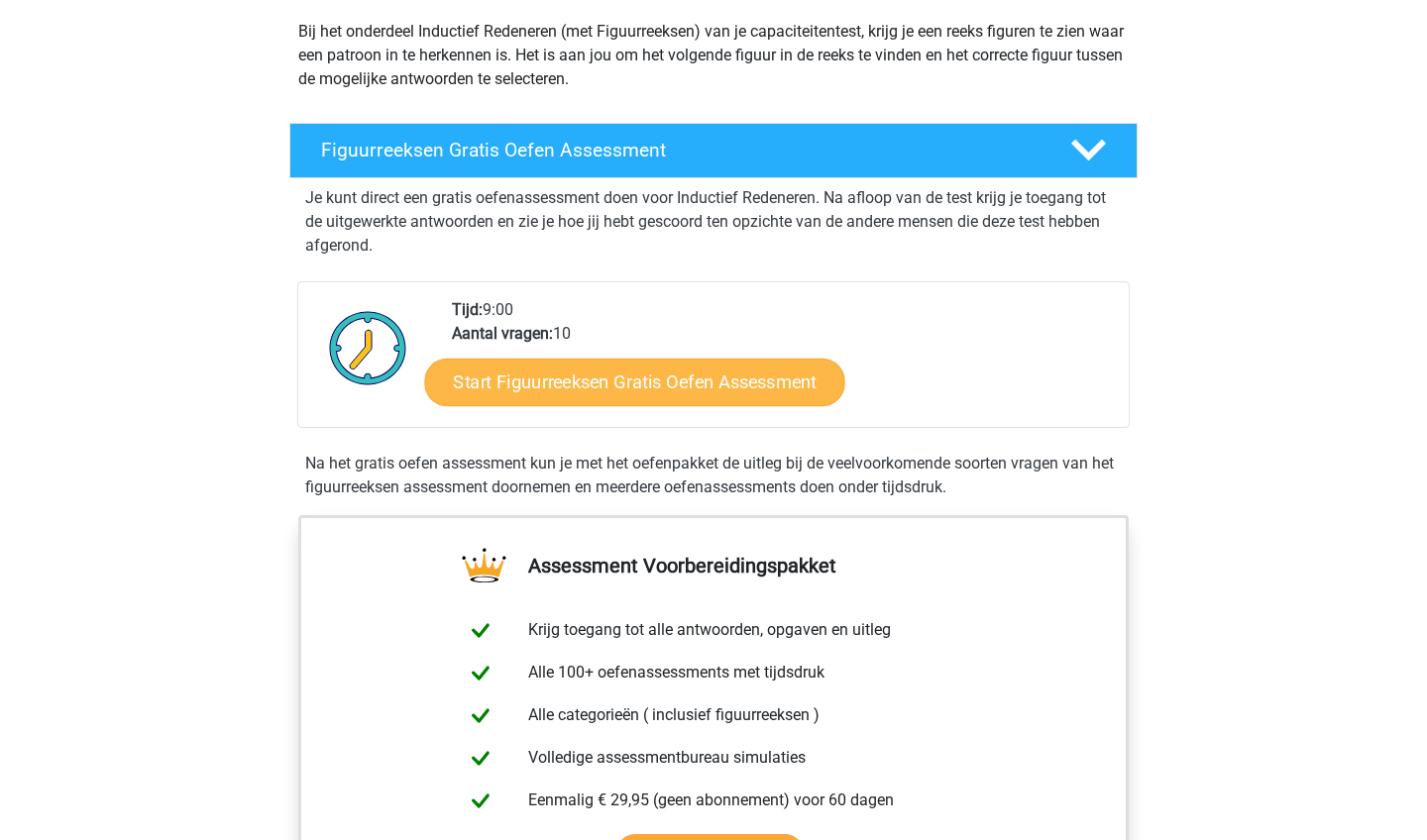 click on "Start Figuurreeksen
Gratis Oefen Assessment" at bounding box center [635, 381] 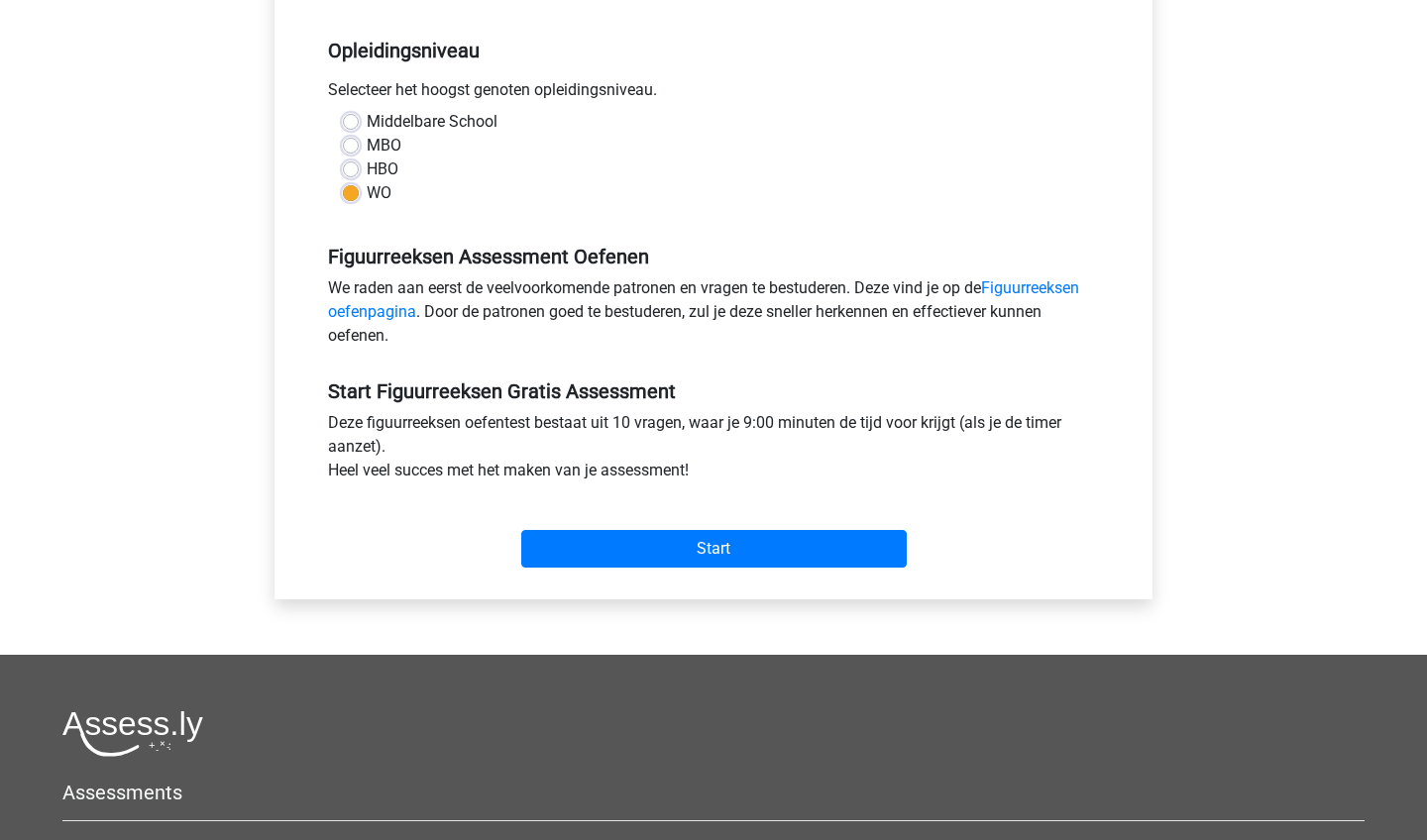 scroll, scrollTop: 446, scrollLeft: 0, axis: vertical 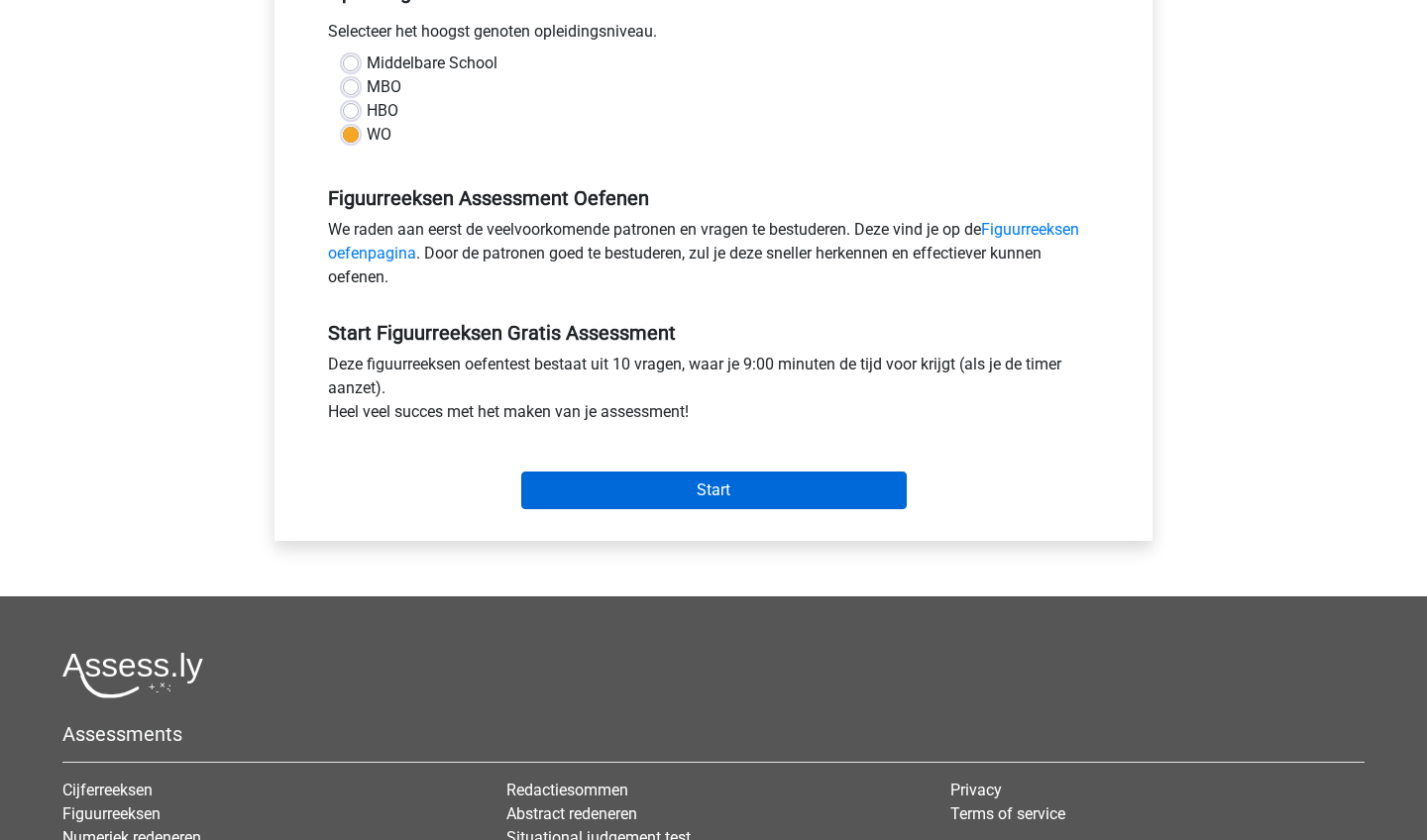 click on "Start" at bounding box center (714, 490) 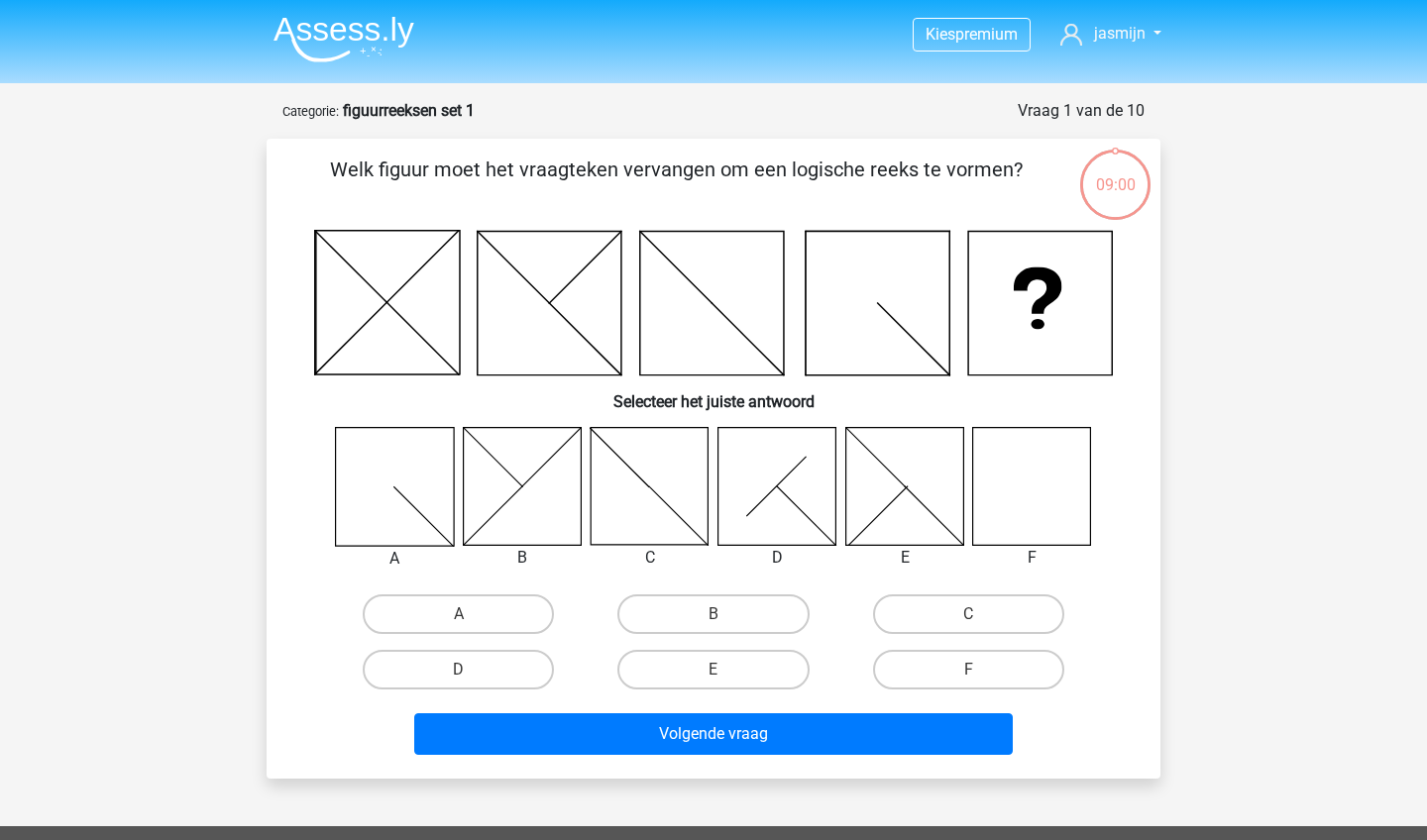 scroll, scrollTop: 0, scrollLeft: 0, axis: both 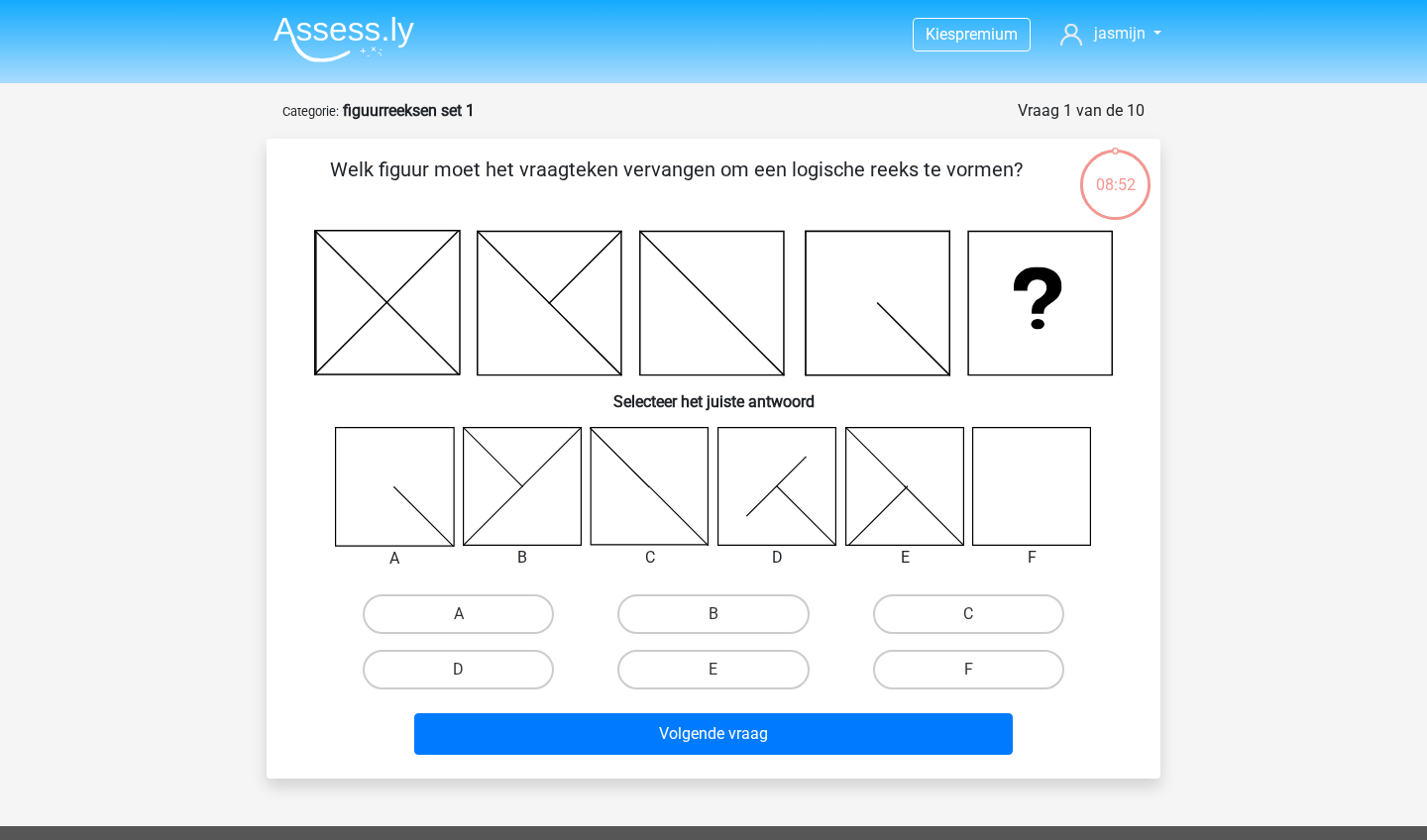 click 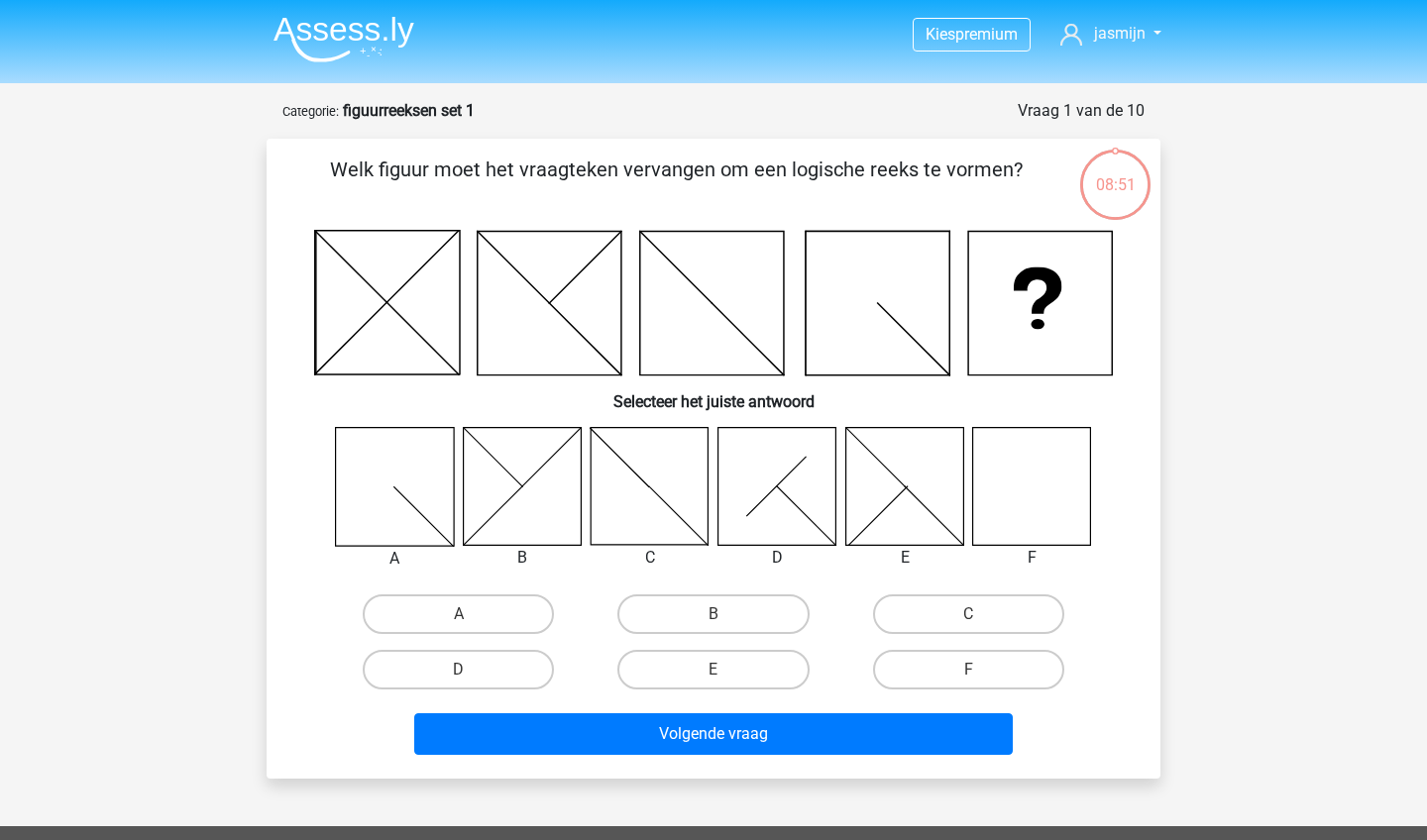 click on "F" at bounding box center [974, 676] 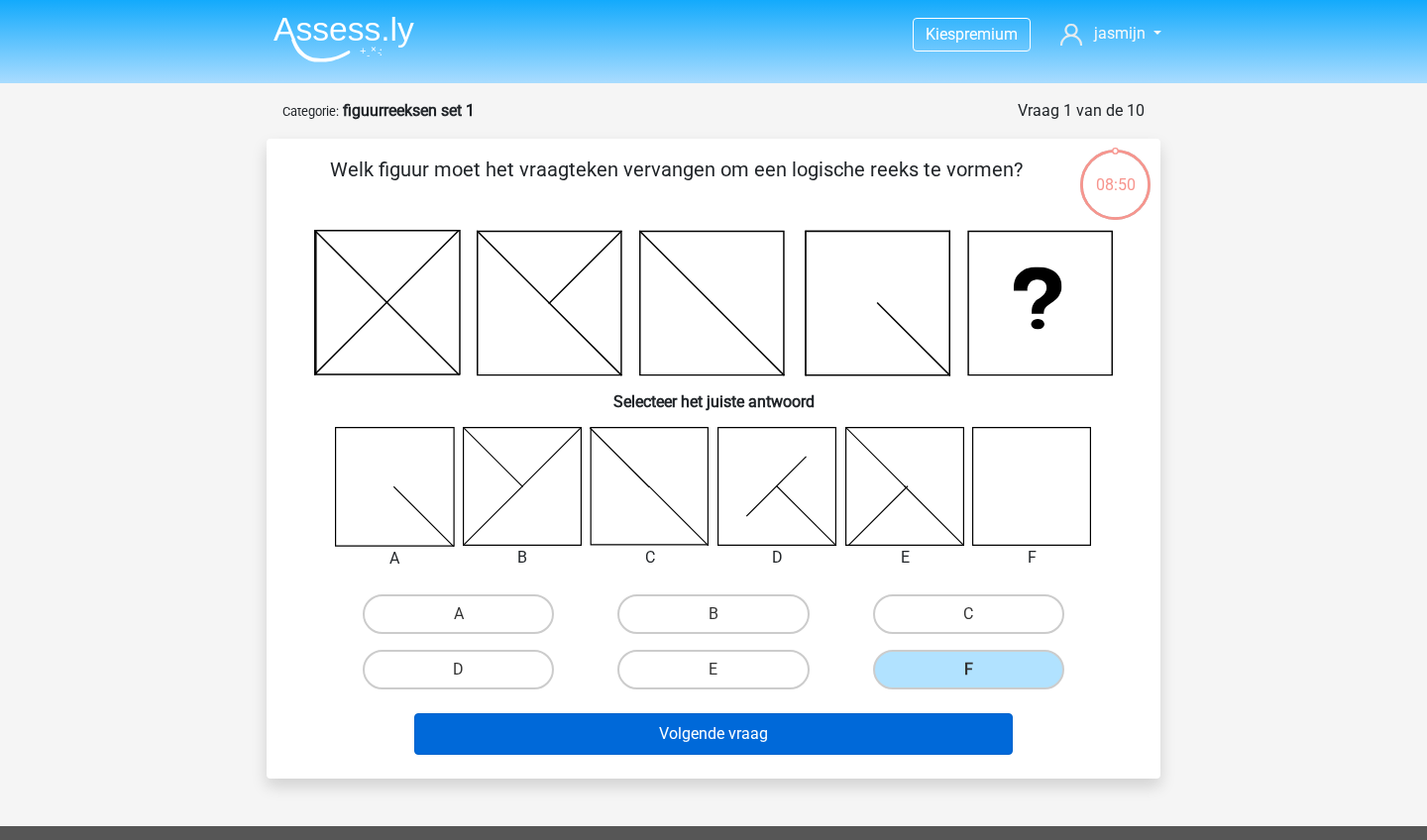 click on "Volgende vraag" at bounding box center [714, 734] 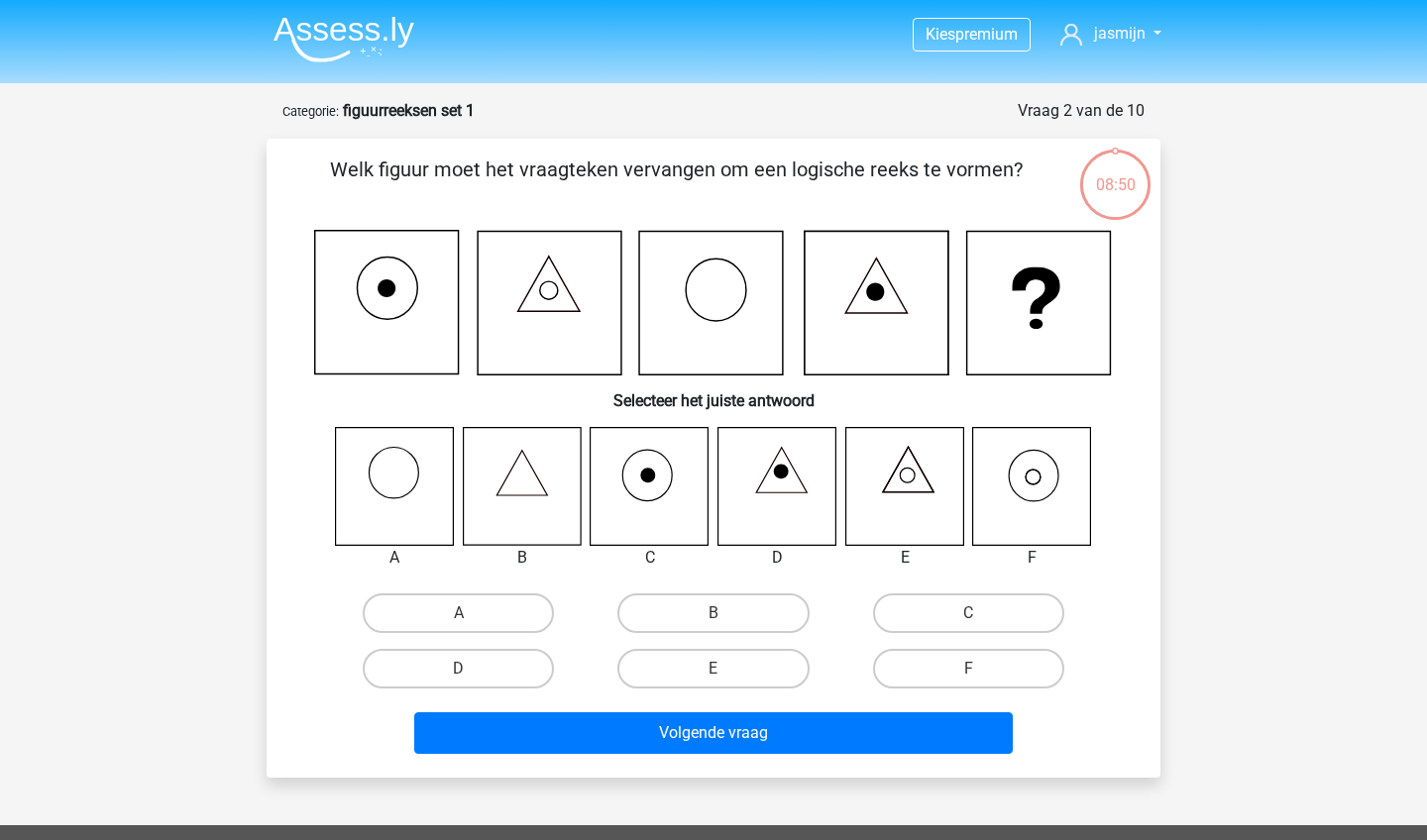 scroll, scrollTop: 99, scrollLeft: 0, axis: vertical 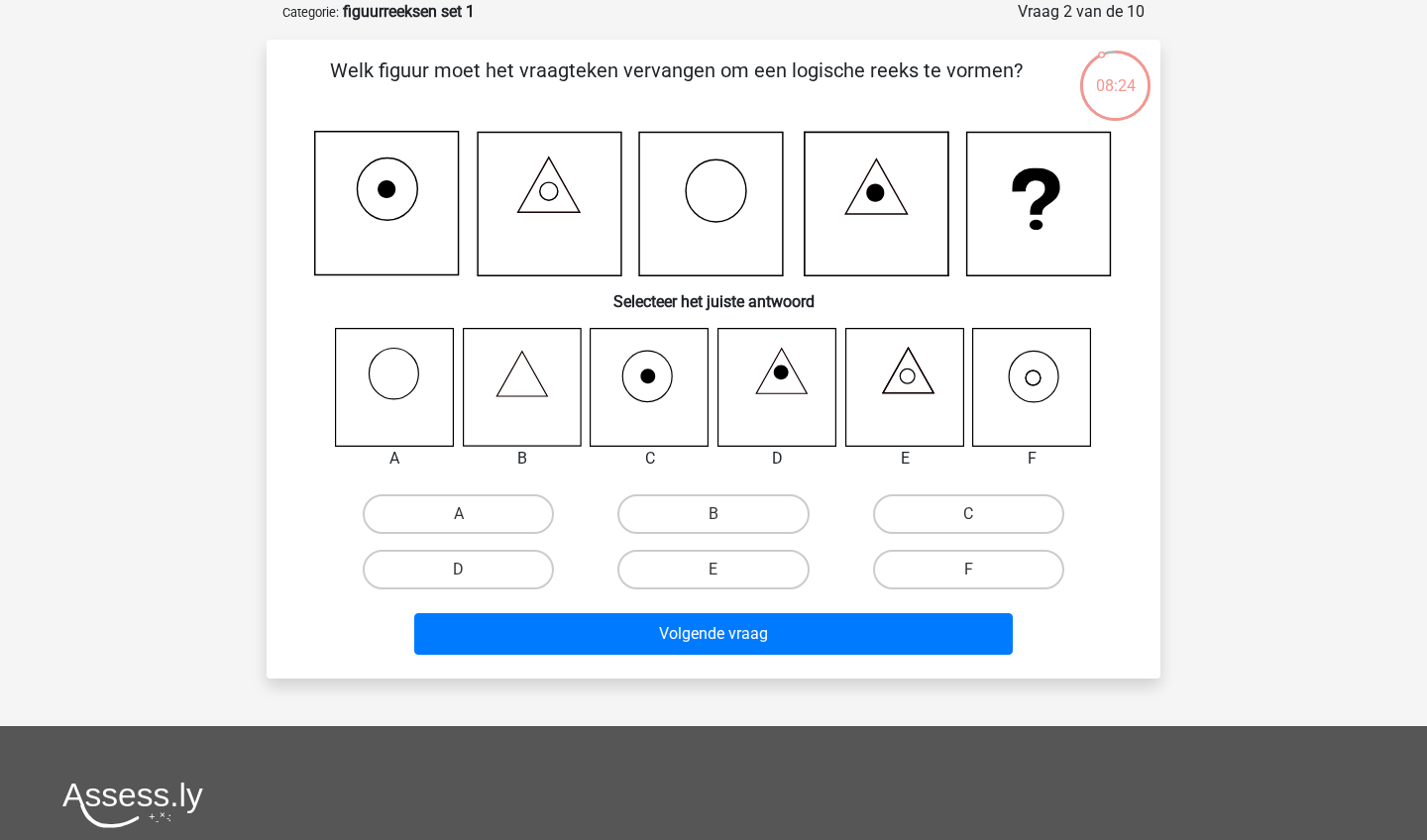 click 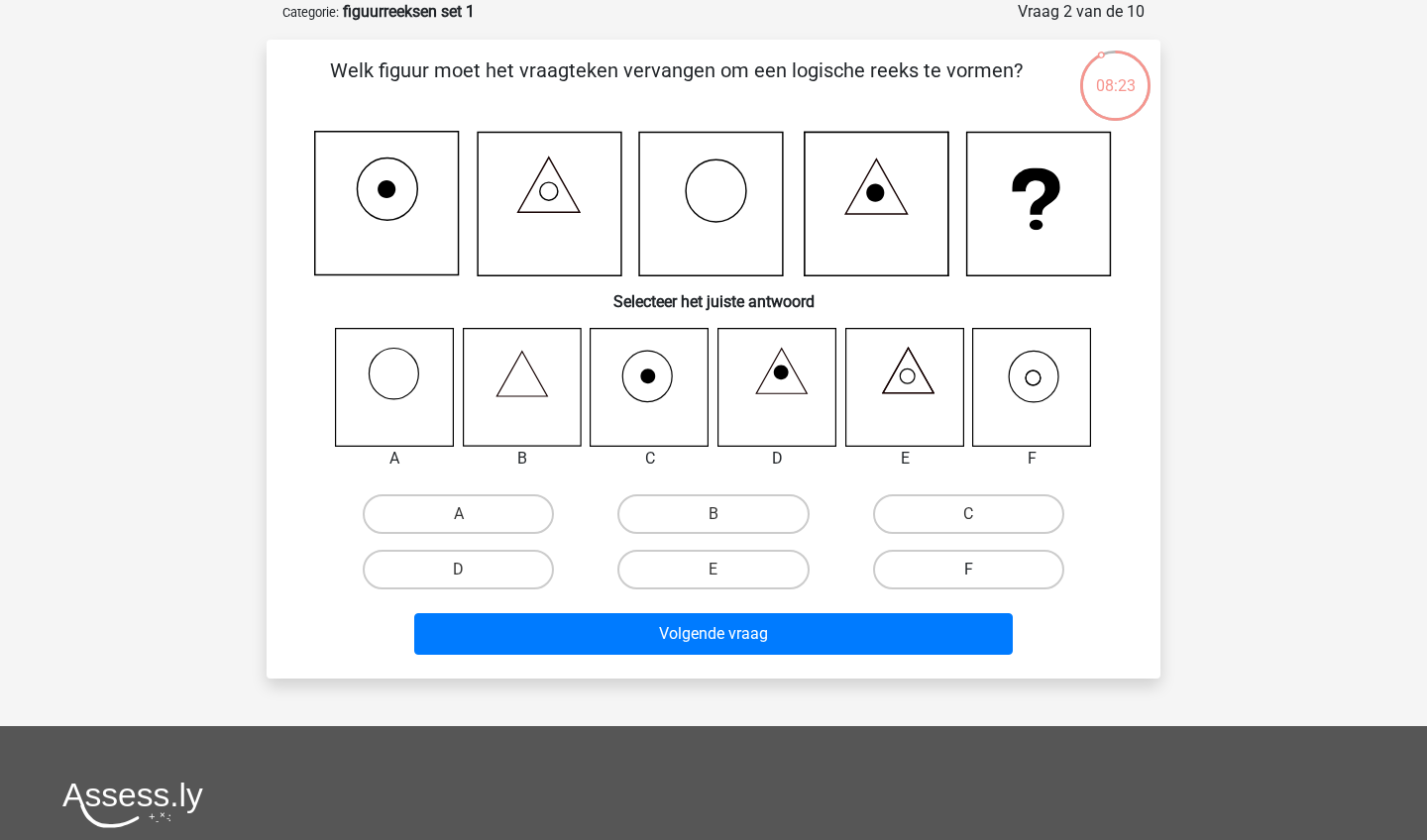 click on "F" at bounding box center (968, 570) 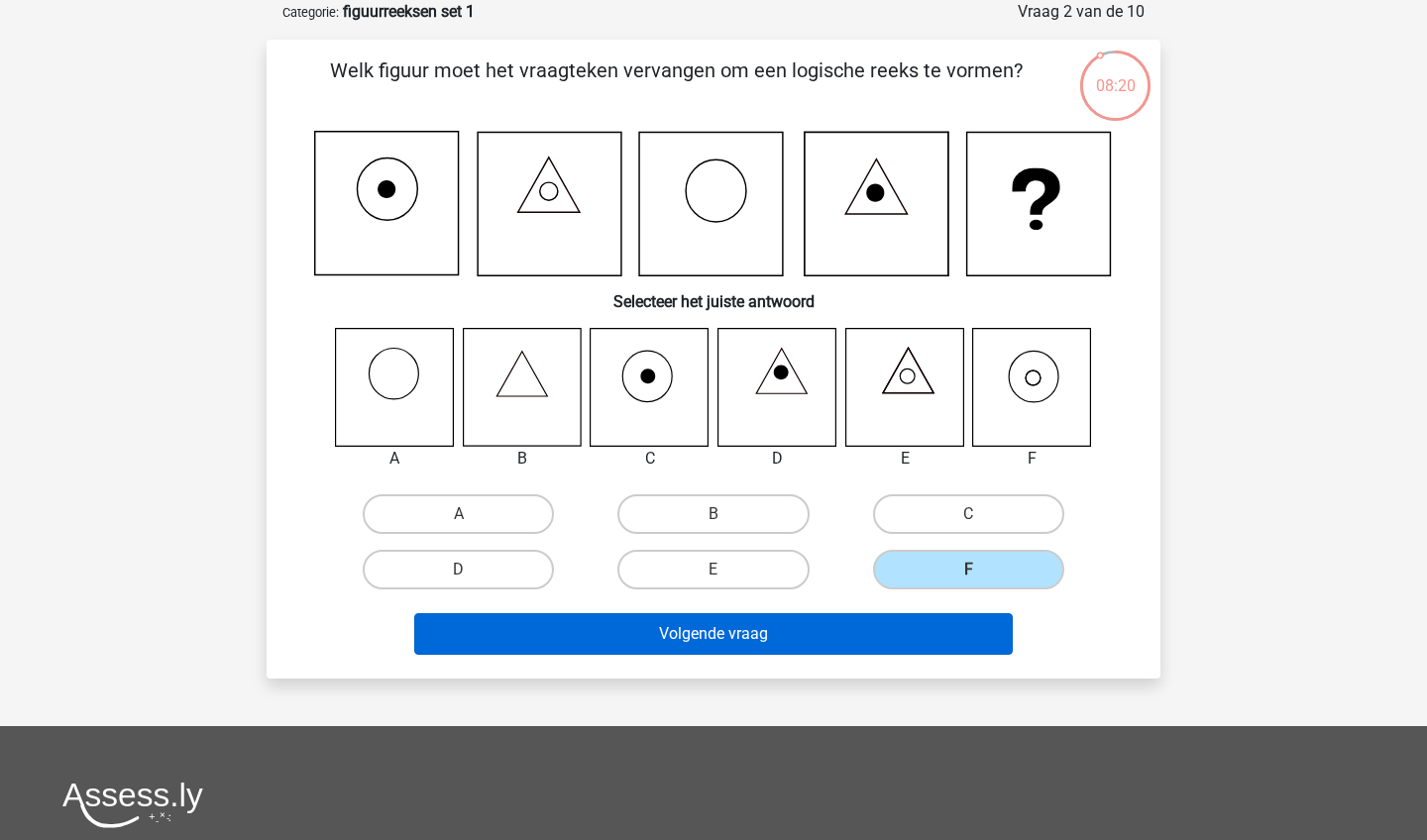 click on "Volgende vraag" at bounding box center [714, 634] 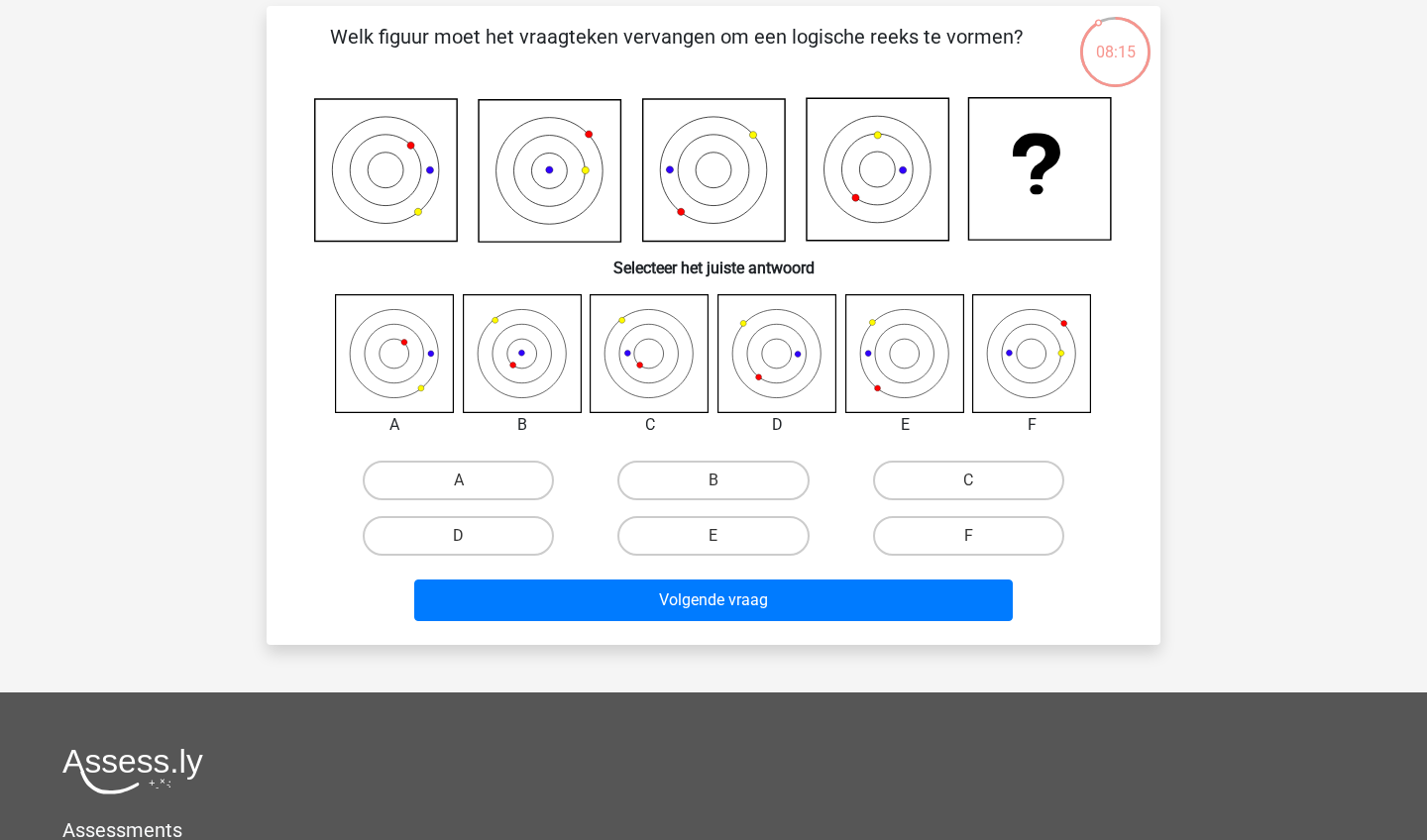 scroll, scrollTop: 133, scrollLeft: 0, axis: vertical 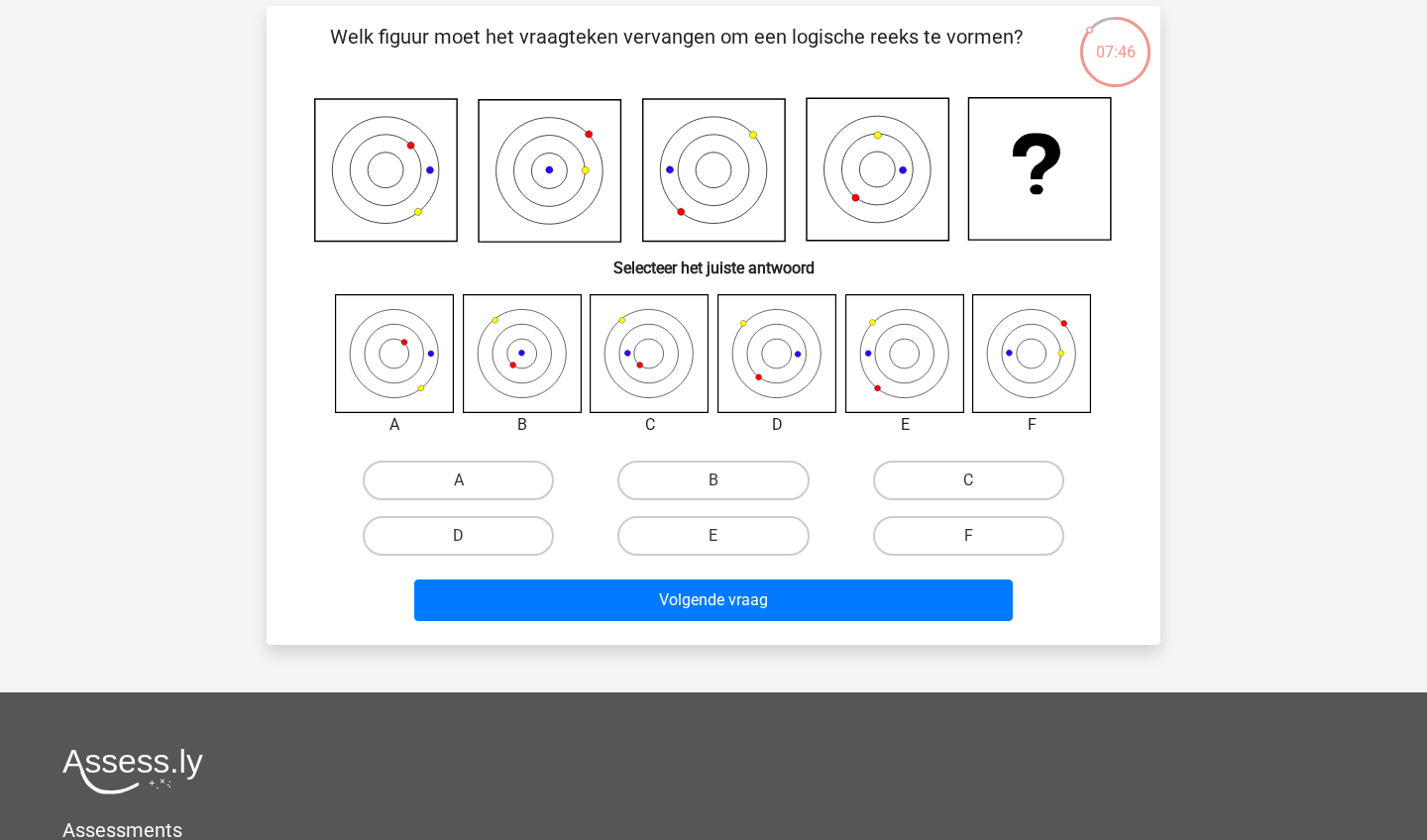 click 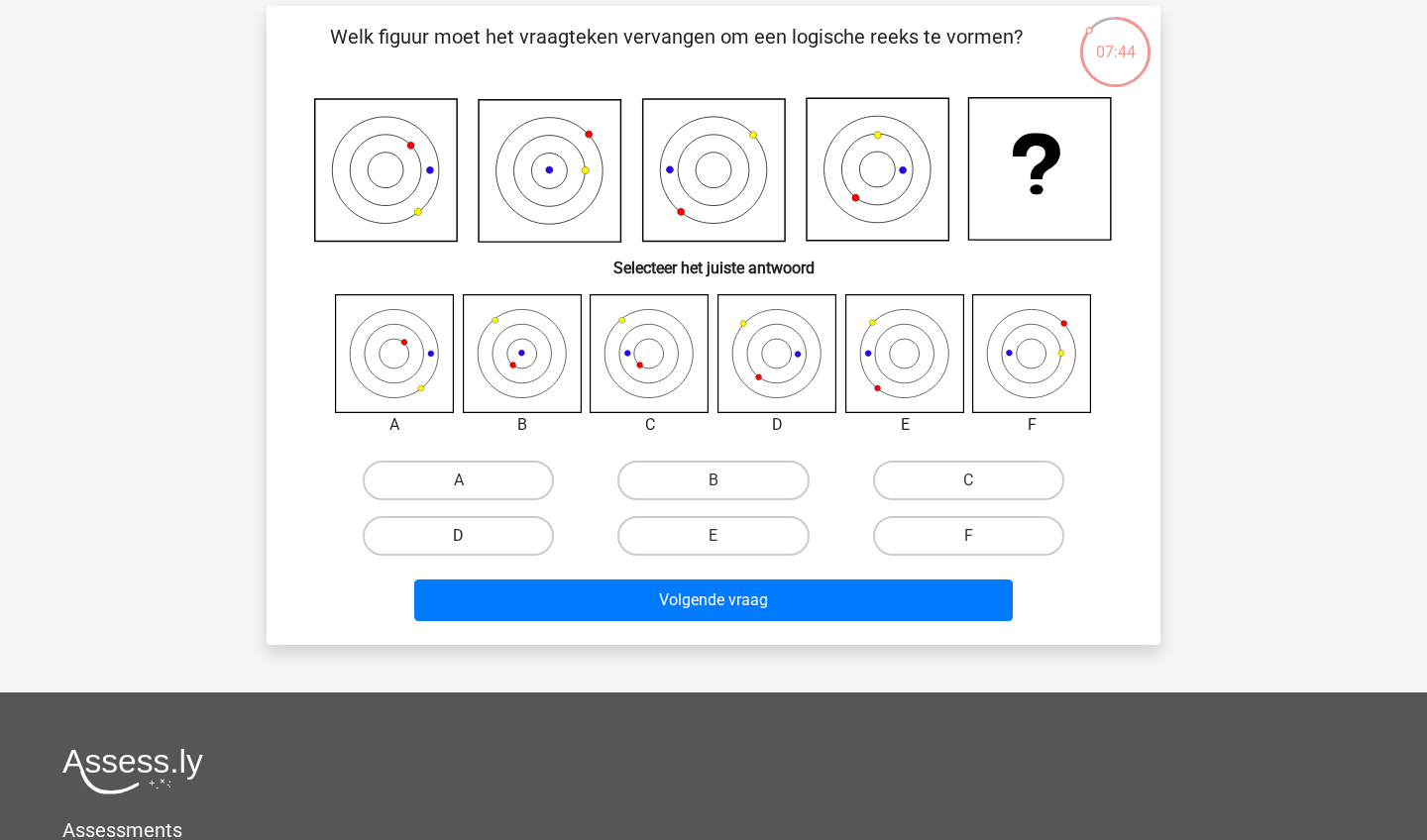 click on "D" at bounding box center (458, 536) 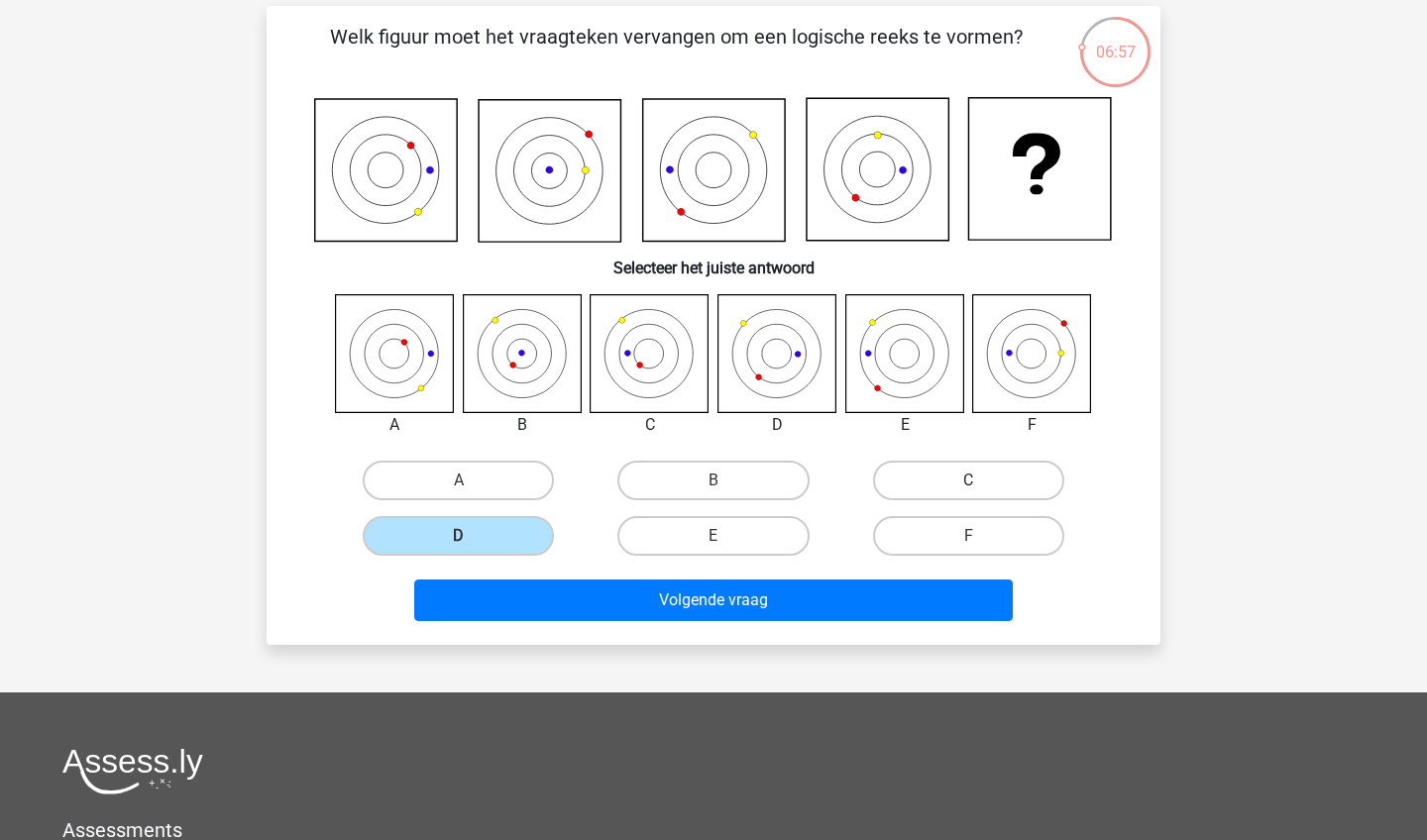 click on "C" at bounding box center [968, 480] 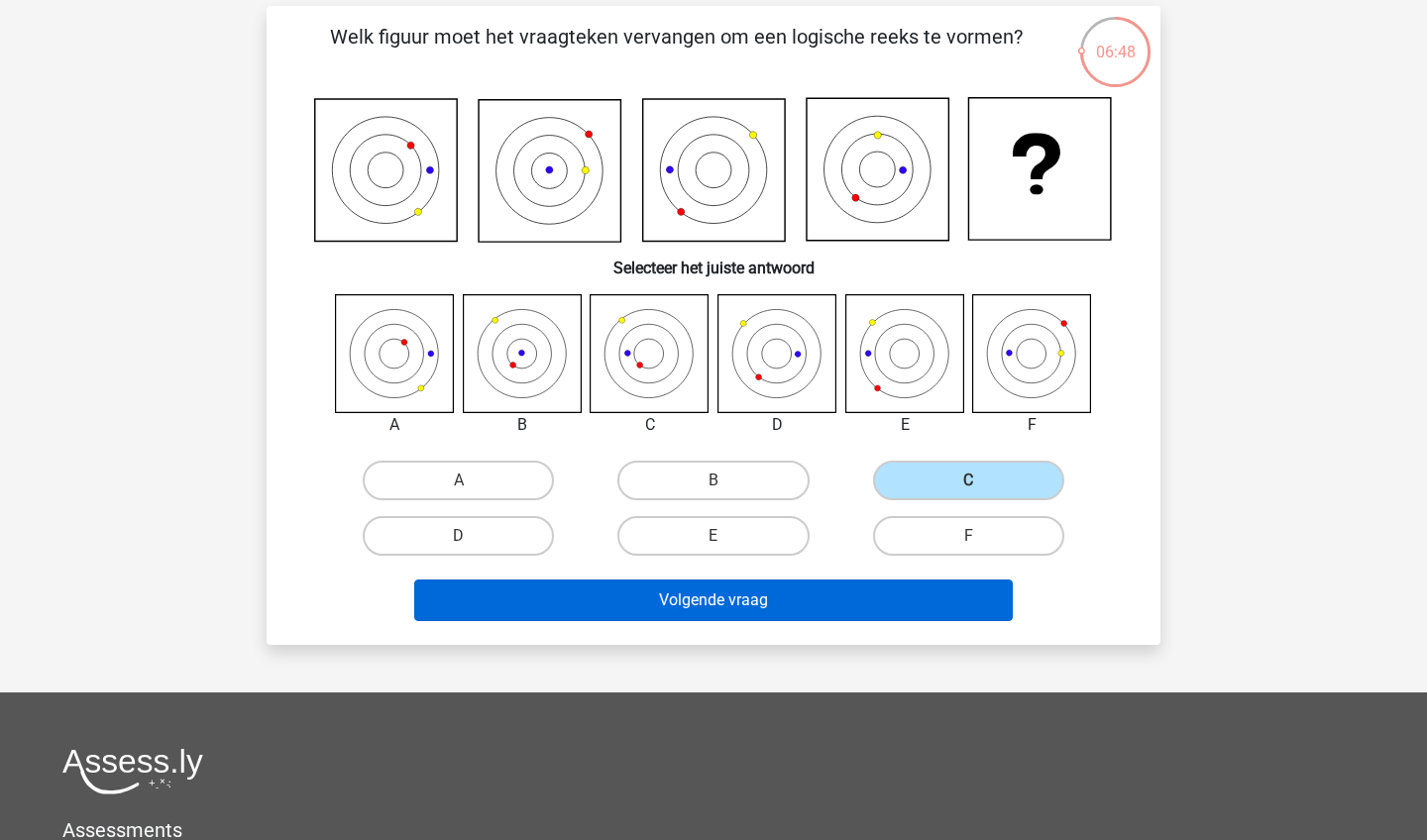 click on "Volgende vraag" at bounding box center [714, 600] 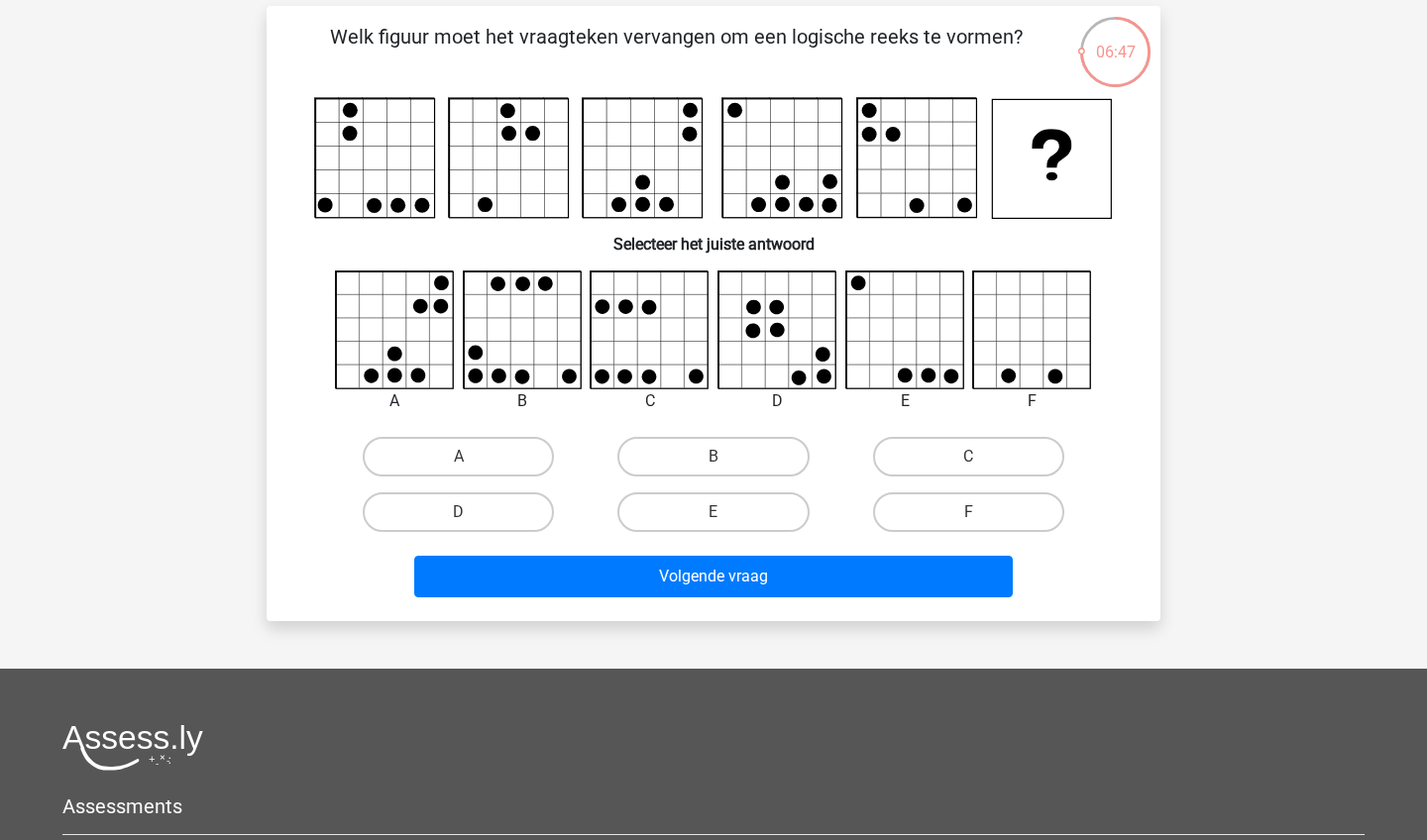 scroll, scrollTop: 99, scrollLeft: 0, axis: vertical 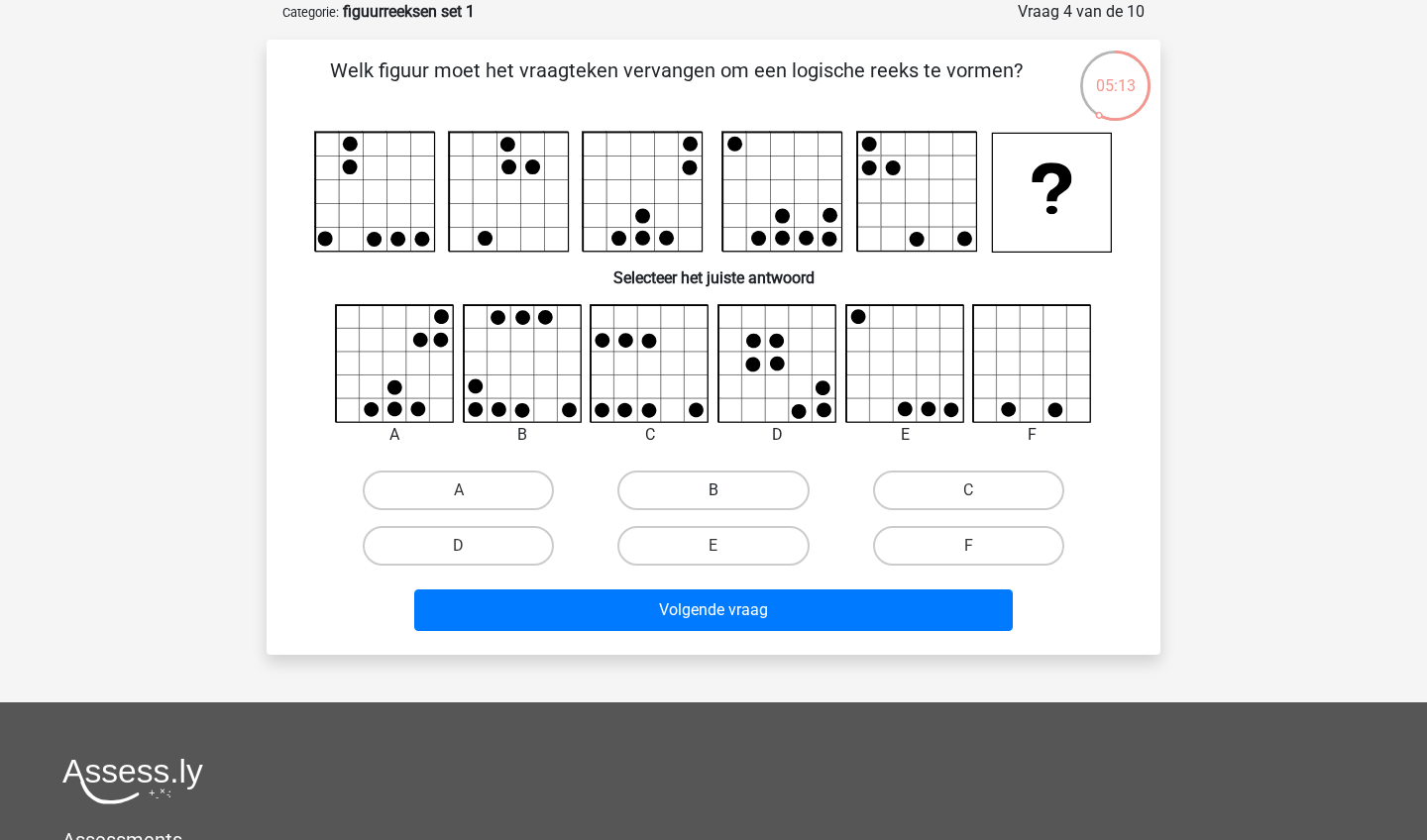 click on "B" at bounding box center [713, 490] 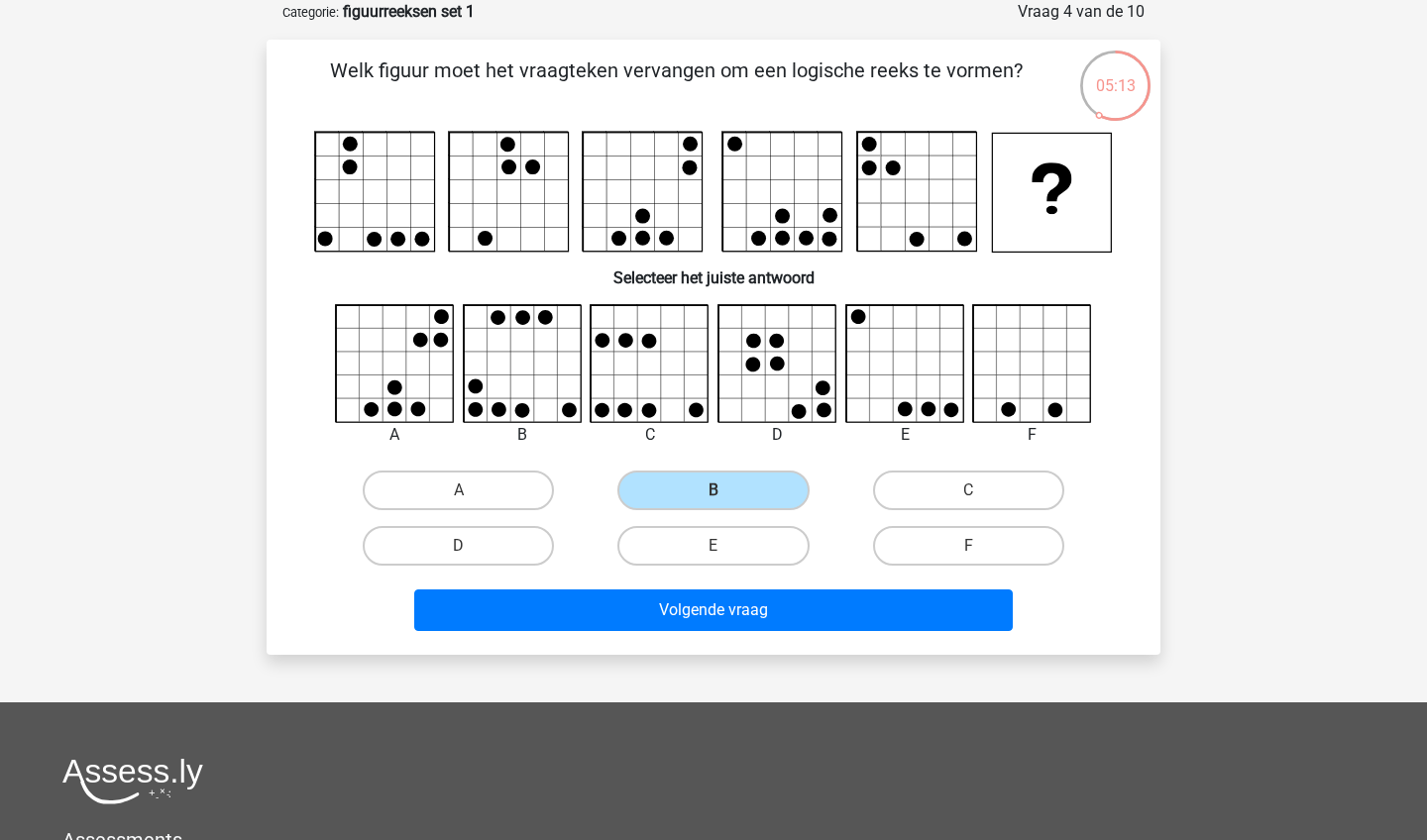 click on "E" at bounding box center [713, 546] 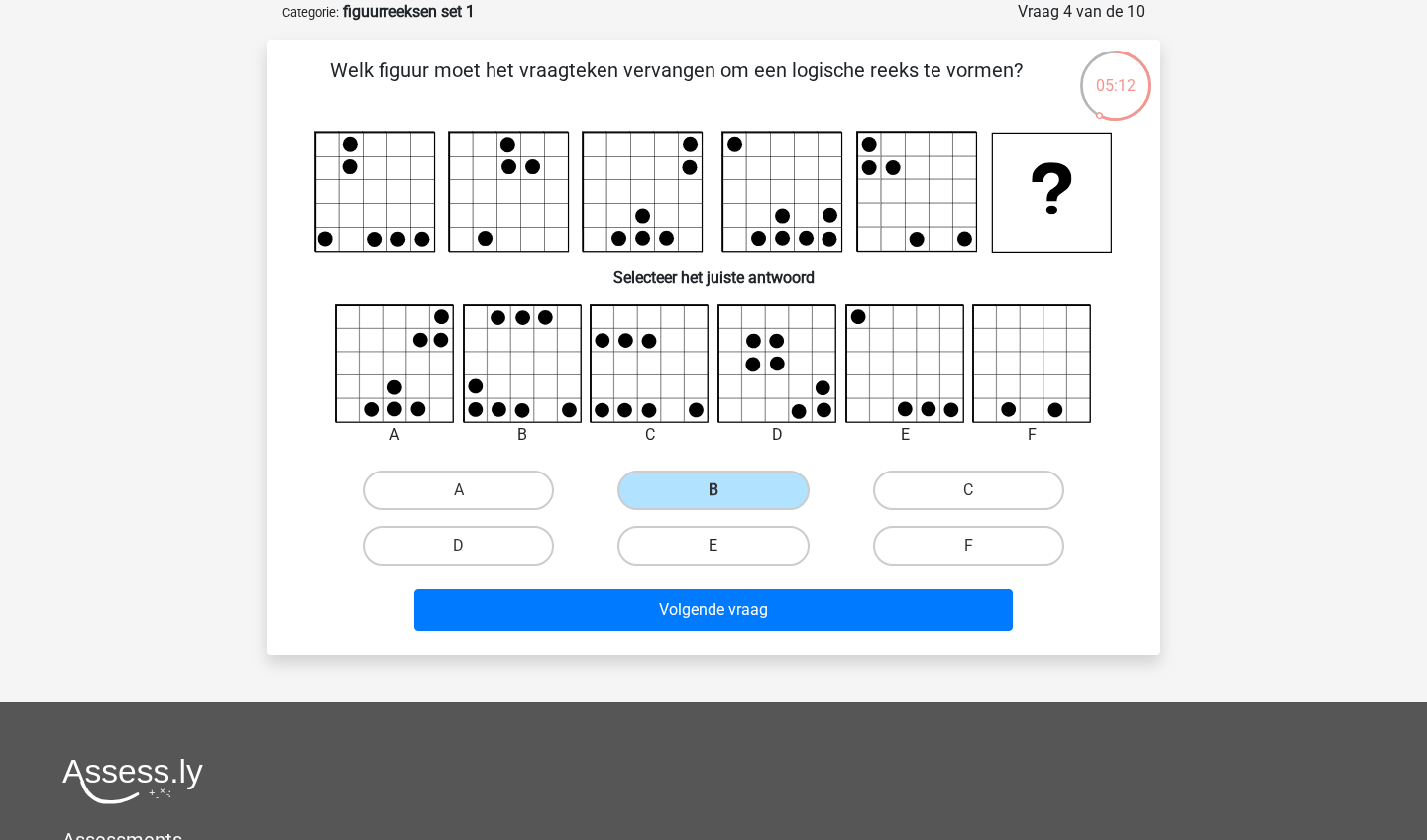 click on "E" at bounding box center [713, 546] 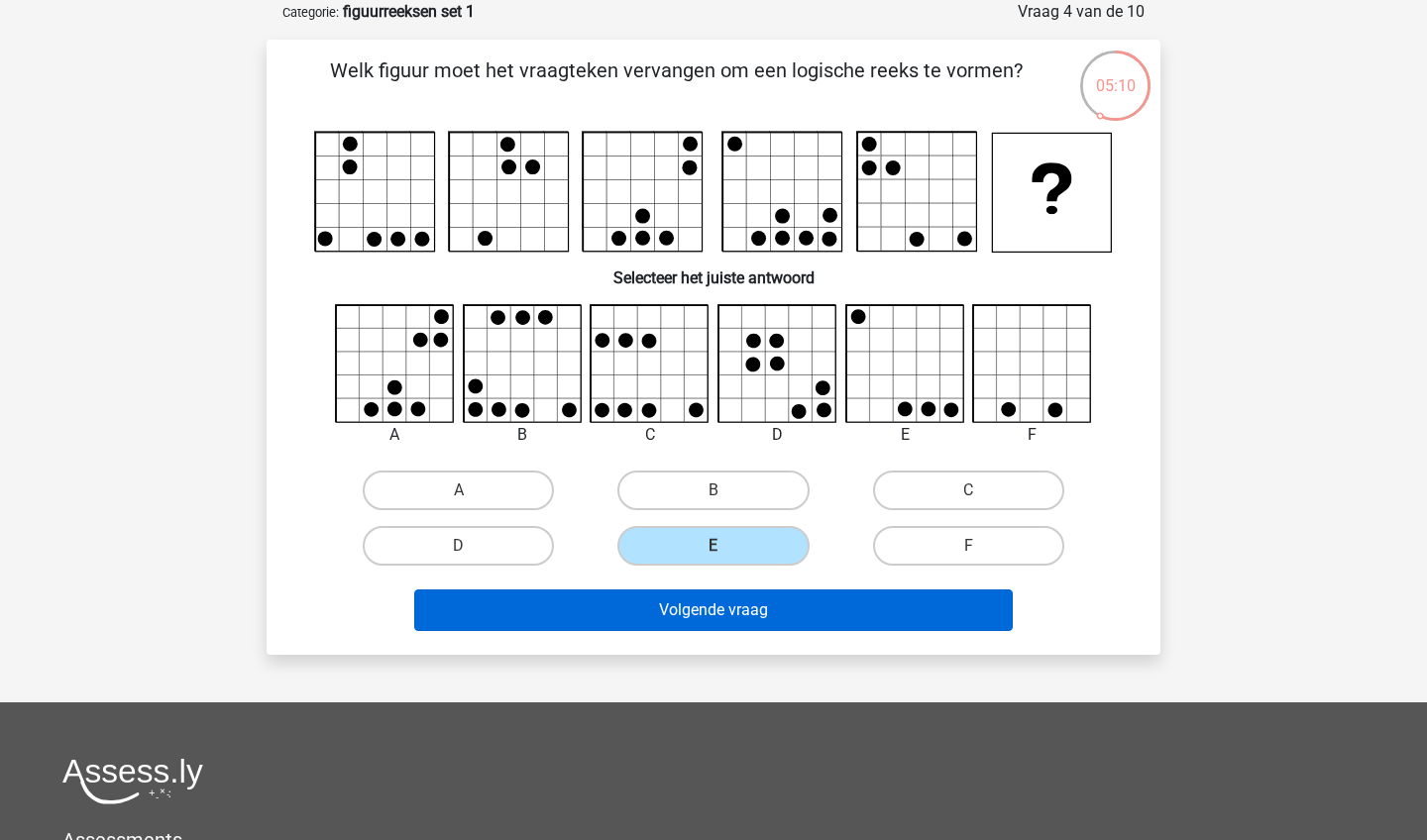 click on "Volgende vraag" at bounding box center [714, 610] 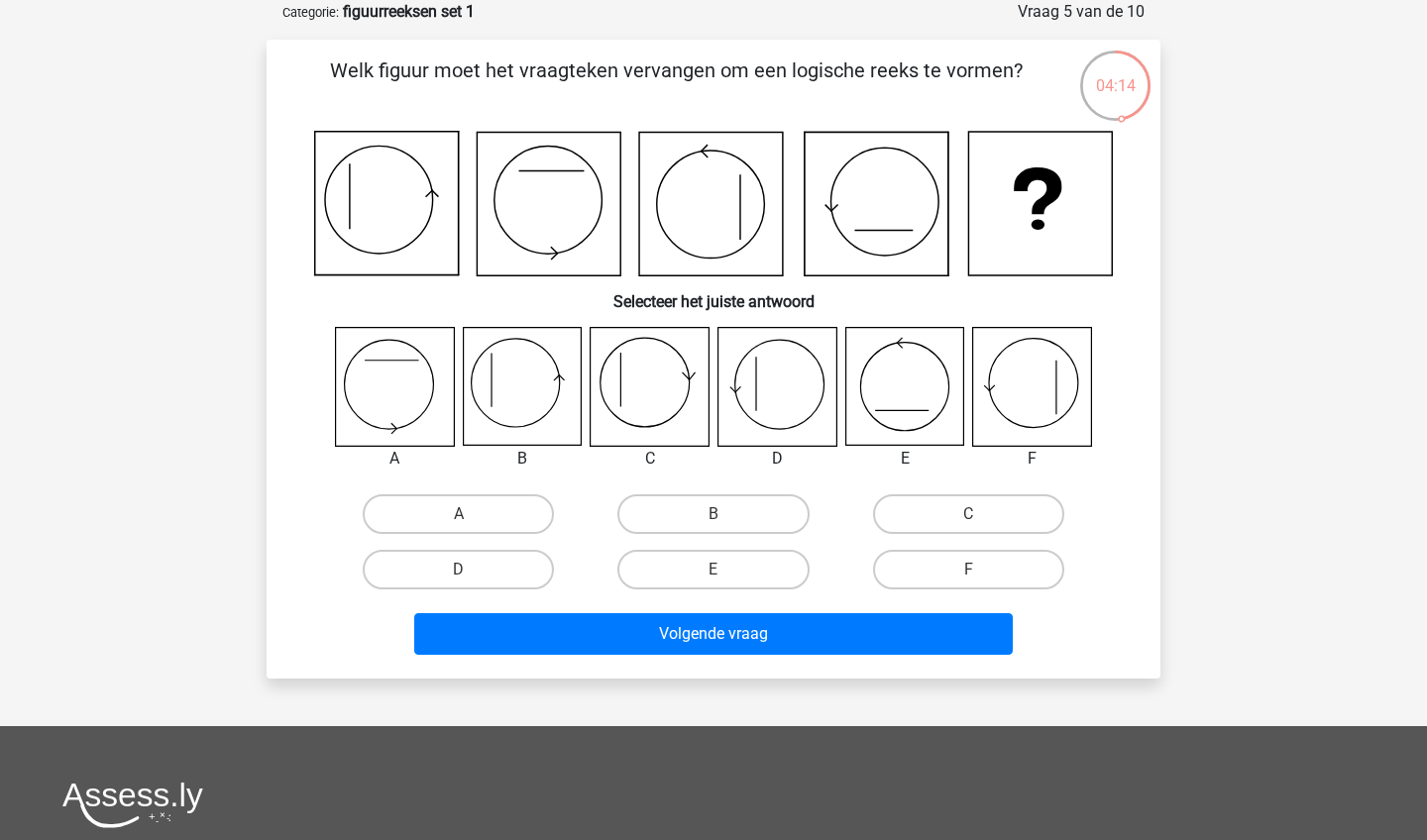 click 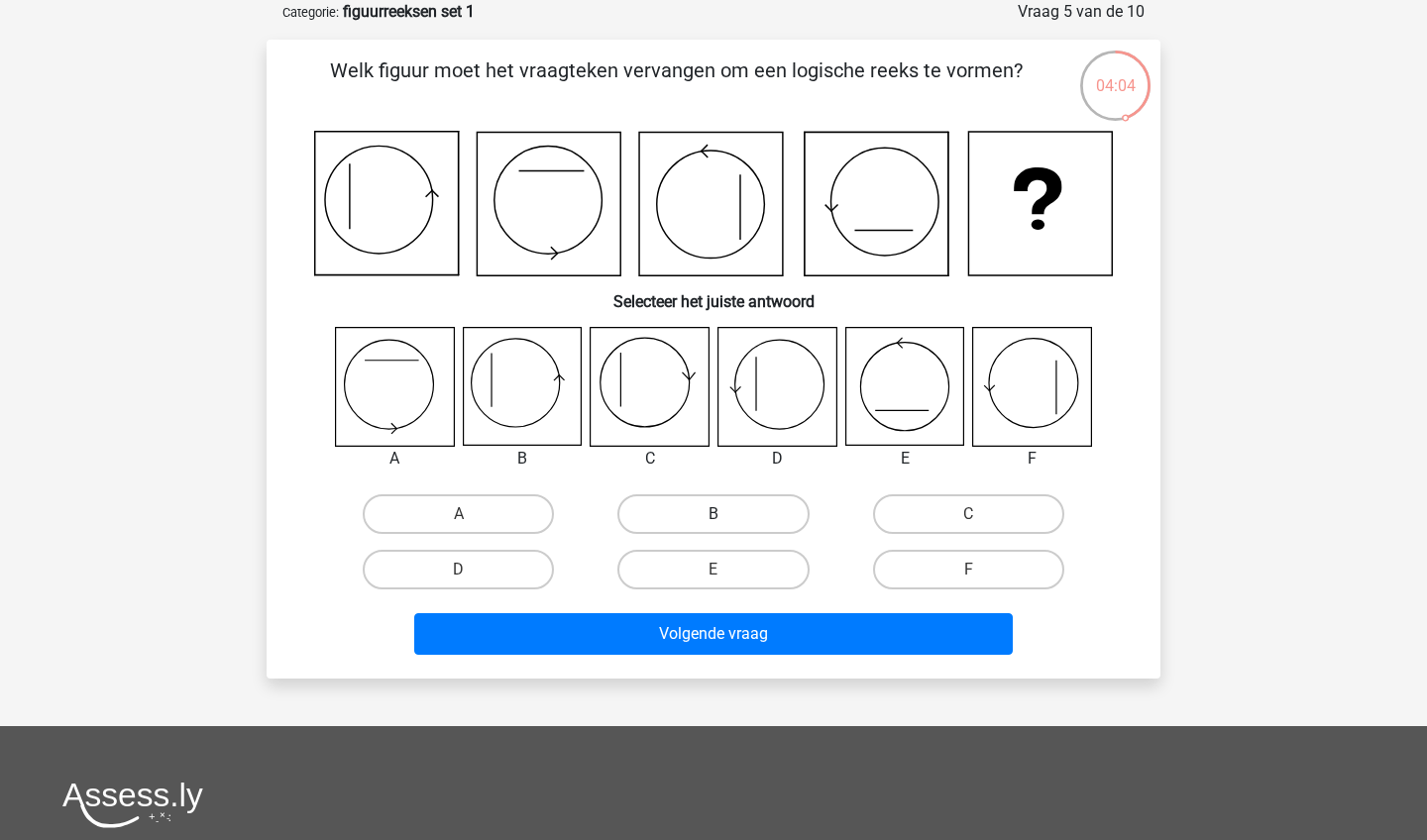 click on "B" at bounding box center [713, 514] 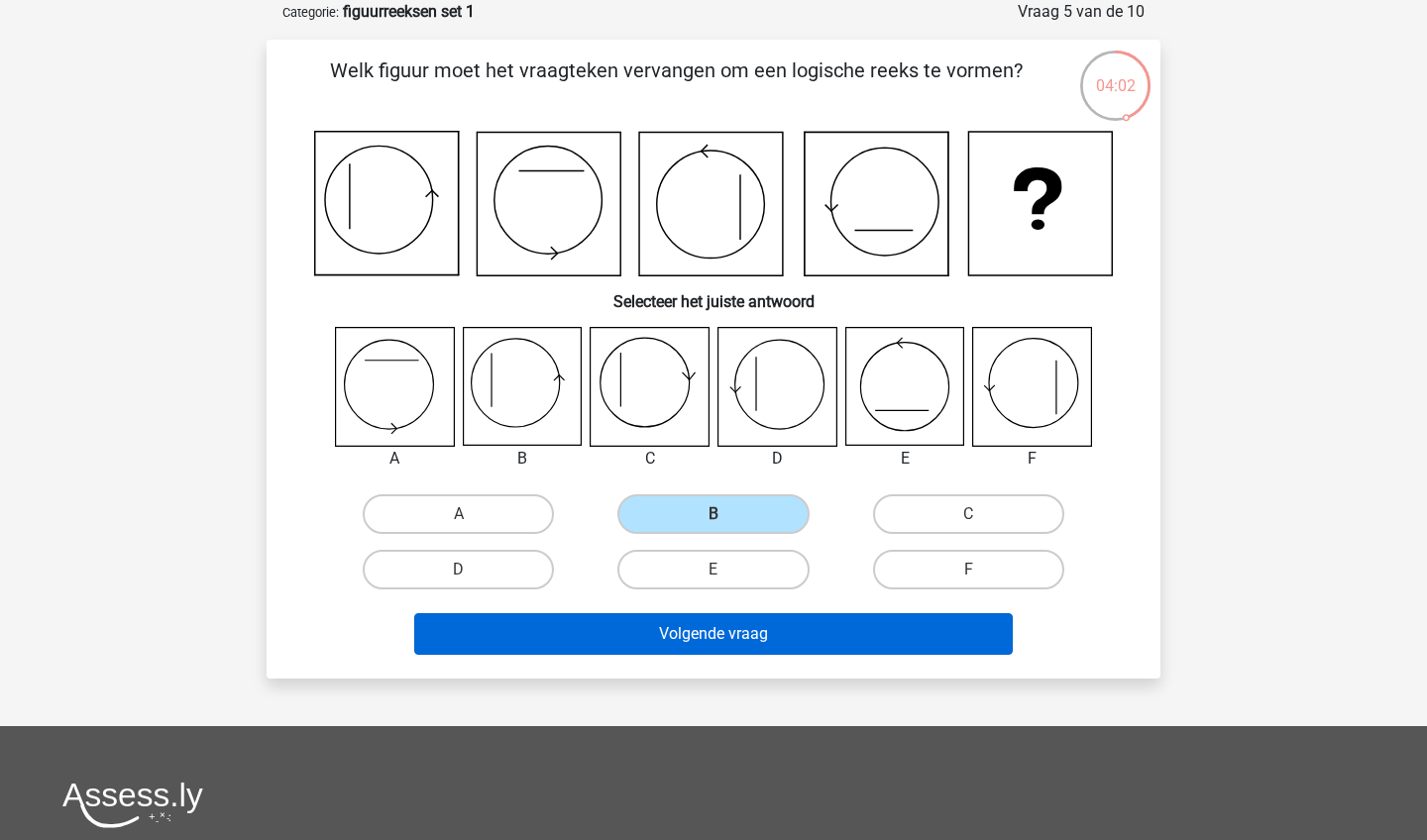 click on "Volgende vraag" at bounding box center (714, 634) 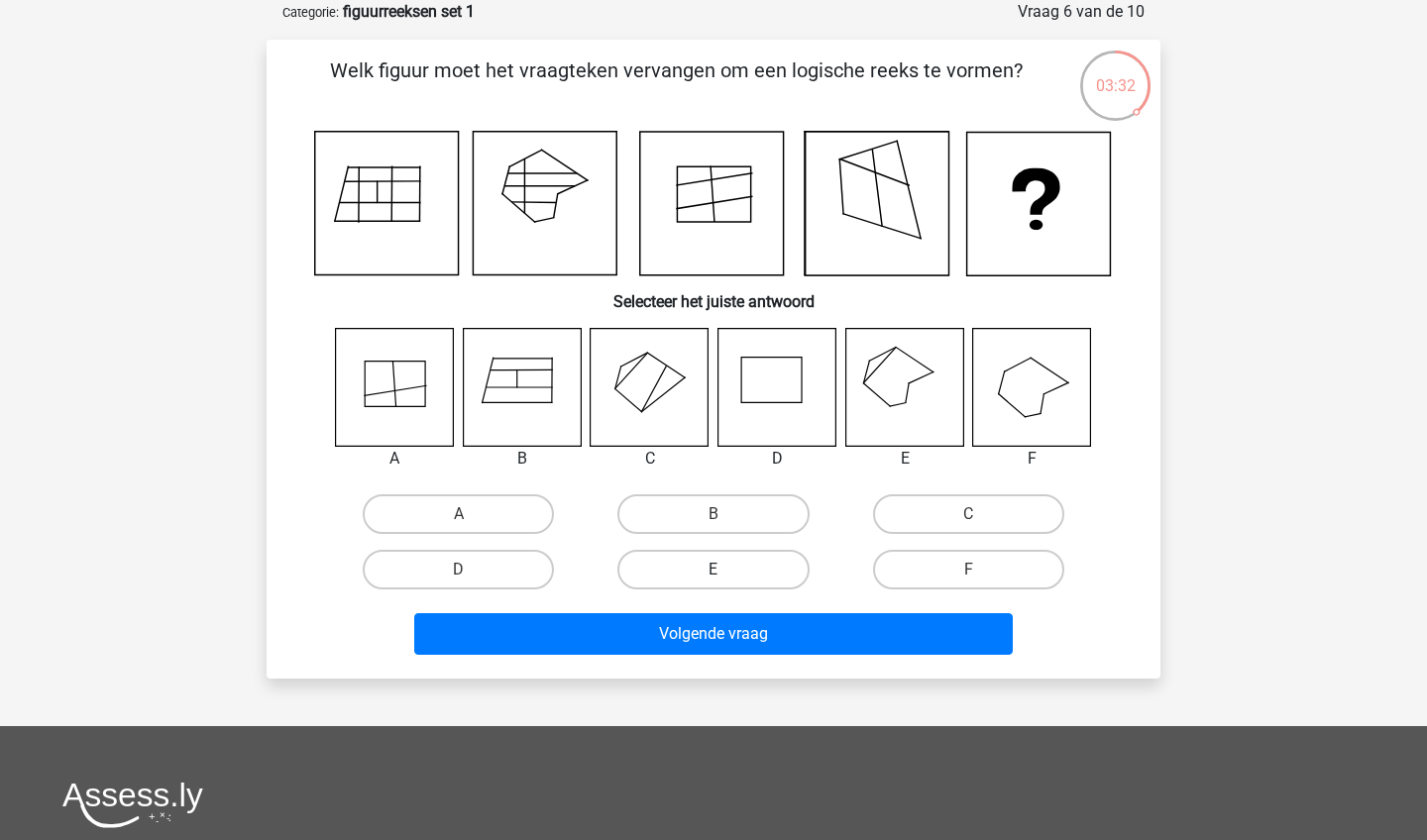 click on "E" at bounding box center [713, 570] 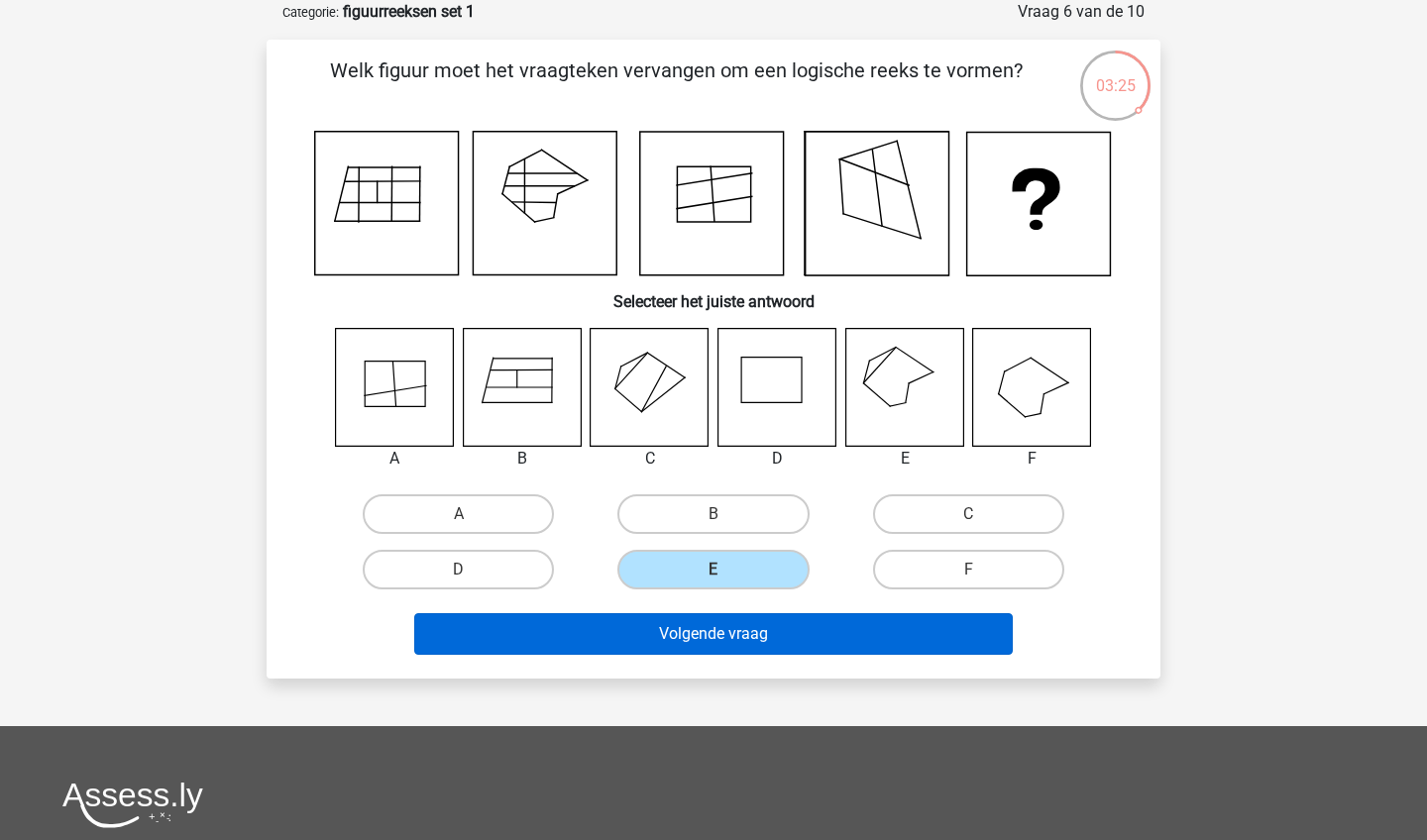 click on "Volgende vraag" at bounding box center [714, 634] 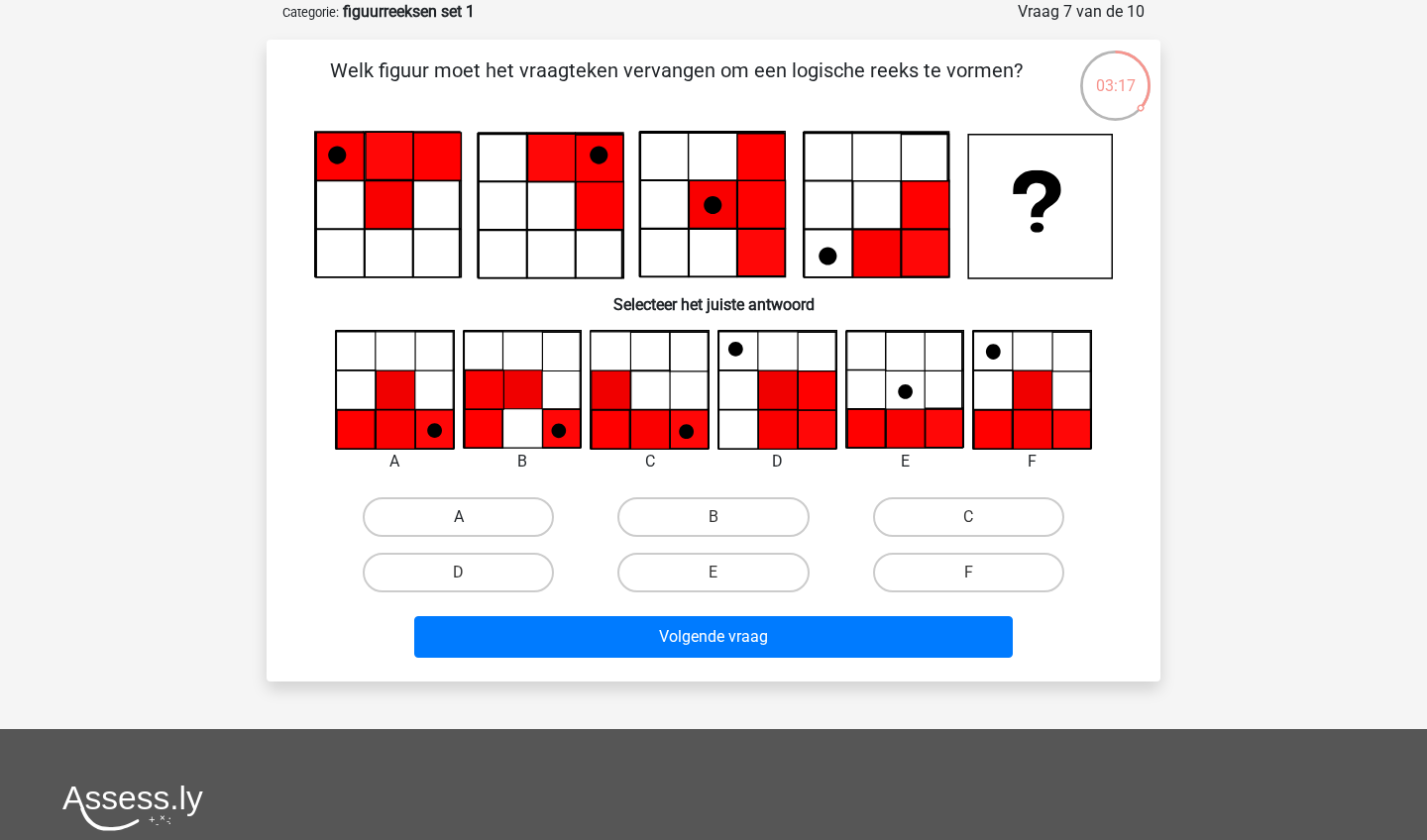 click on "A" at bounding box center (458, 517) 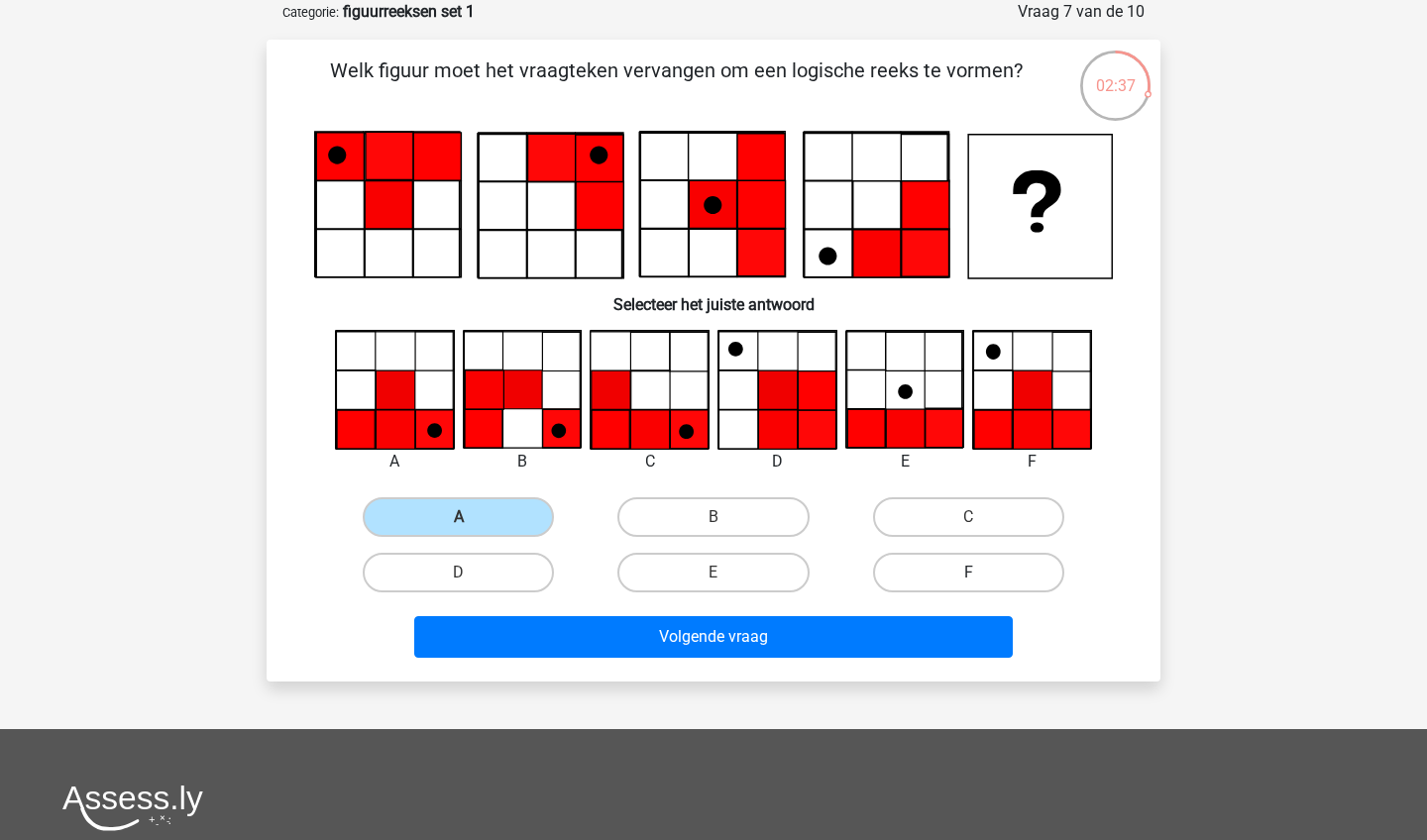 click on "F" at bounding box center [968, 573] 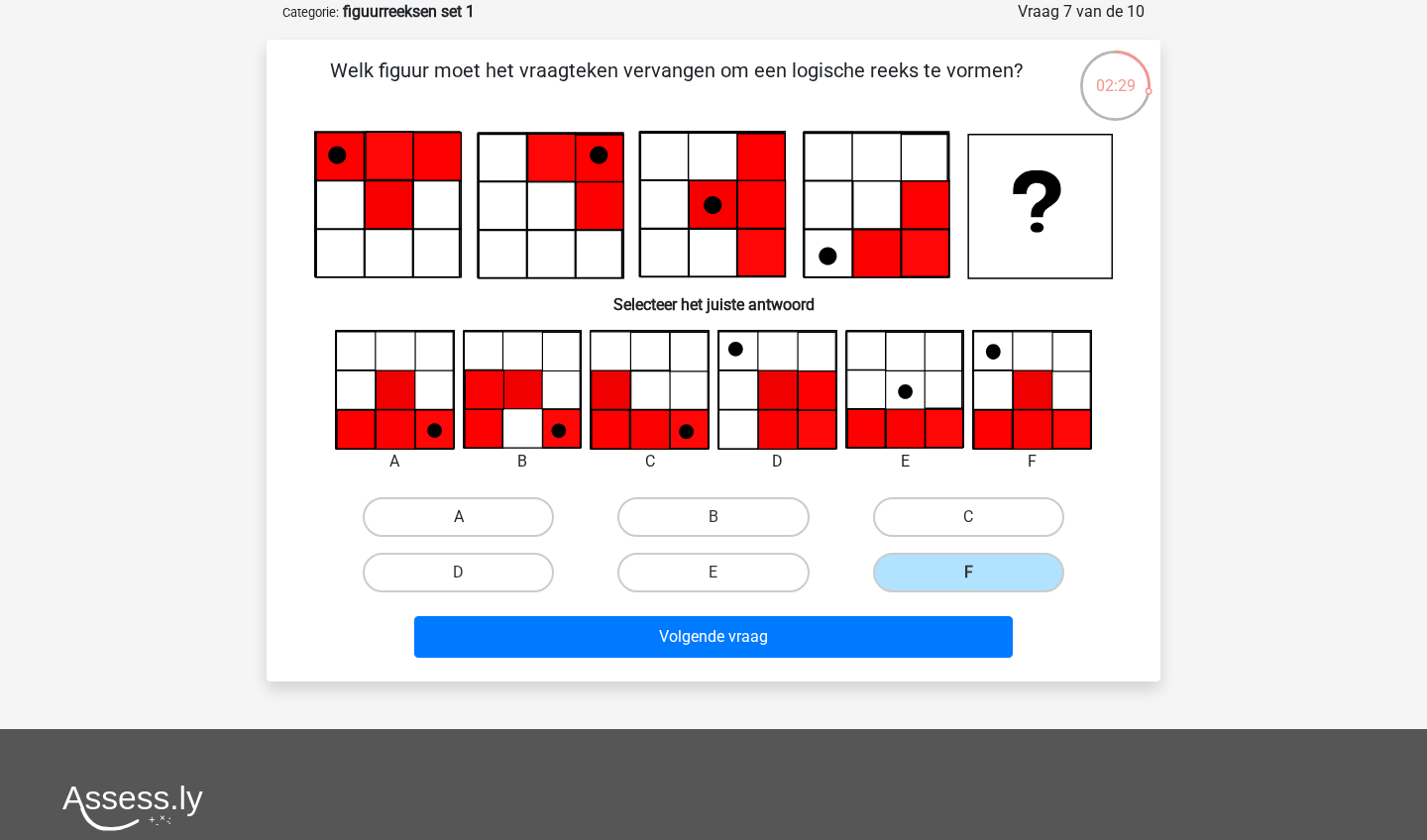 click on "A" at bounding box center (458, 517) 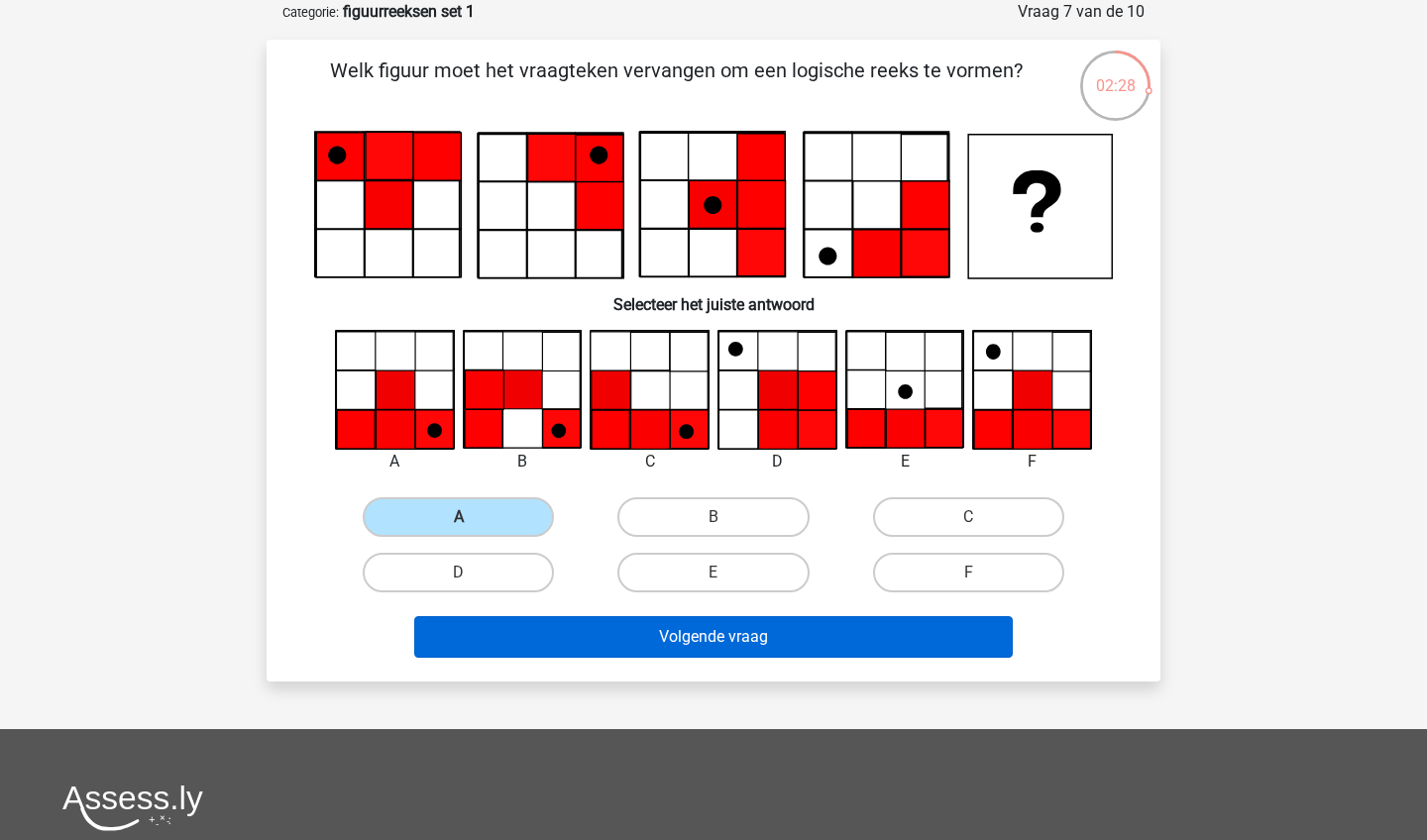 click on "Volgende vraag" at bounding box center [714, 637] 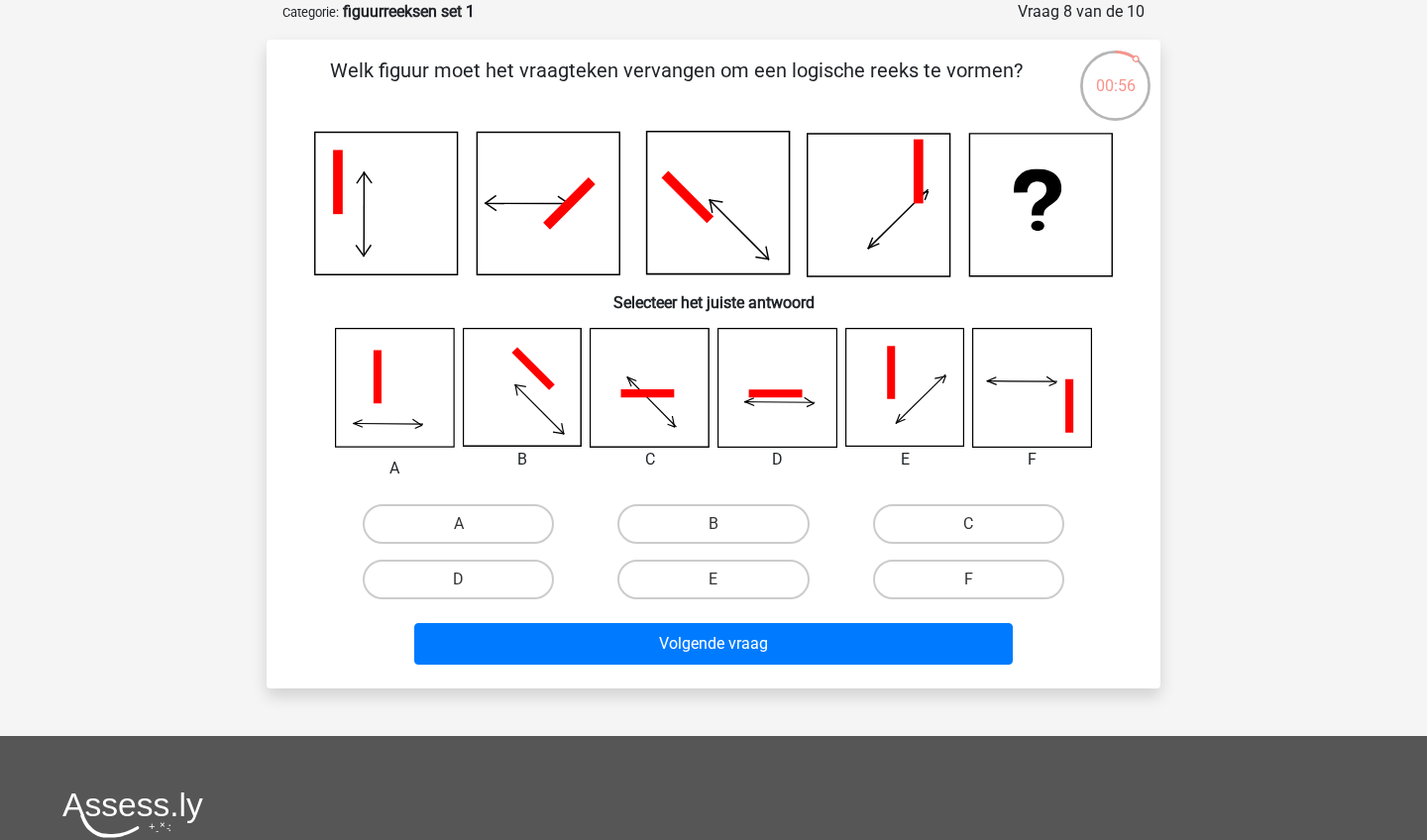click 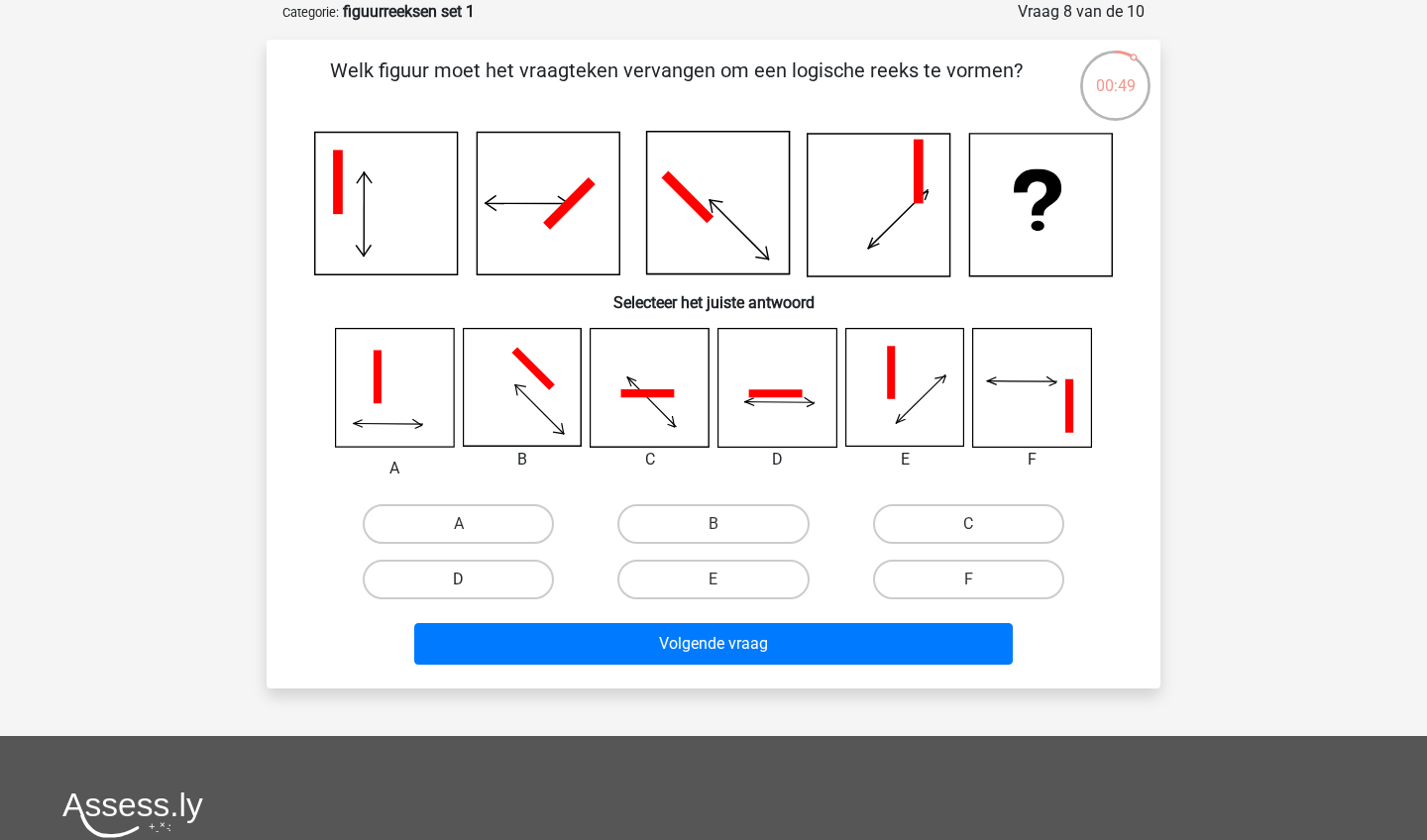click on "D" at bounding box center [458, 579] 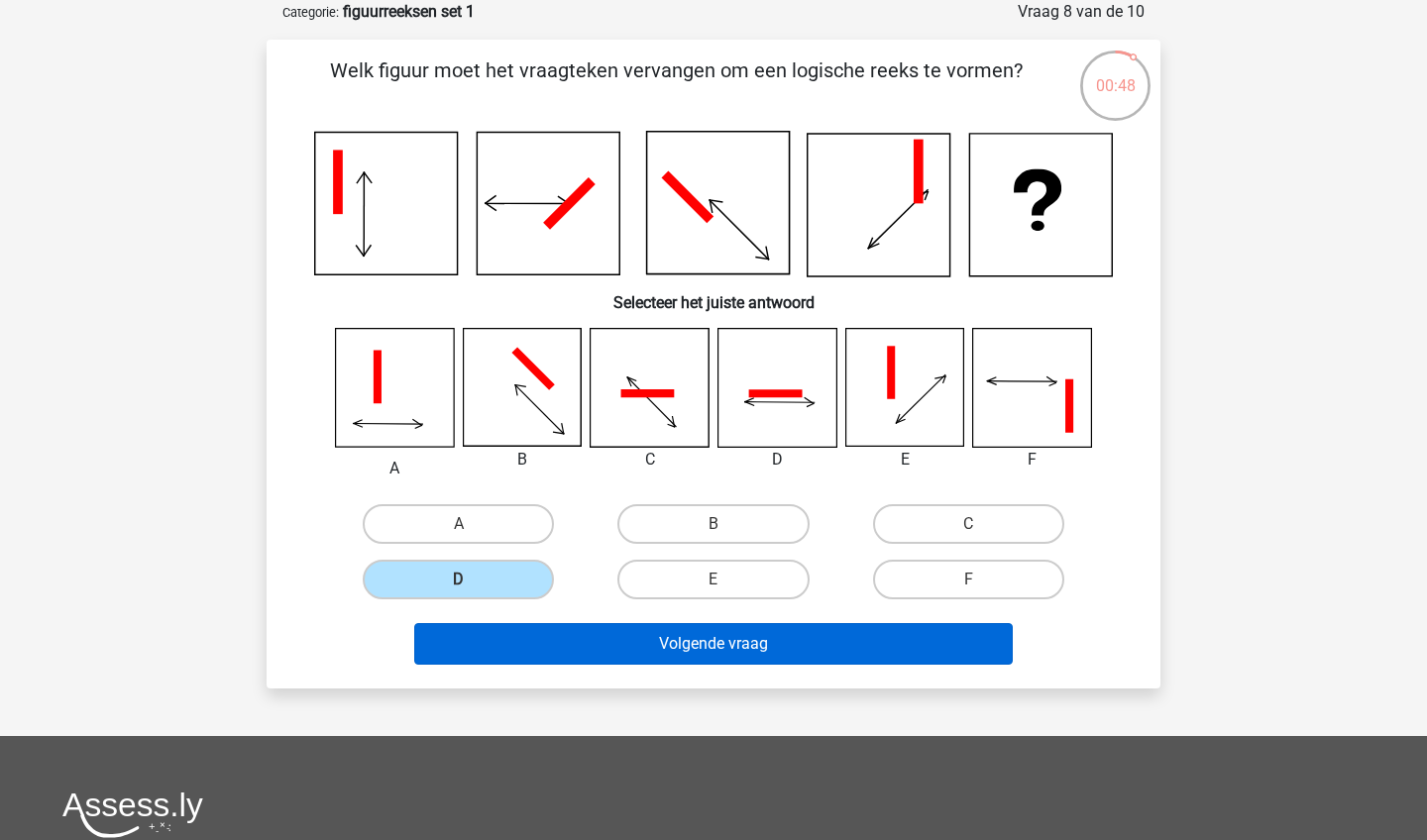 click on "Volgende vraag" at bounding box center (714, 644) 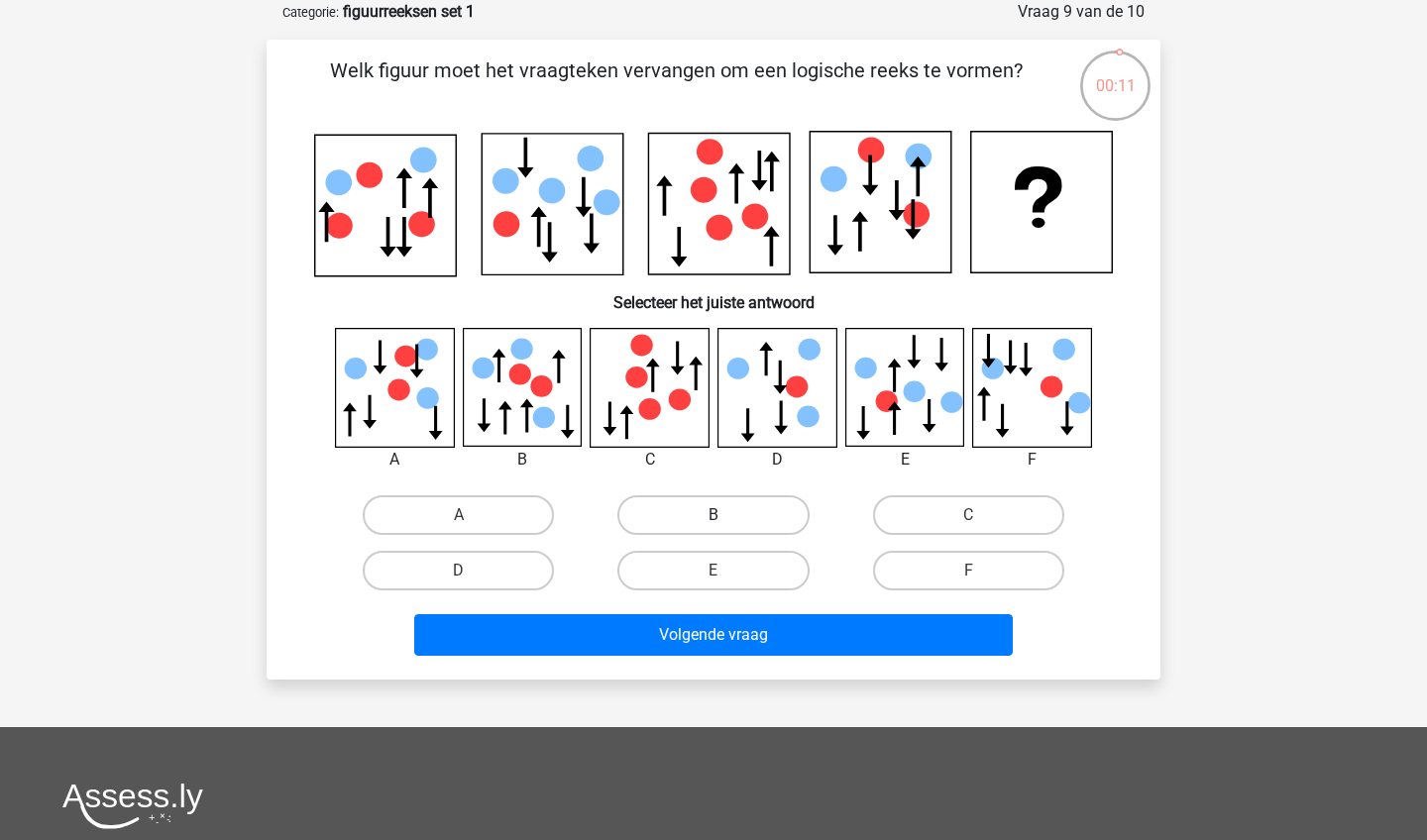 click on "B" at bounding box center (713, 515) 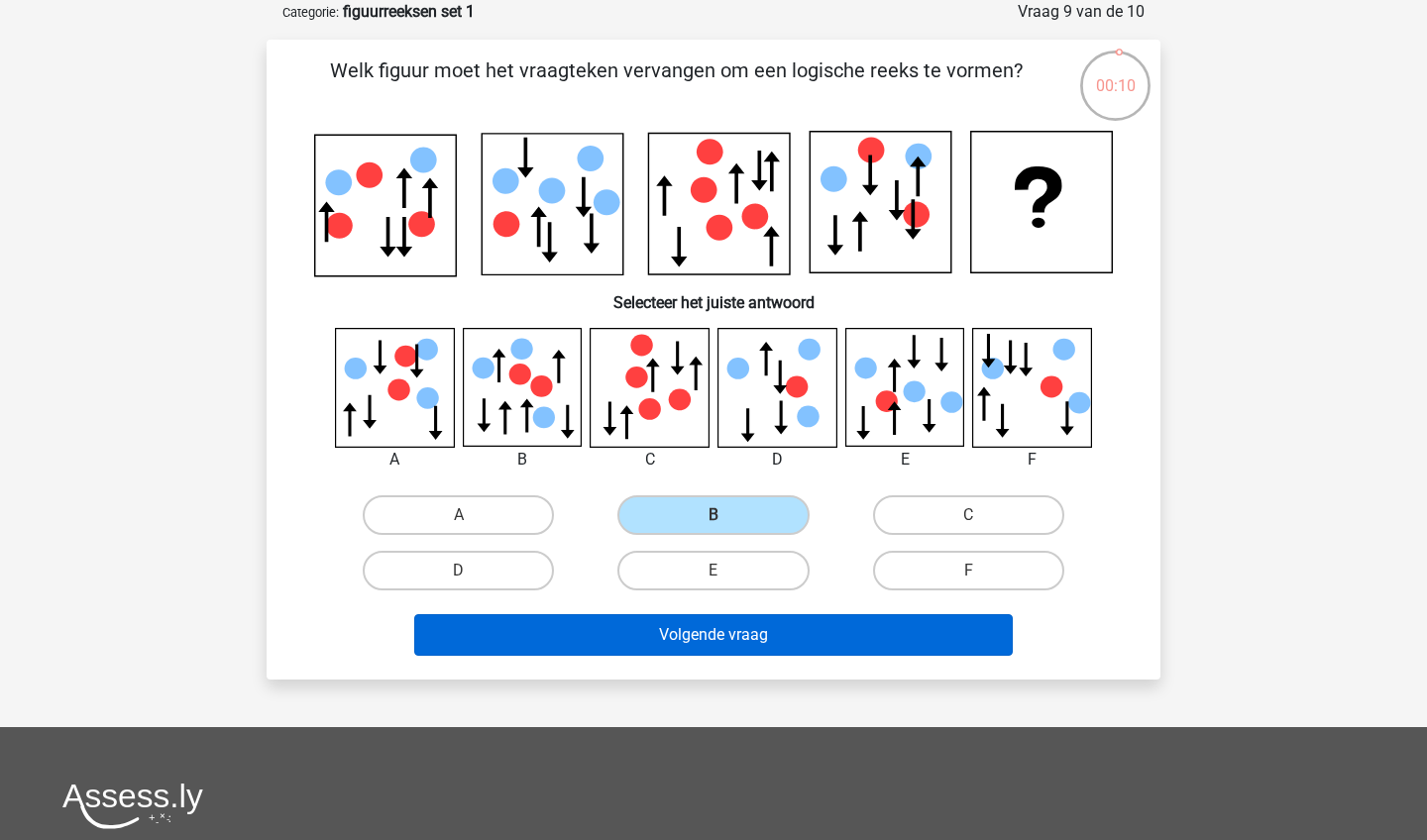 click on "Volgende vraag" at bounding box center [714, 635] 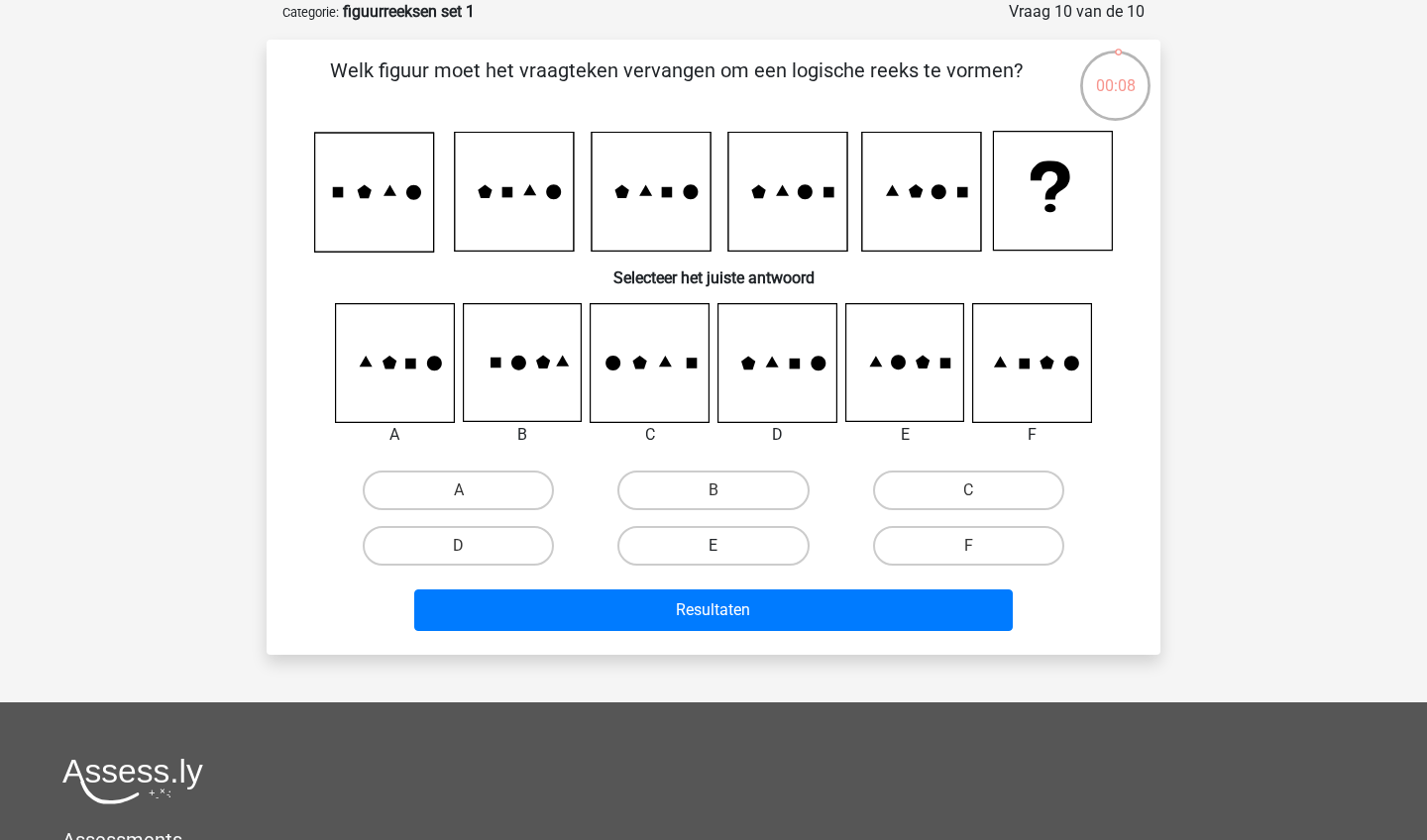 click on "E" at bounding box center (713, 546) 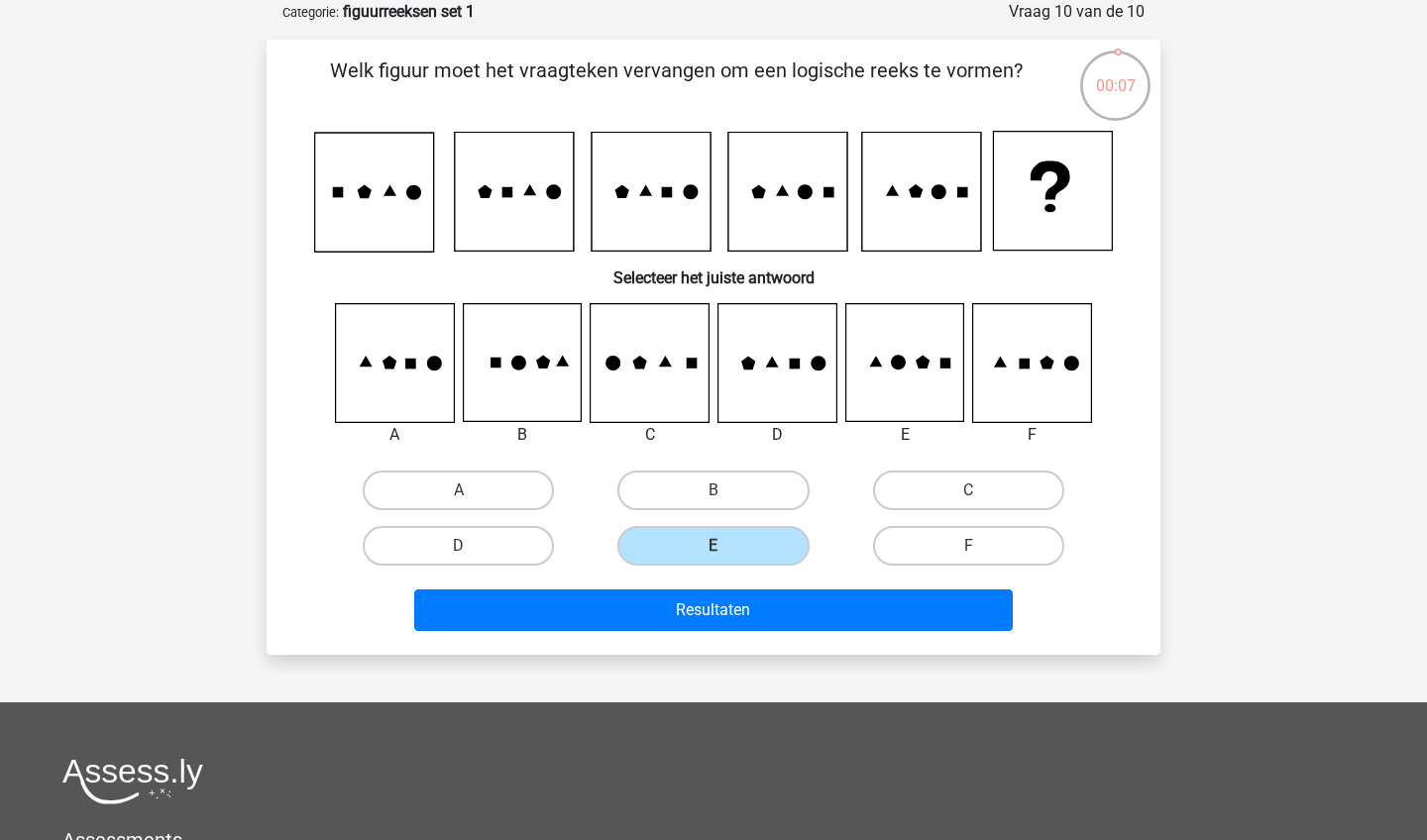 click on "Welk figuur moet het vraagteken vervangen om een logische reeks te vormen?
Selecteer het juiste antwoord
A" at bounding box center (714, 347) 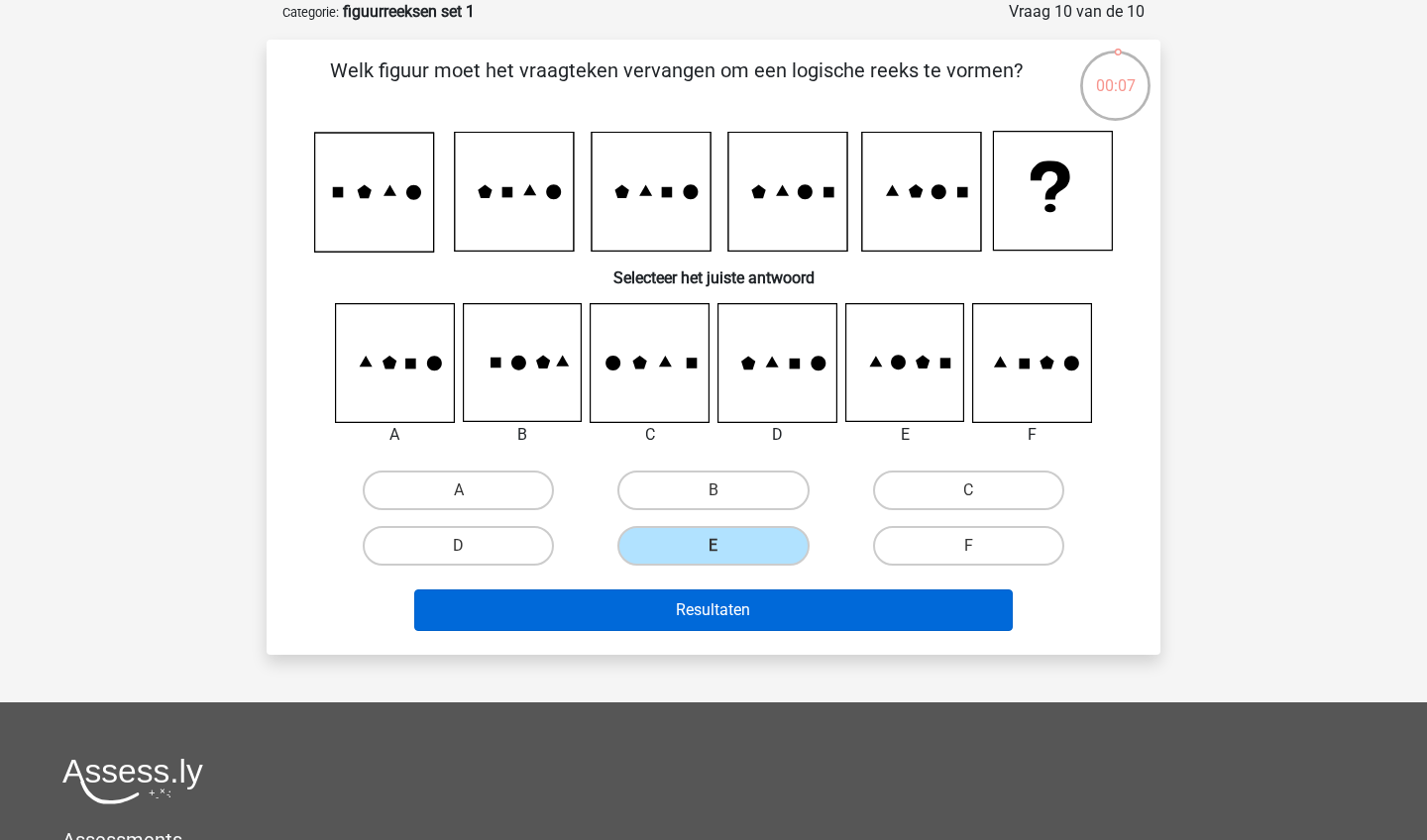 click on "Resultaten" at bounding box center (714, 610) 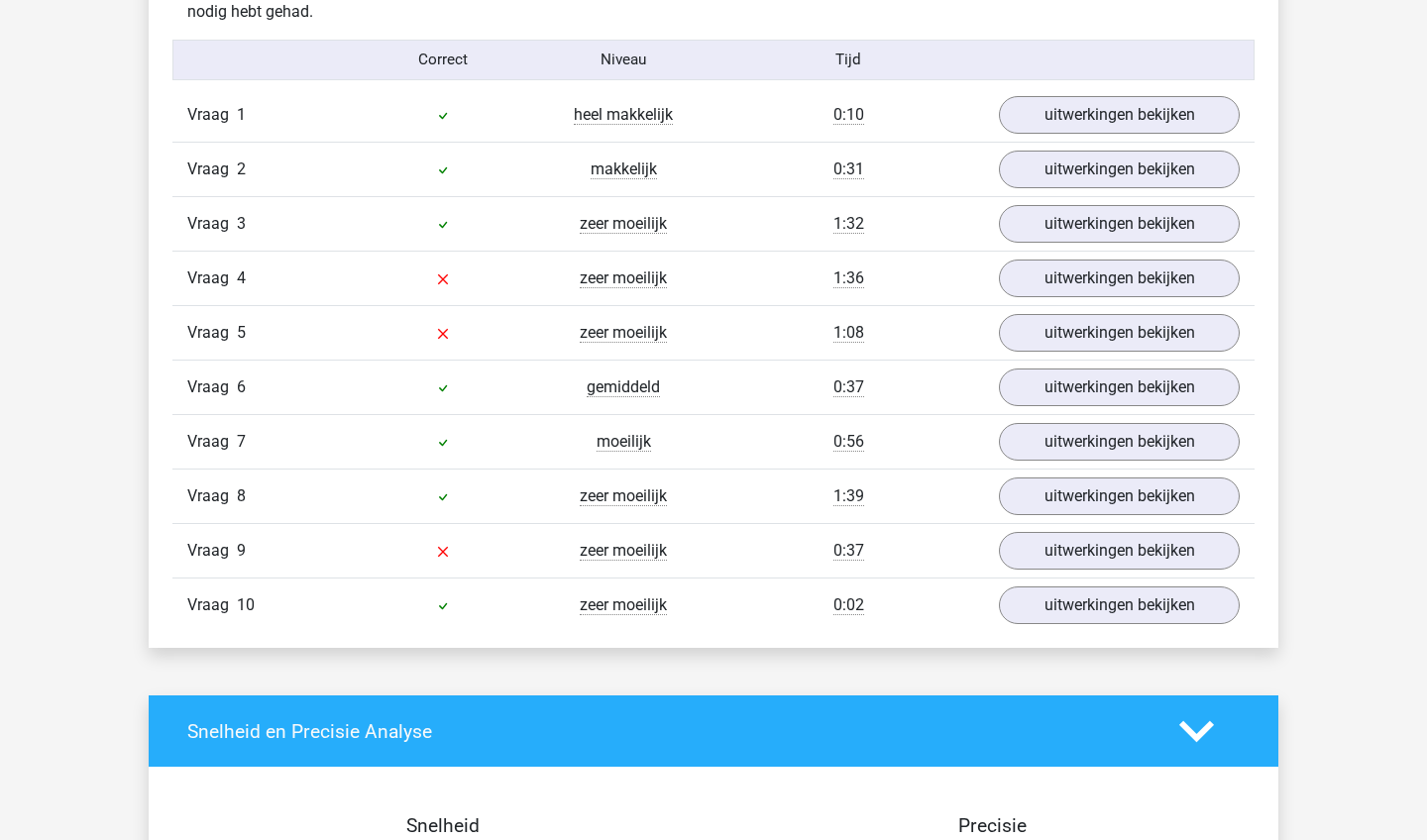 scroll, scrollTop: 1615, scrollLeft: 0, axis: vertical 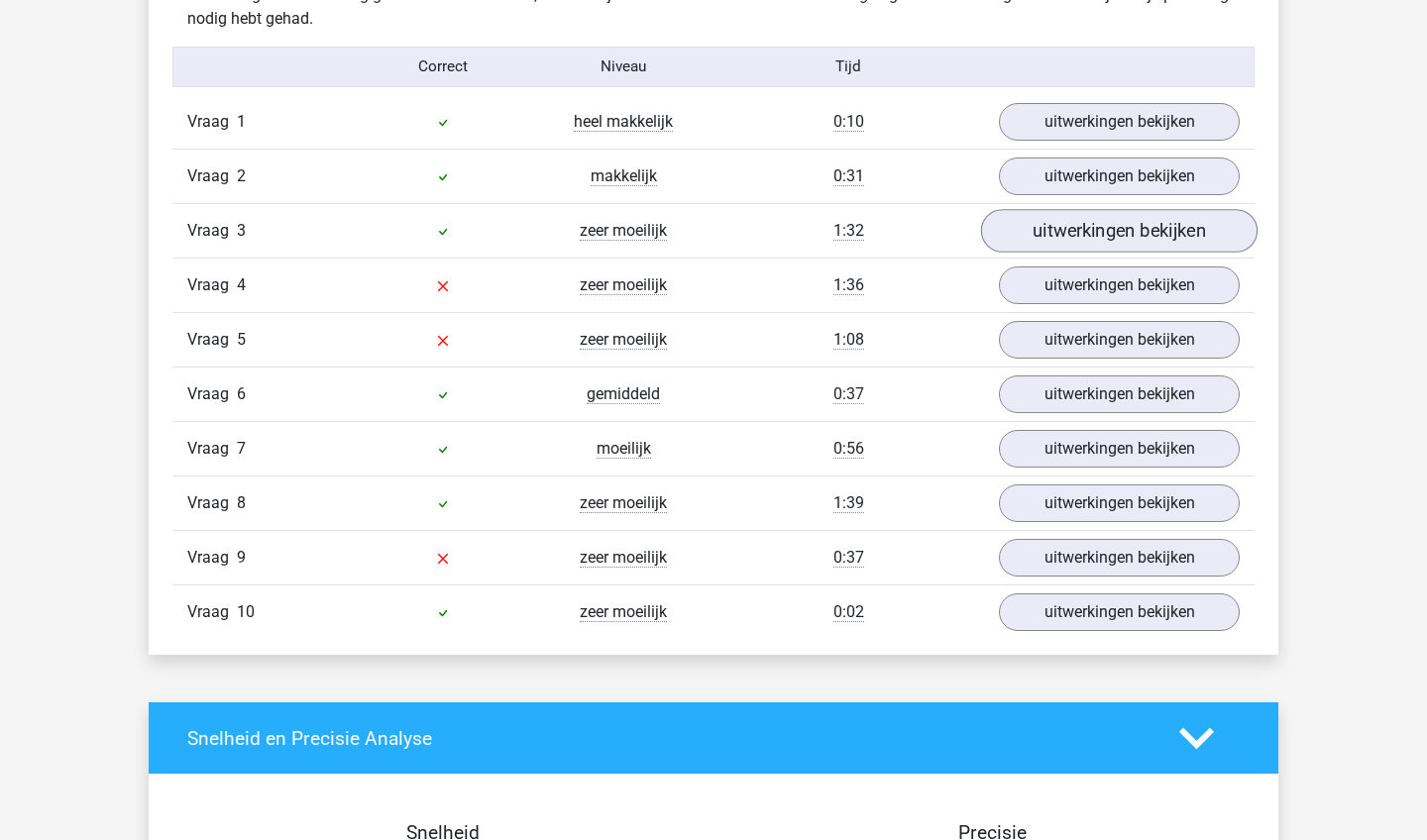 click on "uitwerkingen bekijken" at bounding box center [1119, 231] 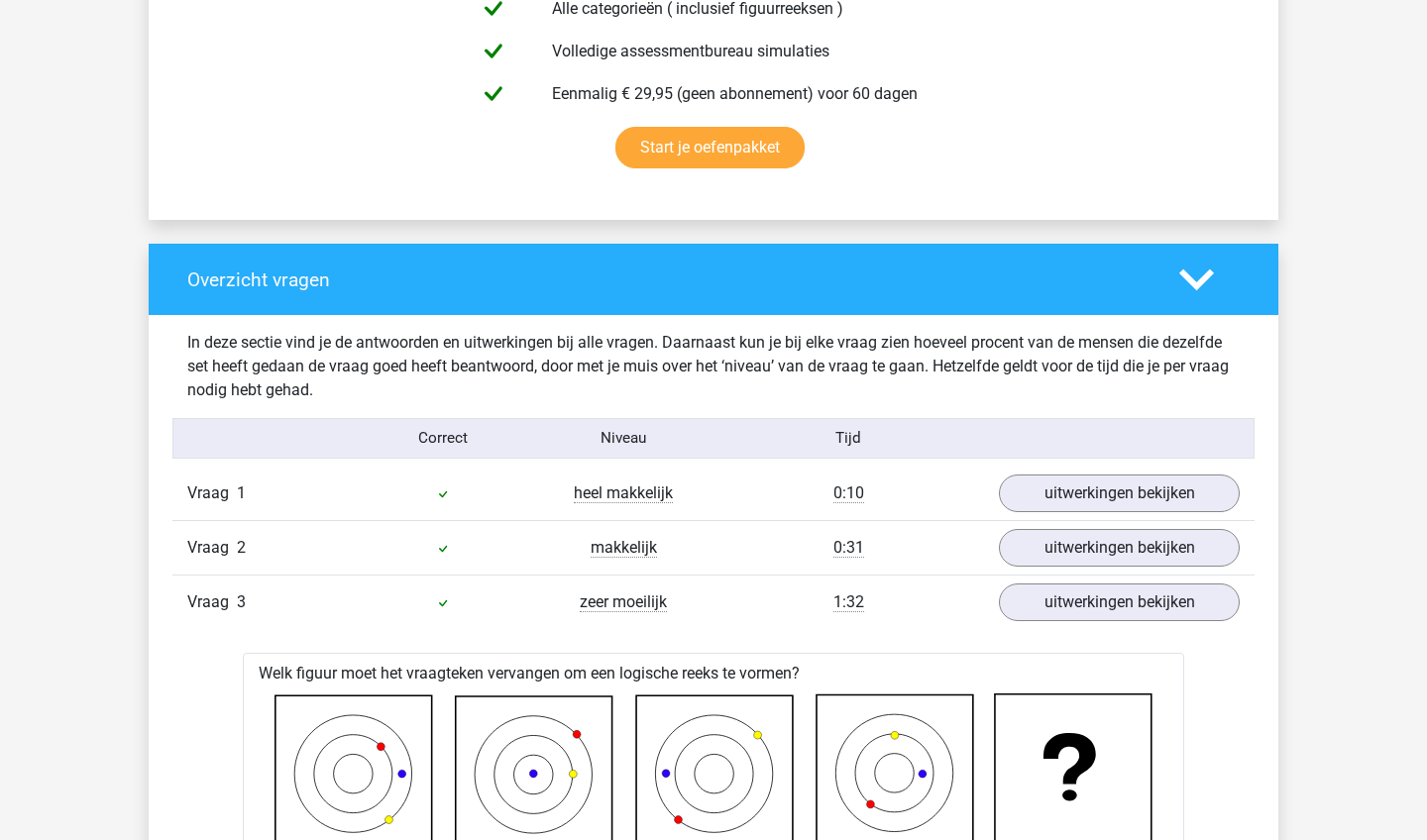 scroll, scrollTop: 1268, scrollLeft: 0, axis: vertical 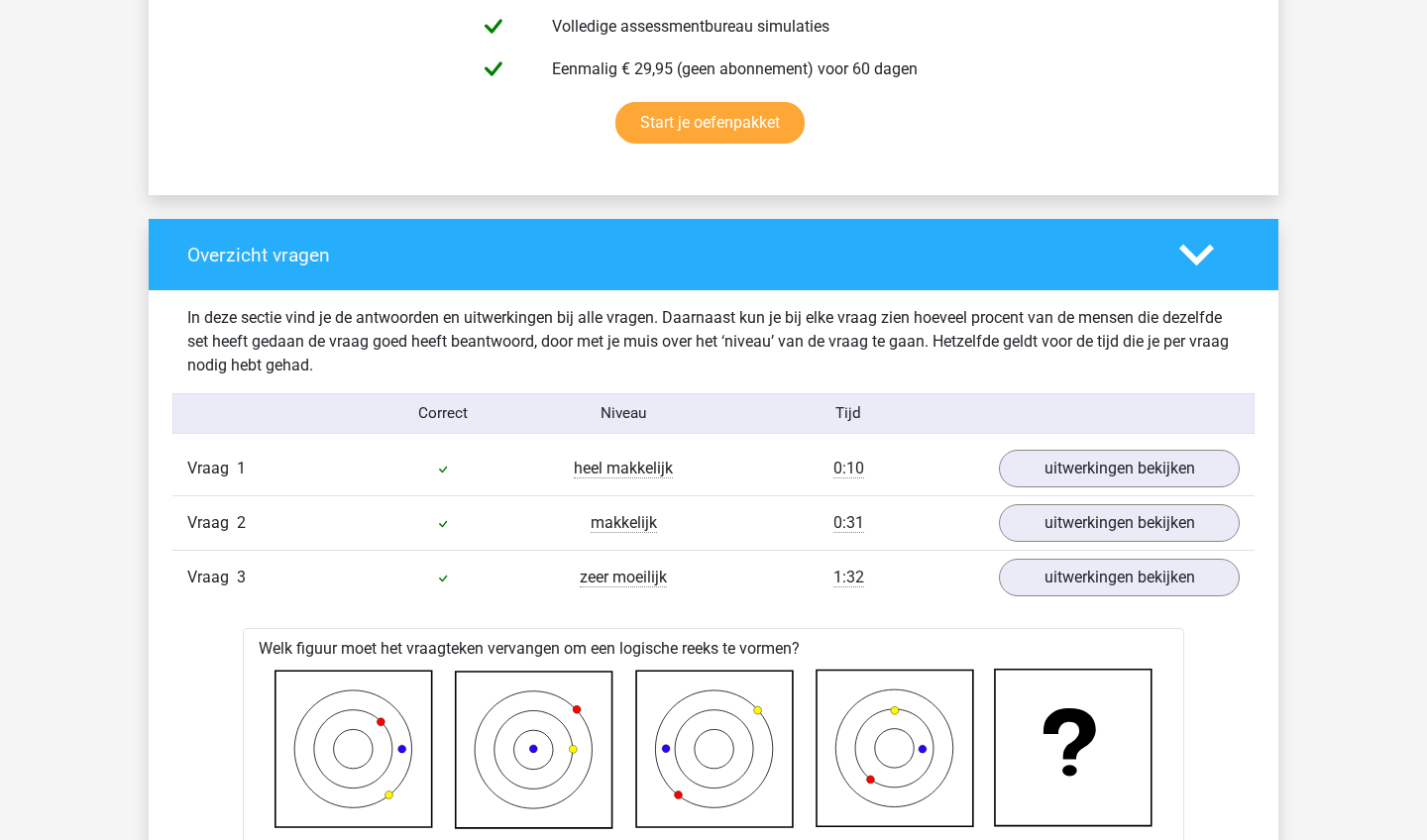 click 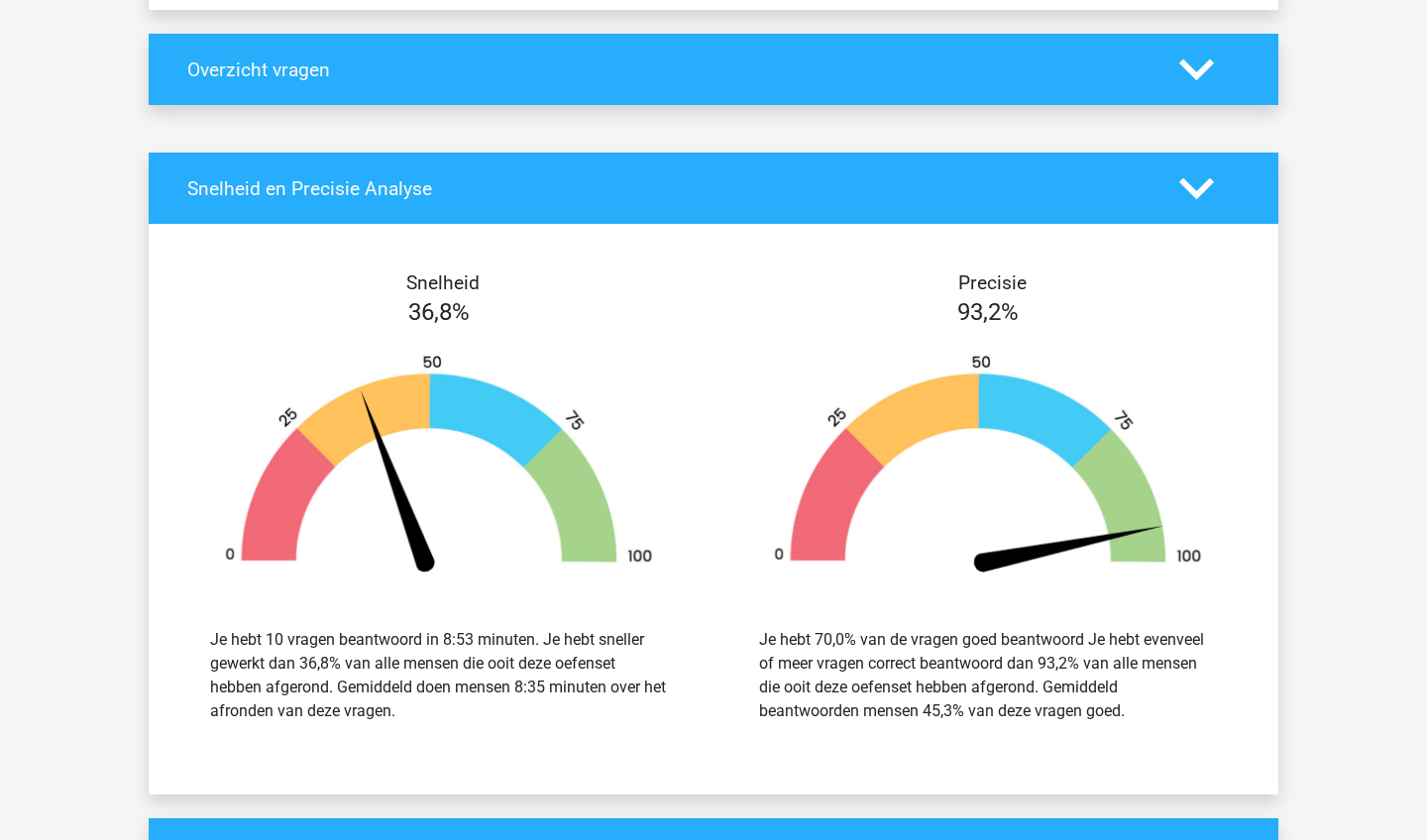 scroll, scrollTop: 1456, scrollLeft: 0, axis: vertical 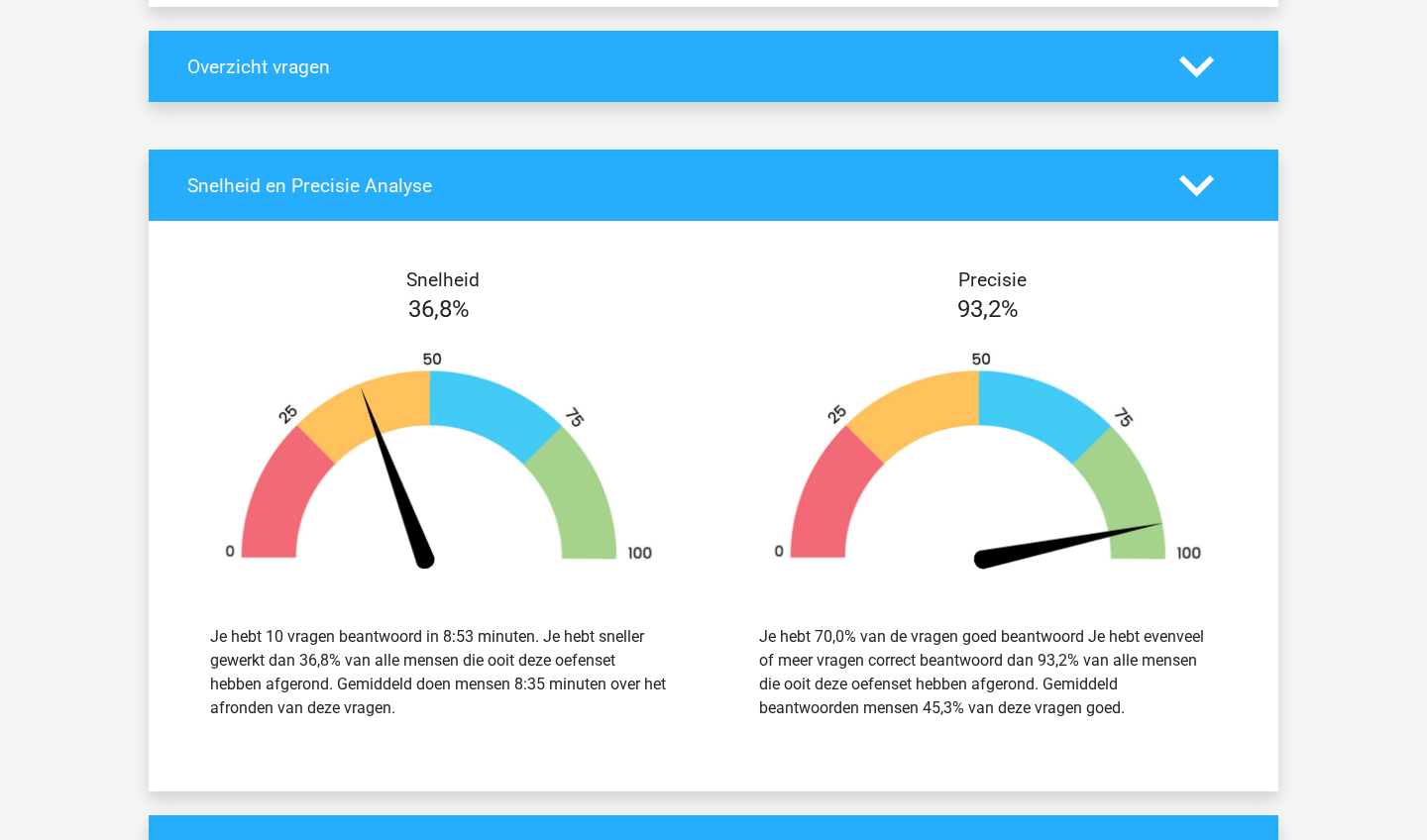 click 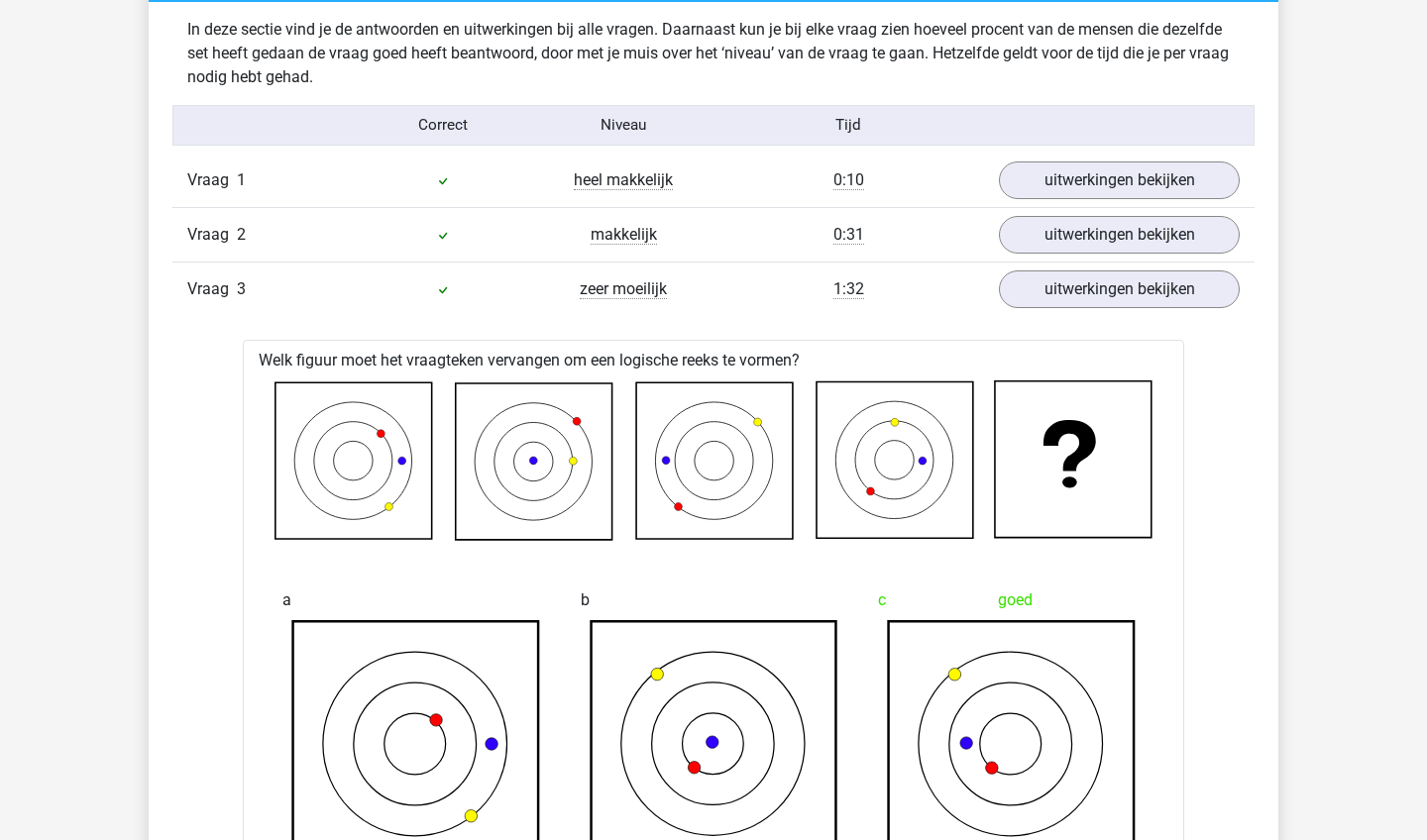 scroll, scrollTop: 1538, scrollLeft: 0, axis: vertical 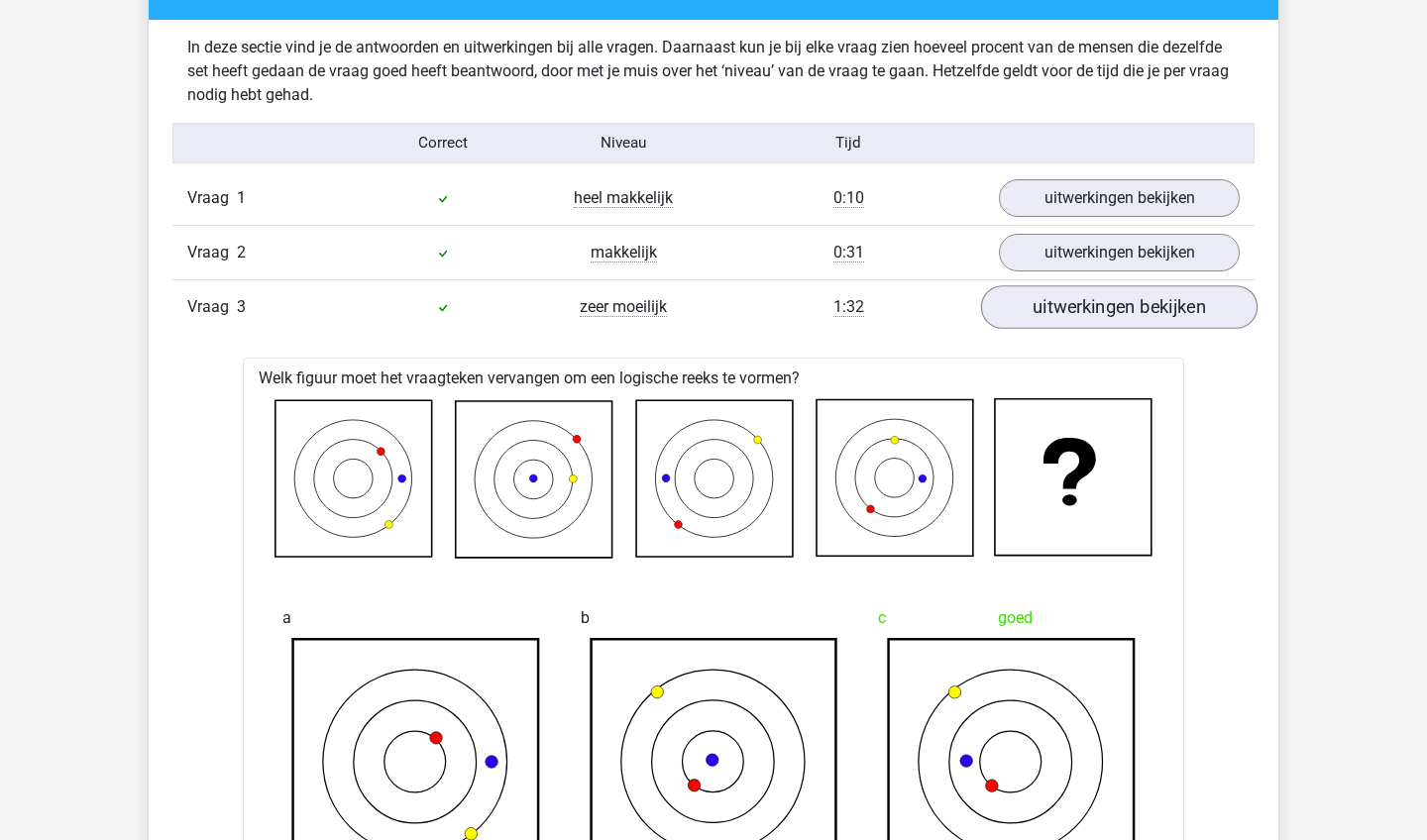 click on "uitwerkingen bekijken" at bounding box center (1119, 307) 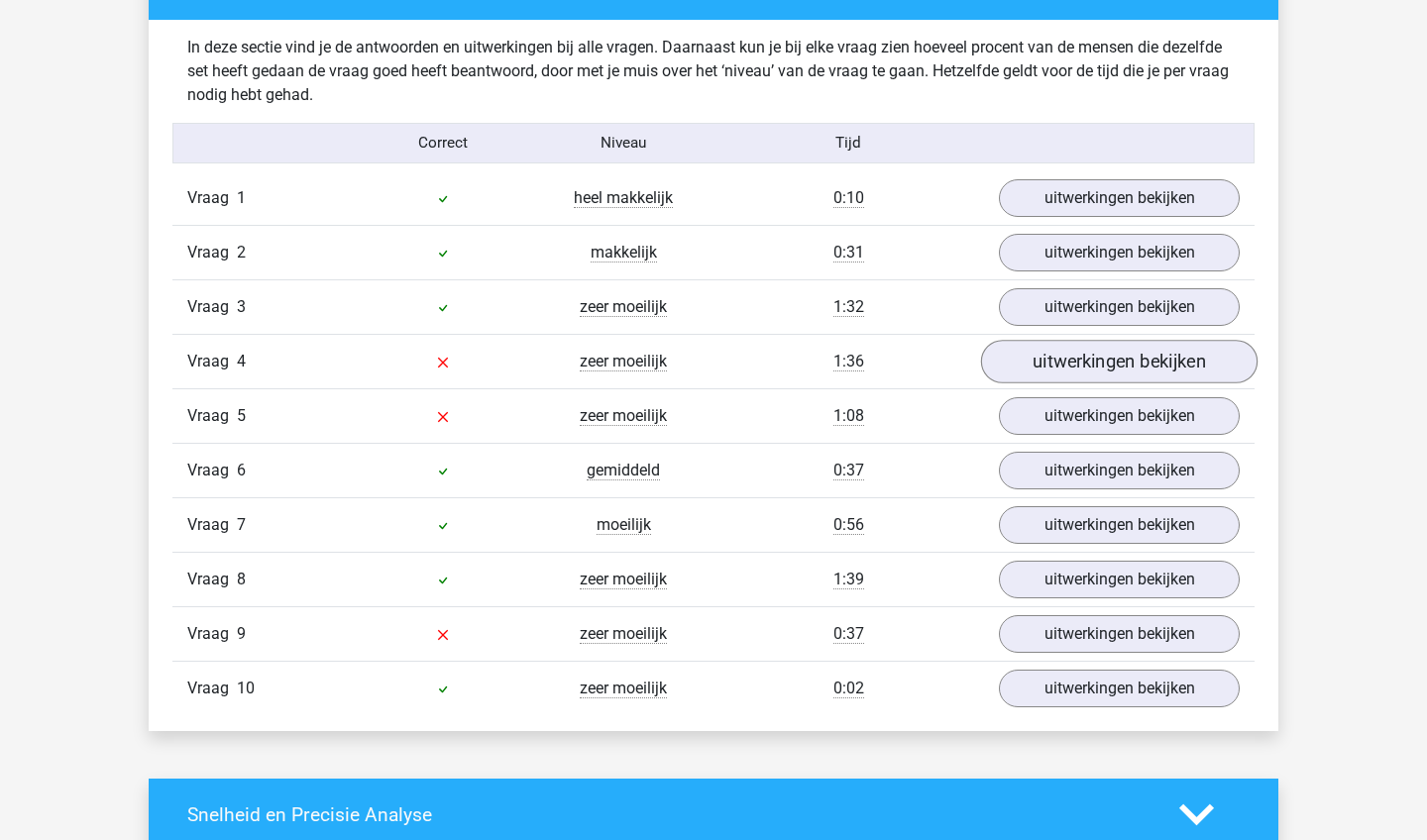click on "uitwerkingen bekijken" at bounding box center [1119, 362] 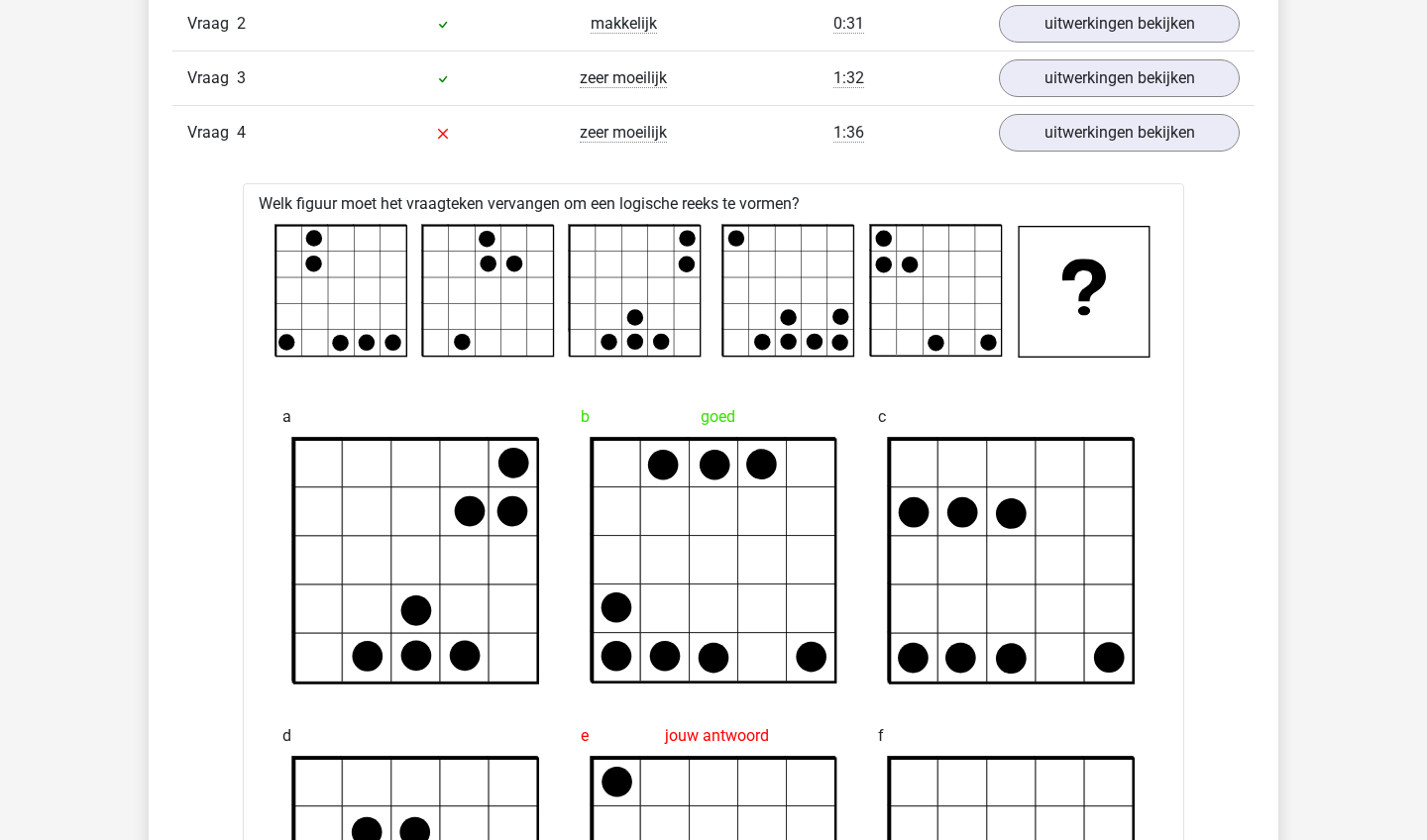 scroll, scrollTop: 1231, scrollLeft: 0, axis: vertical 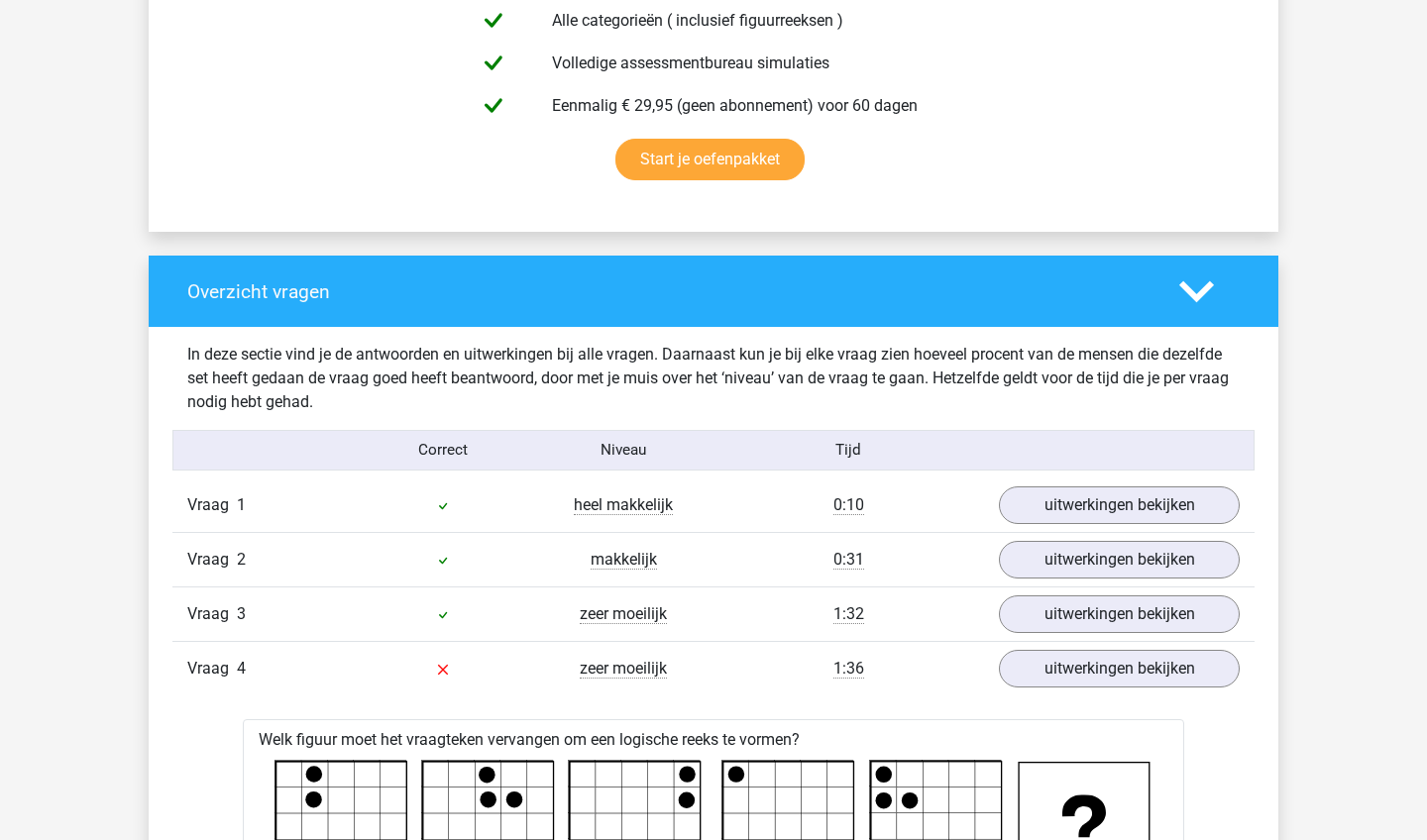 click on "1:36" at bounding box center (848, 669) 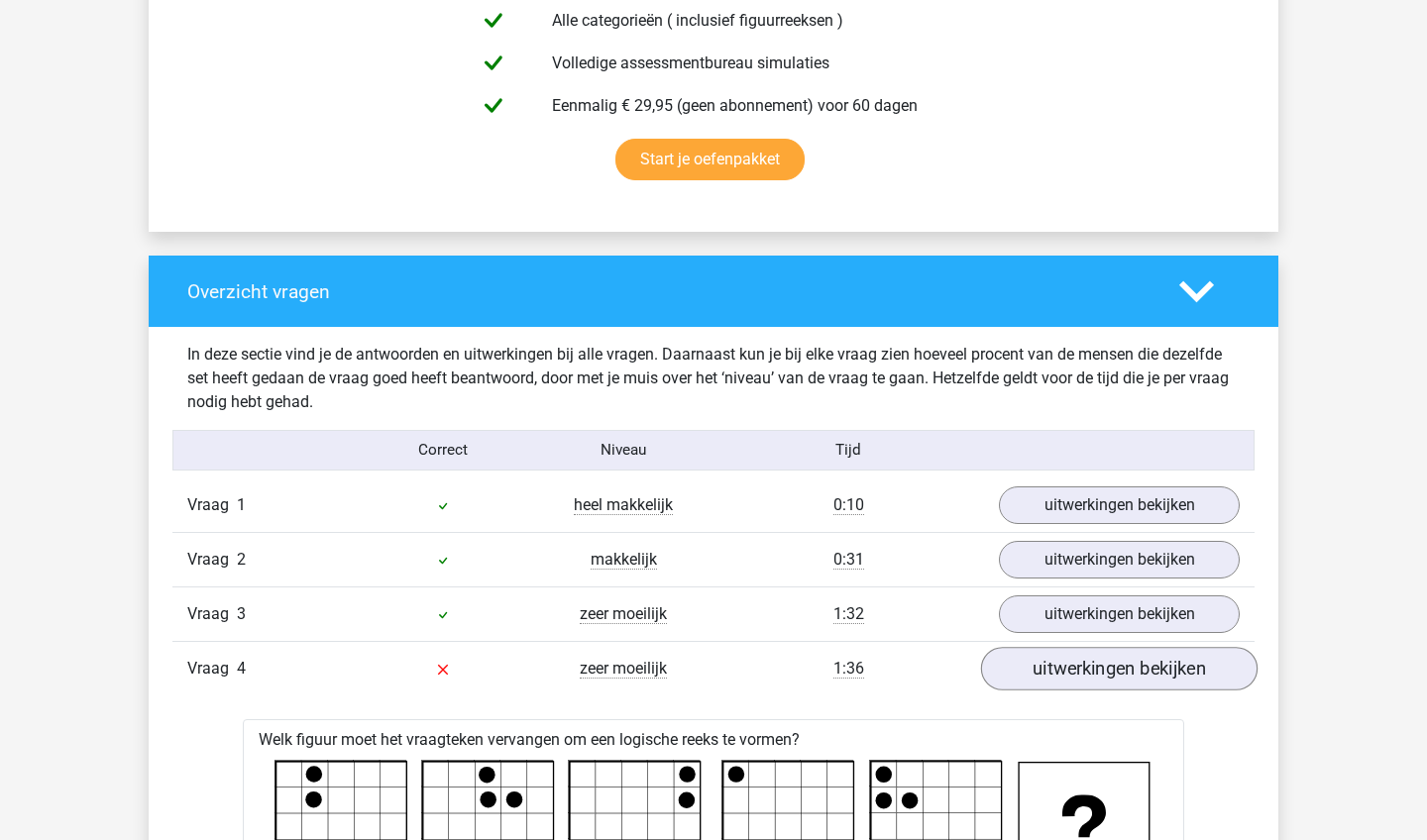 click on "uitwerkingen bekijken" at bounding box center (1119, 669) 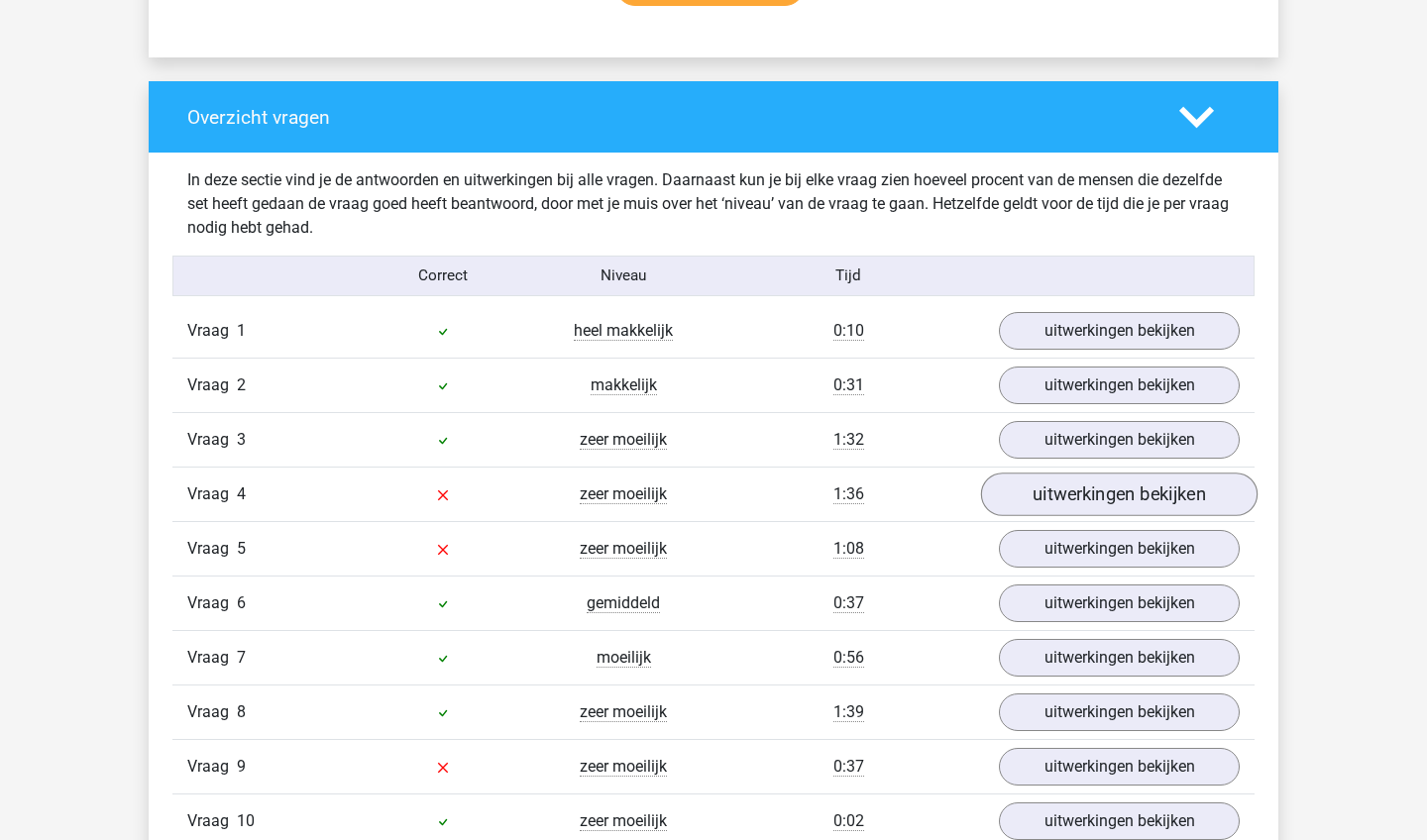 scroll, scrollTop: 1407, scrollLeft: 0, axis: vertical 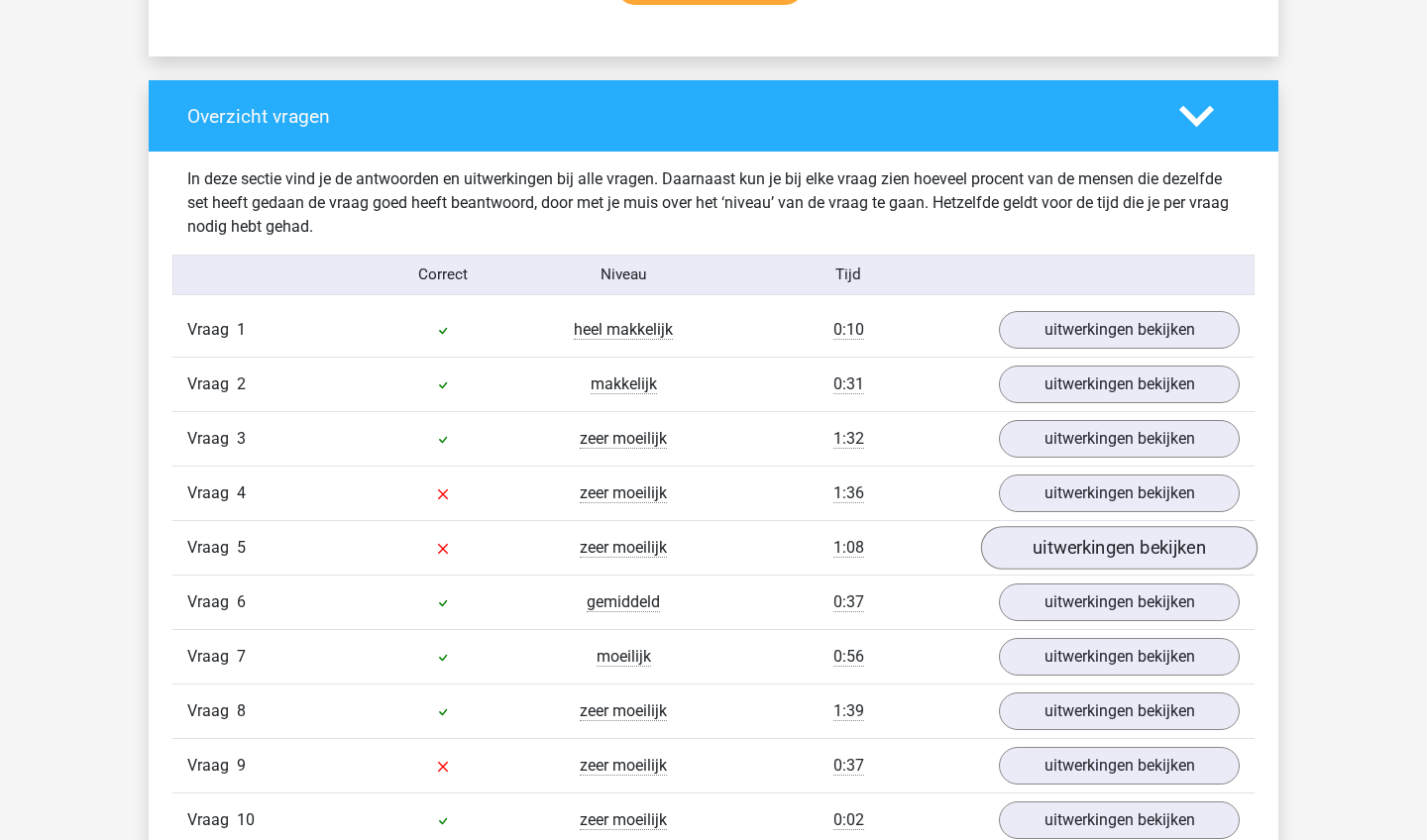 click on "uitwerkingen bekijken" at bounding box center [1119, 548] 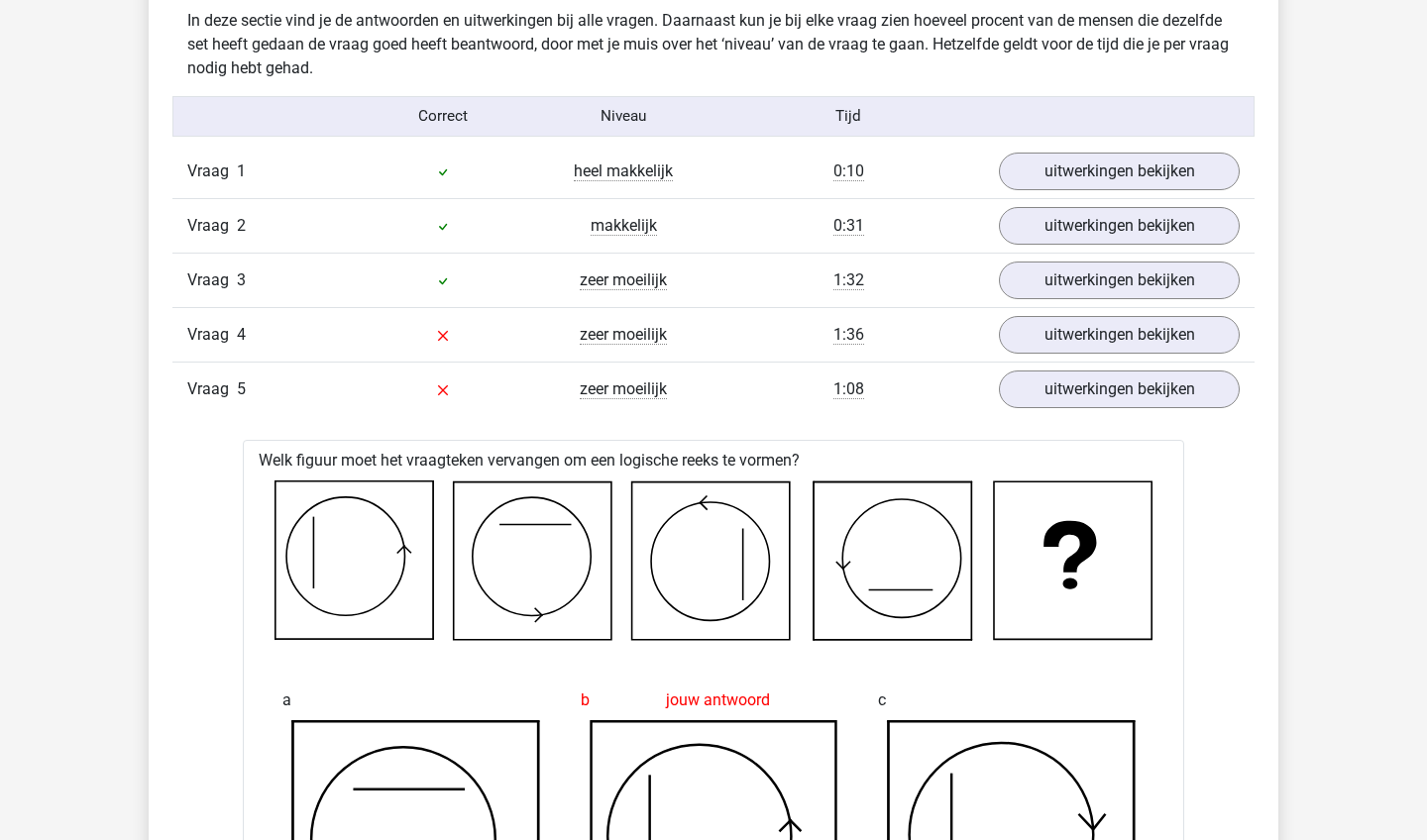 scroll, scrollTop: 1544, scrollLeft: 0, axis: vertical 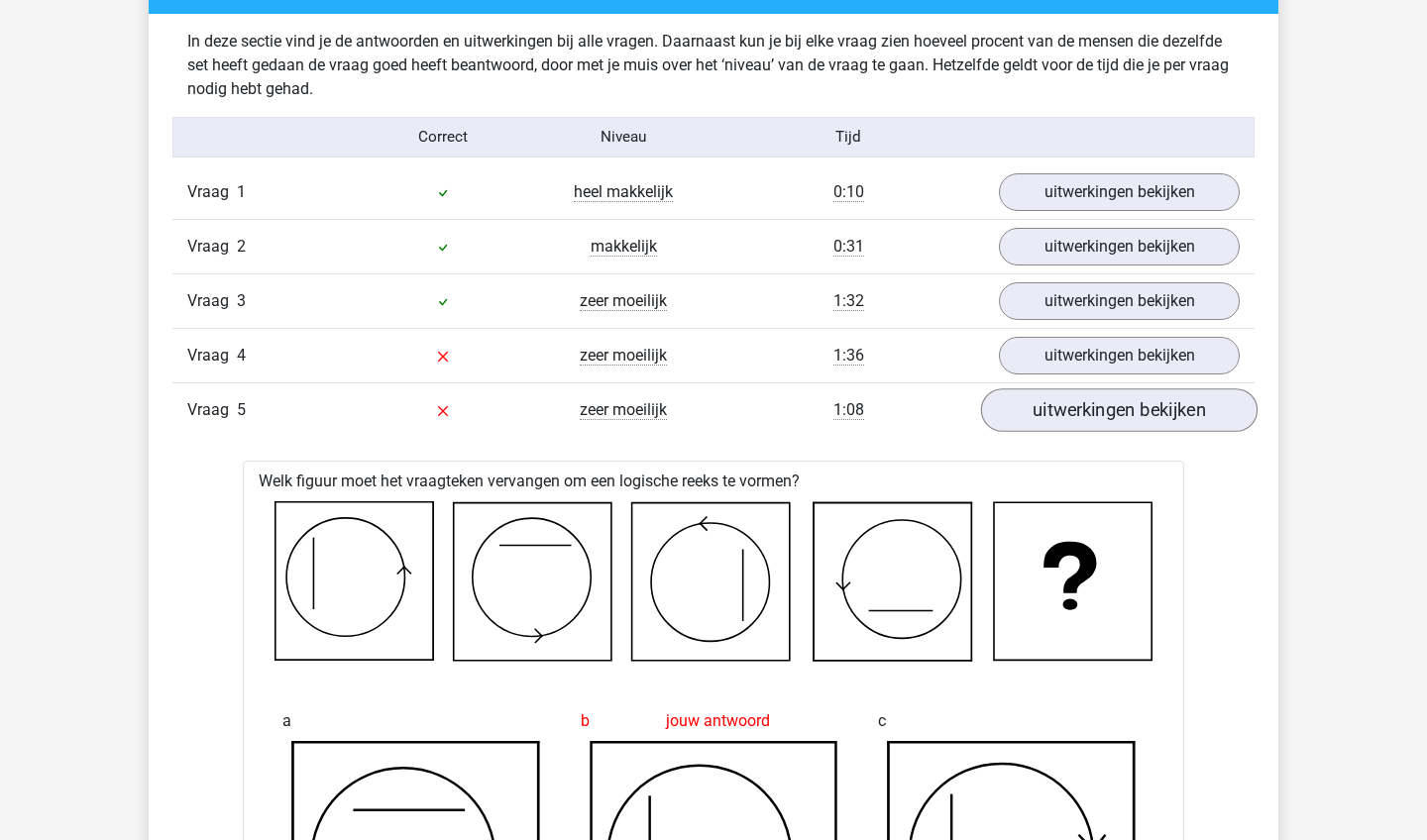 click on "uitwerkingen bekijken" at bounding box center (1119, 410) 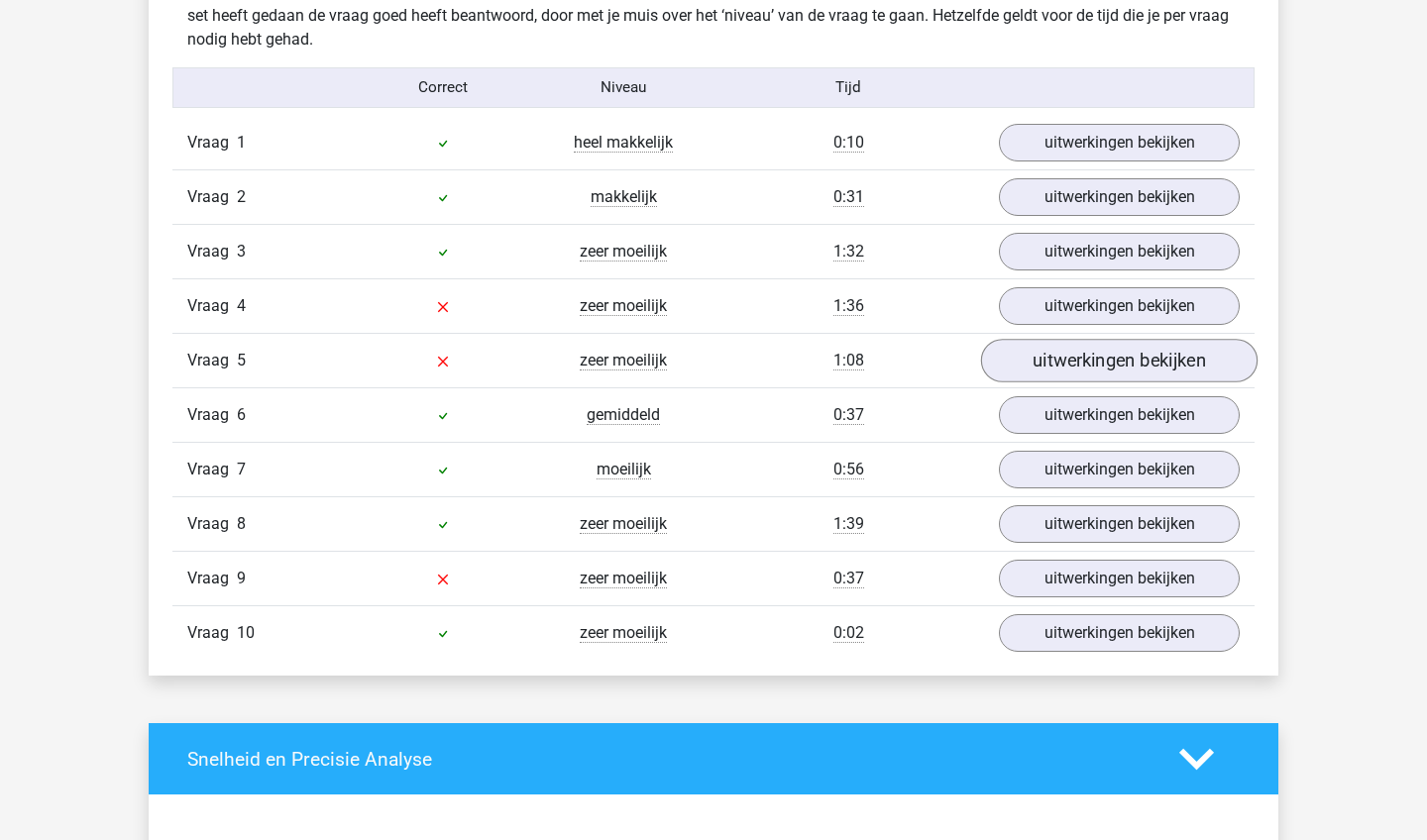 scroll, scrollTop: 1597, scrollLeft: 0, axis: vertical 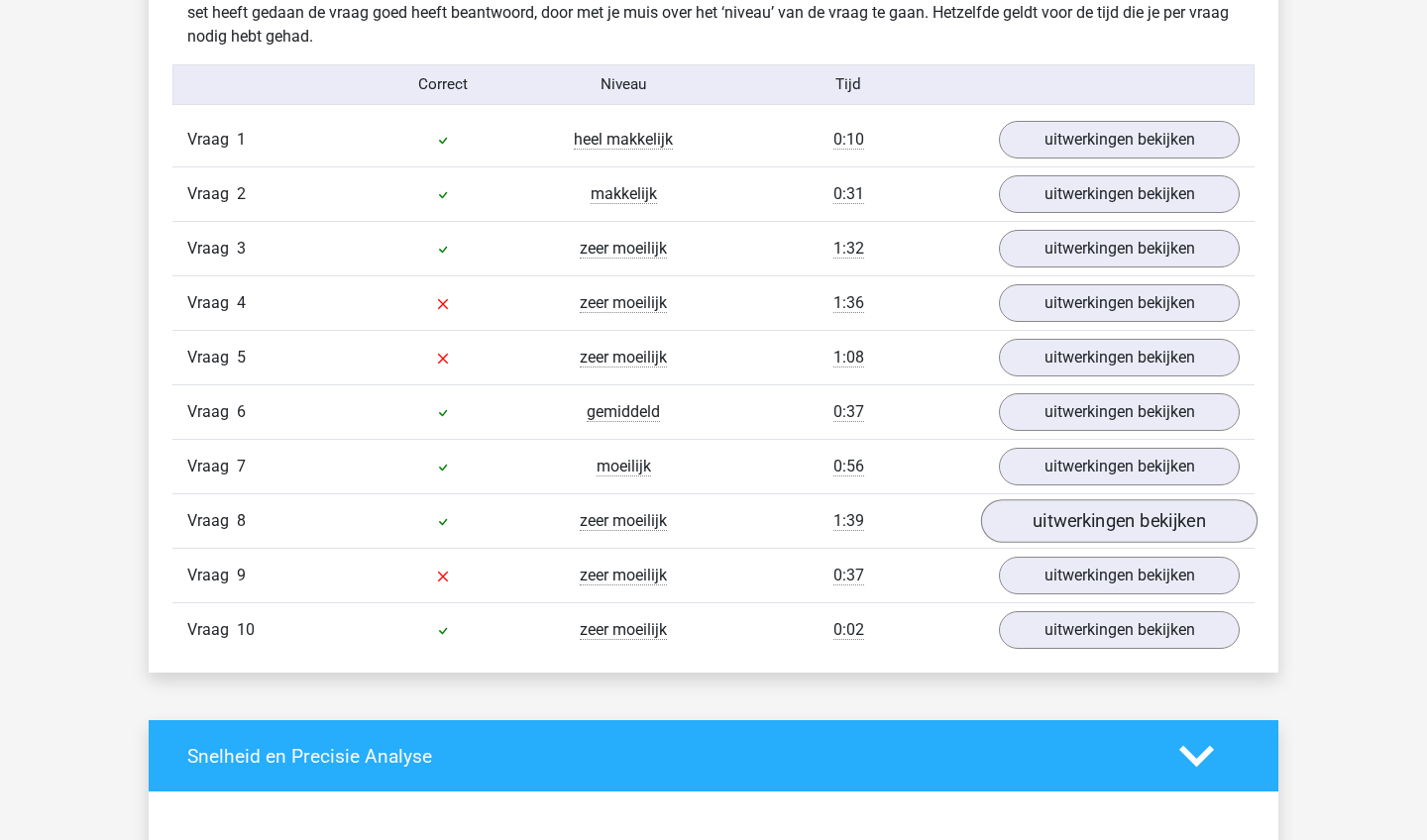 click on "uitwerkingen bekijken" at bounding box center (1119, 521) 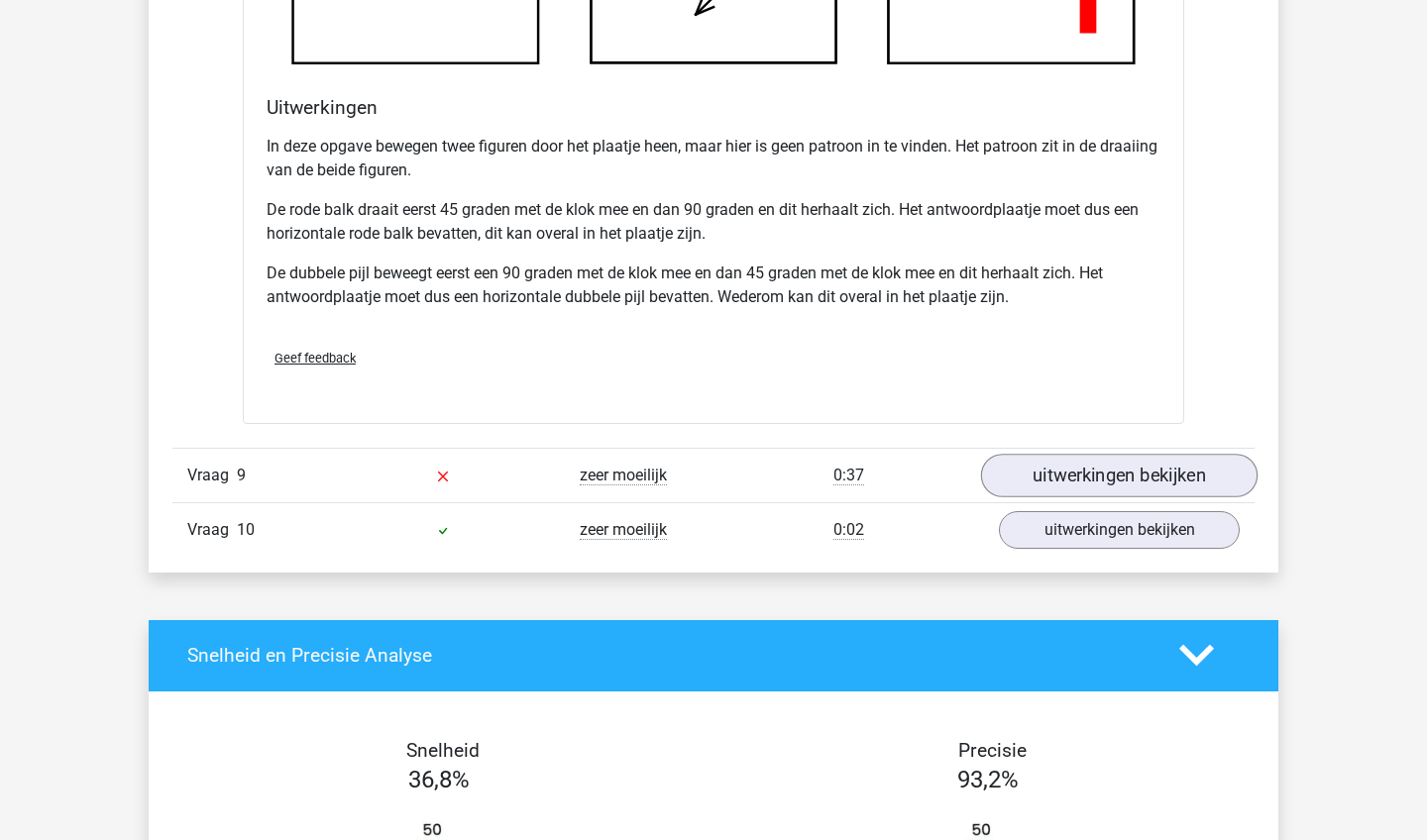 scroll, scrollTop: 3004, scrollLeft: 0, axis: vertical 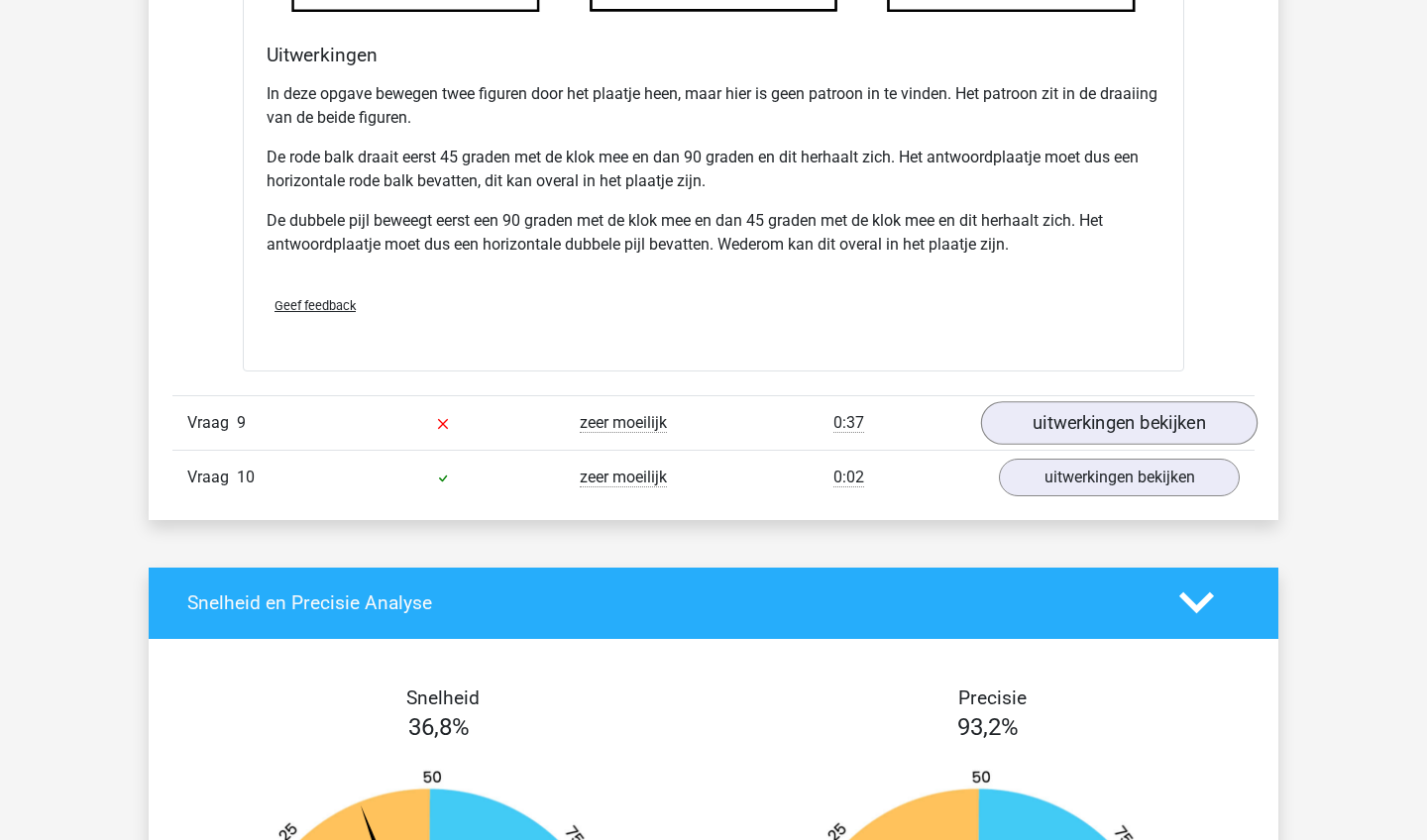 click on "uitwerkingen bekijken" at bounding box center (1119, 423) 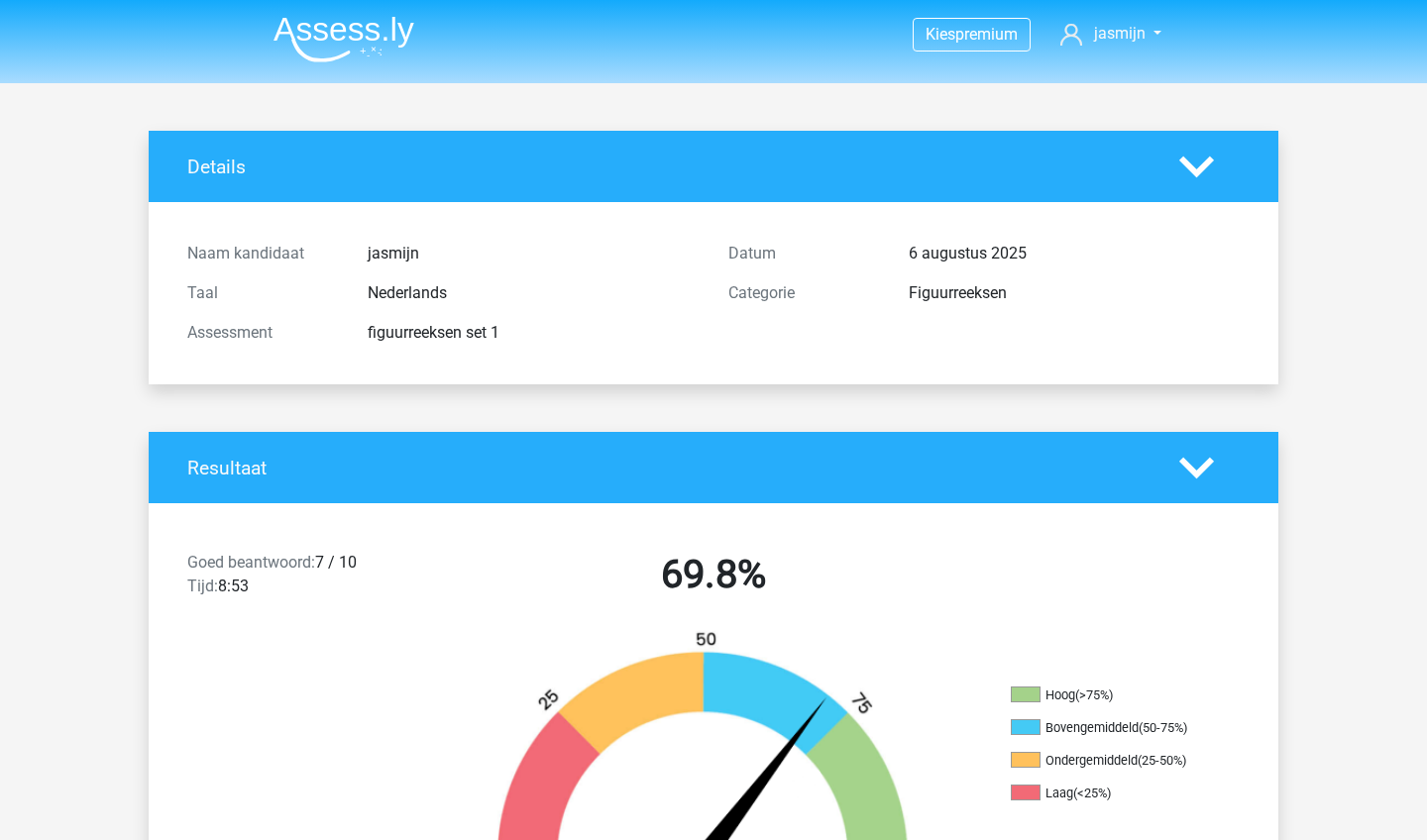 scroll, scrollTop: 0, scrollLeft: 0, axis: both 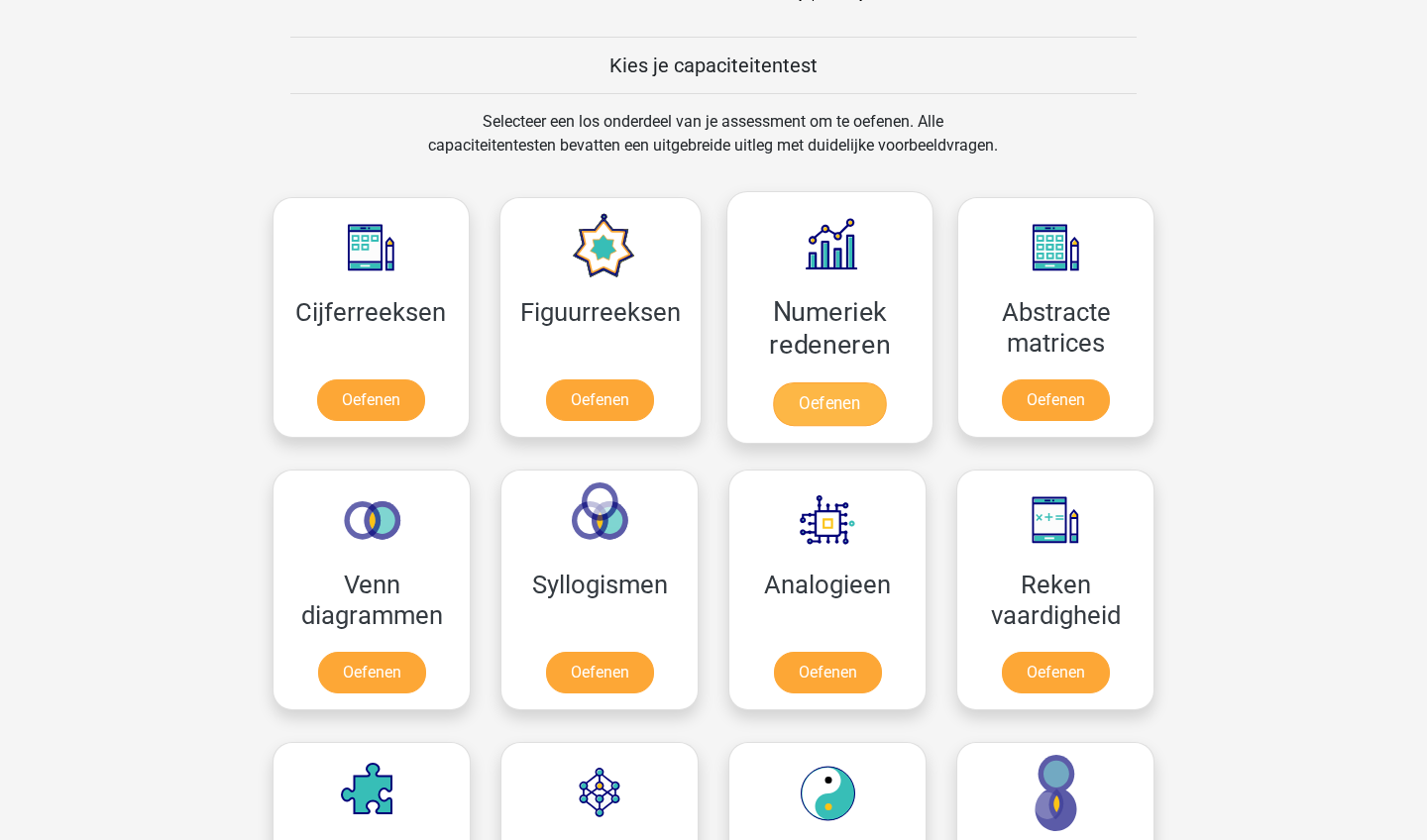 click on "Oefenen" at bounding box center (829, 404) 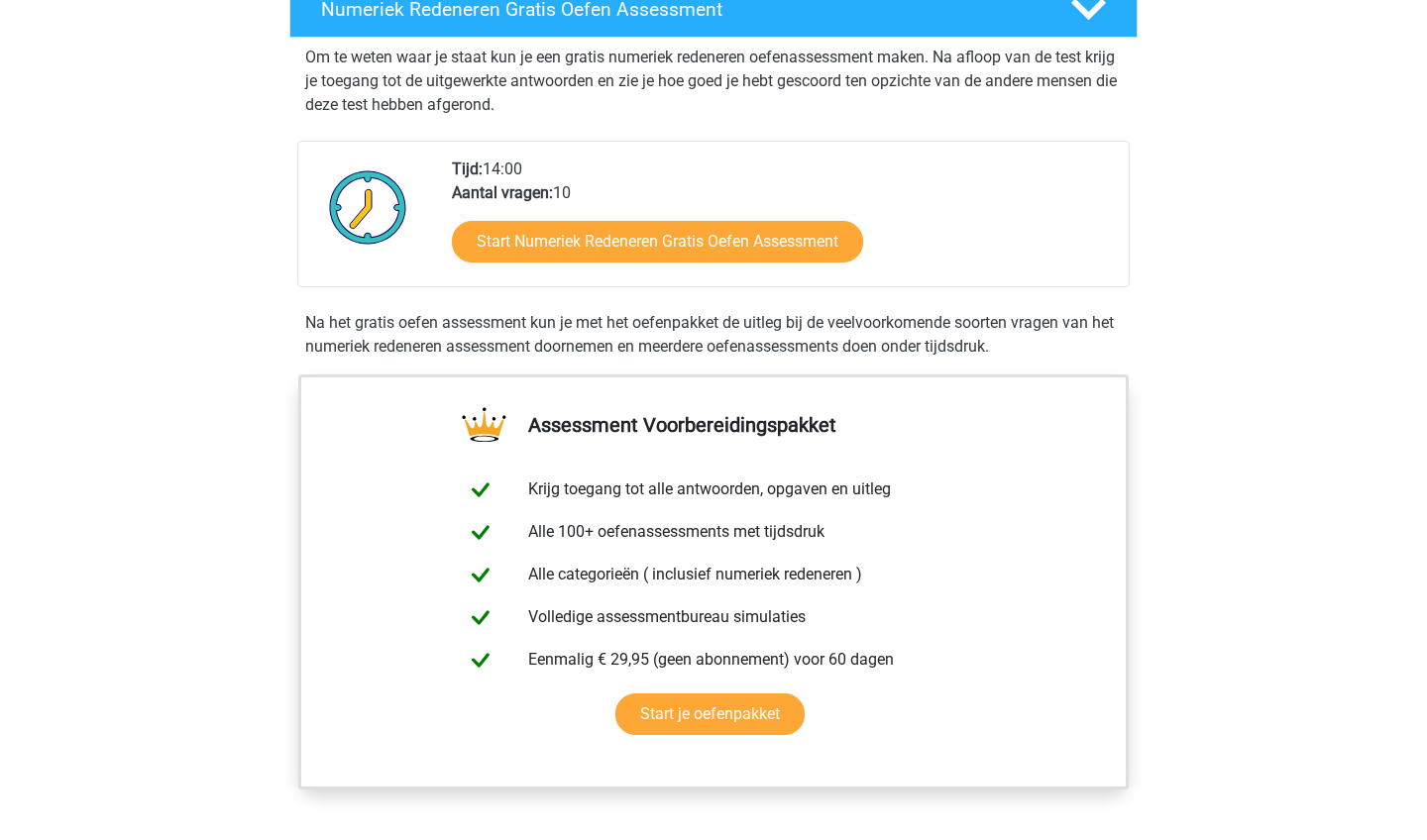 scroll, scrollTop: 332, scrollLeft: 0, axis: vertical 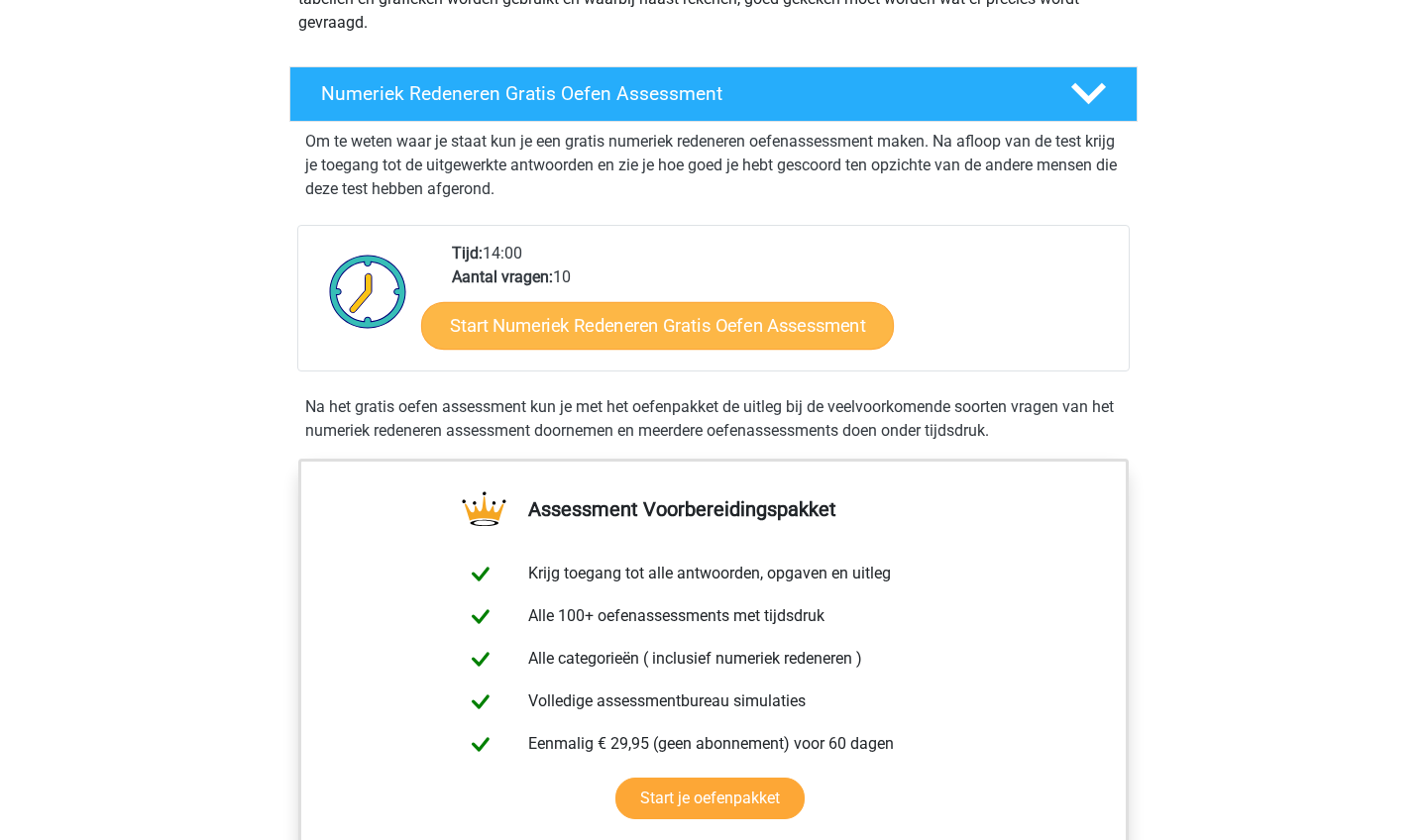 click on "Start Numeriek Redeneren
Gratis Oefen Assessment" at bounding box center [657, 325] 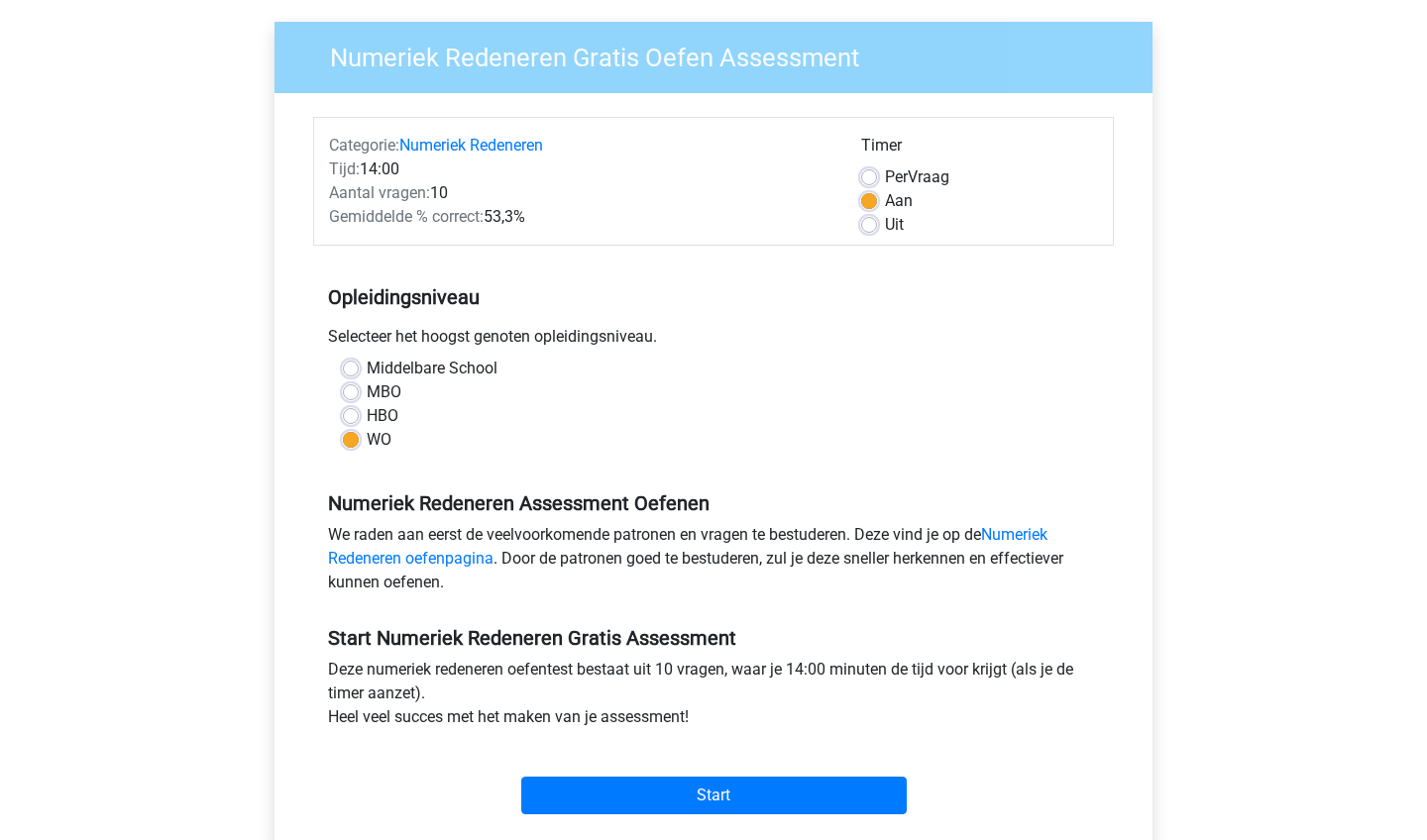 scroll, scrollTop: 145, scrollLeft: 0, axis: vertical 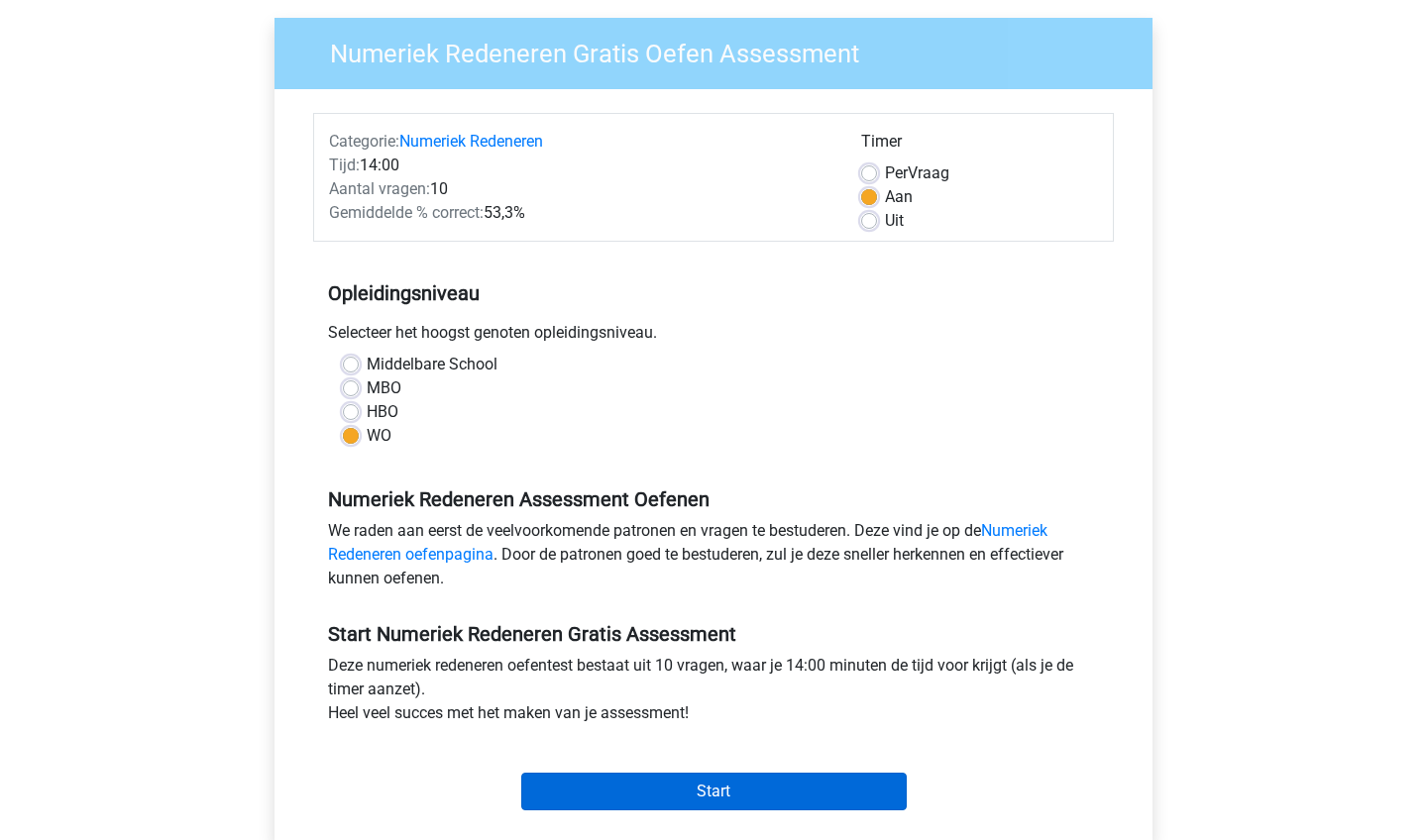 click on "Start" at bounding box center (714, 791) 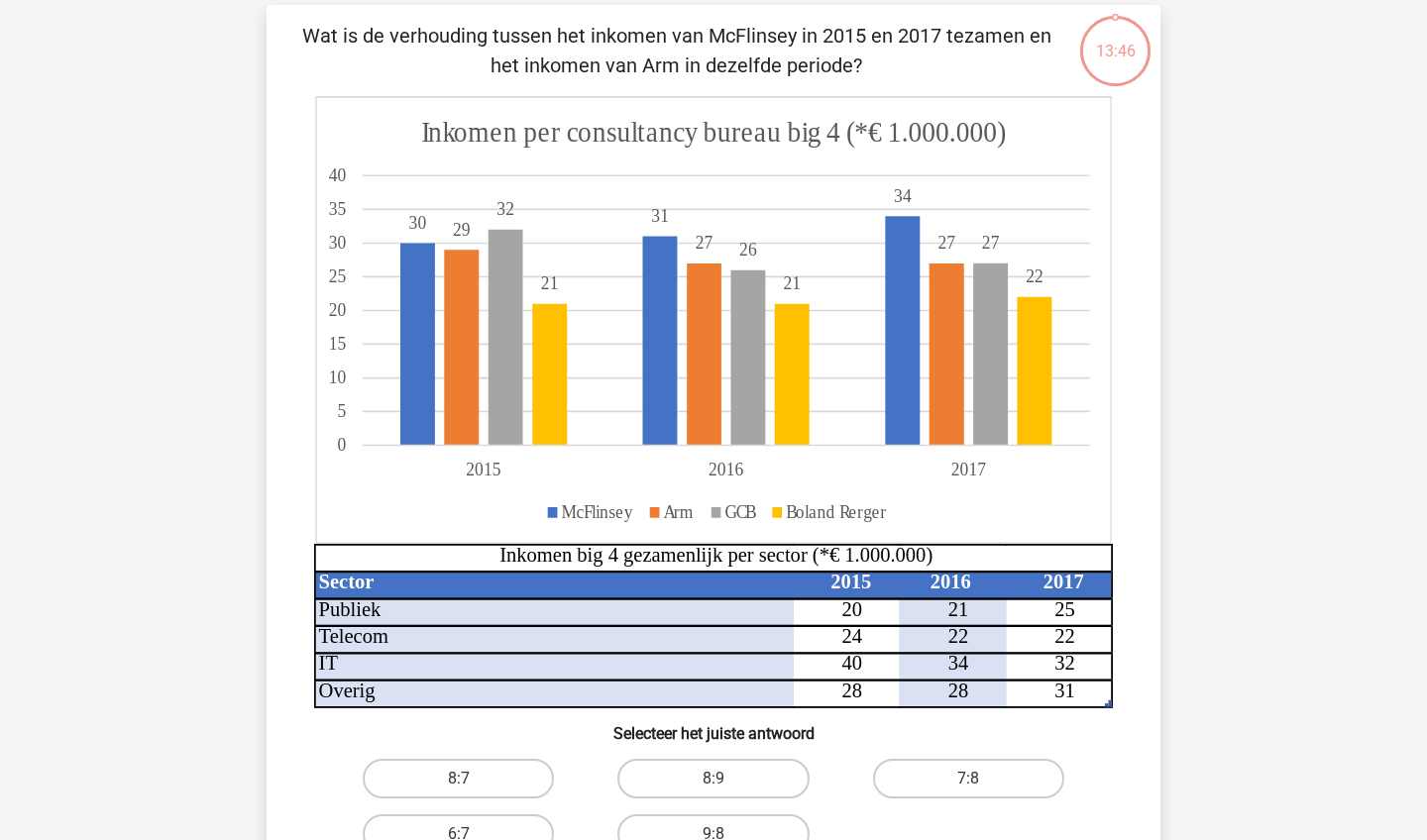 scroll, scrollTop: 136, scrollLeft: 0, axis: vertical 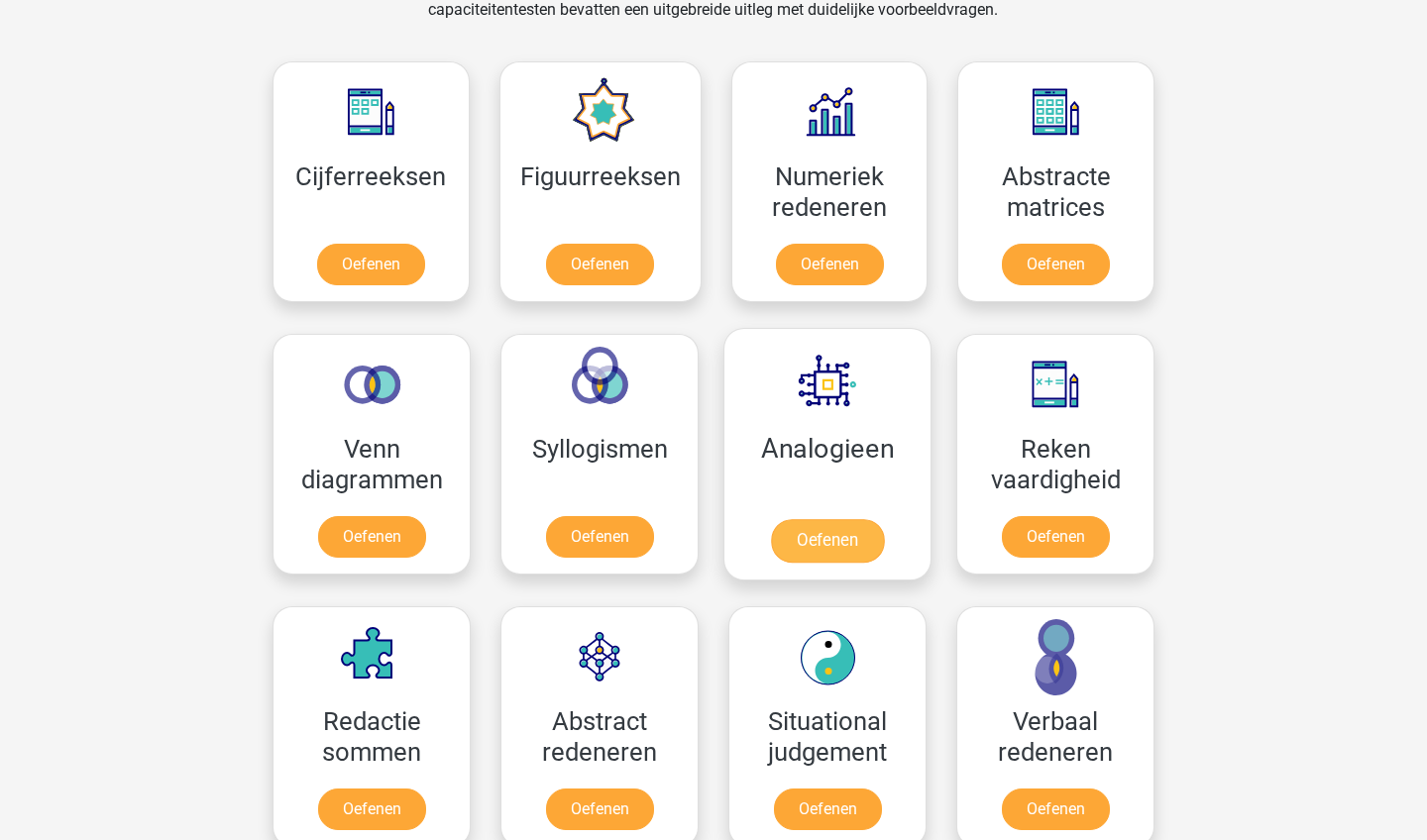 click on "Oefenen" at bounding box center [827, 541] 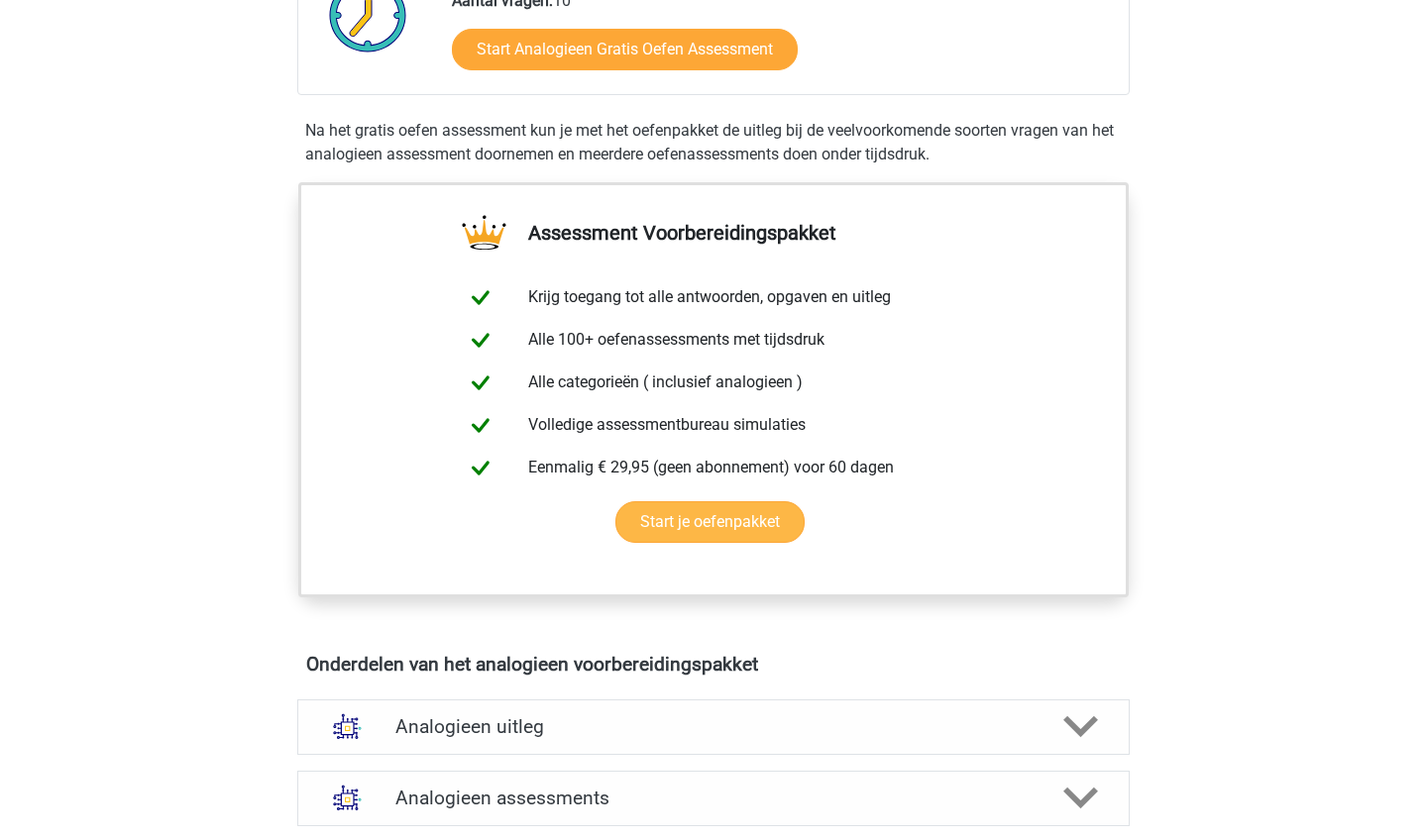 scroll, scrollTop: 513, scrollLeft: 0, axis: vertical 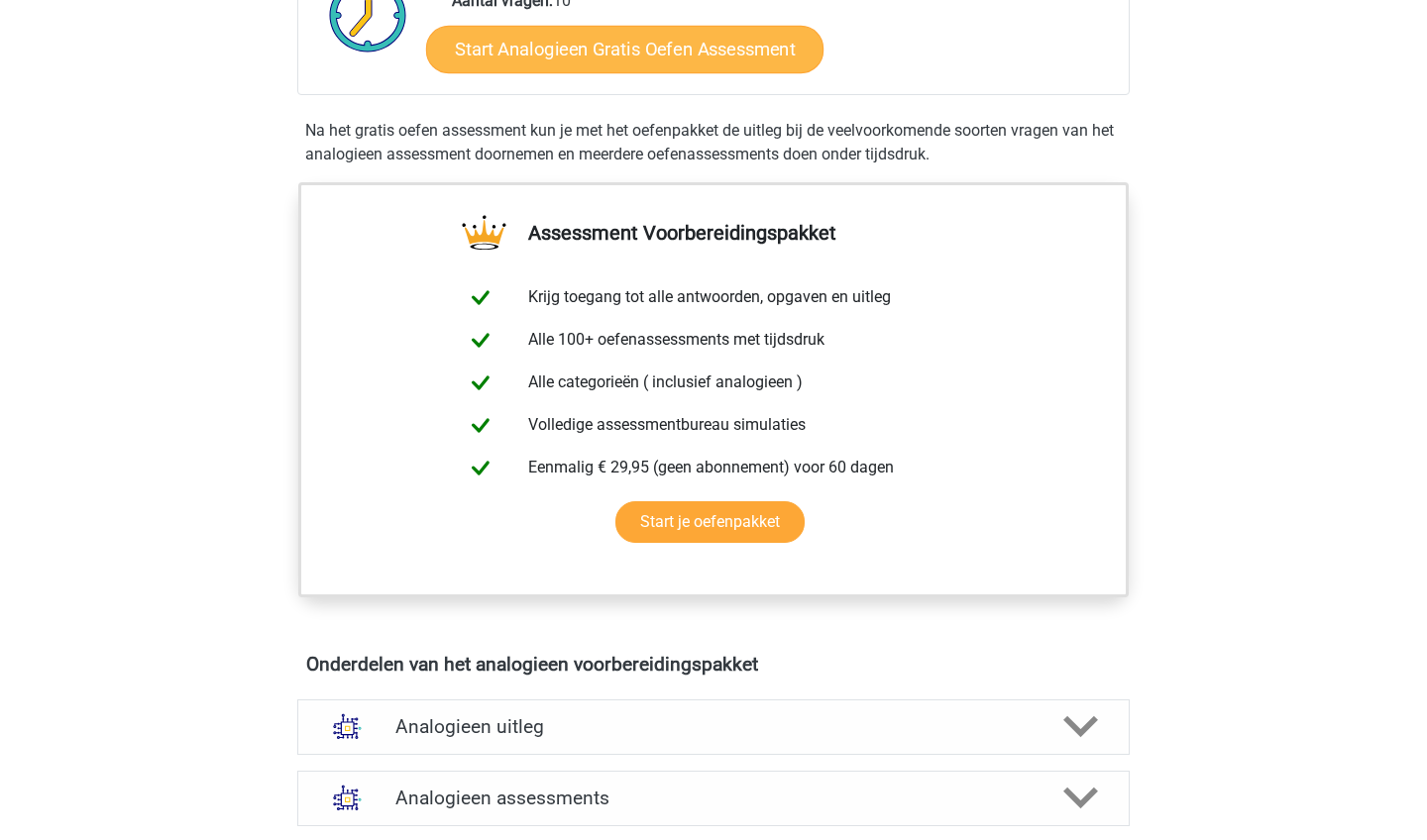 click on "Start Analogieen
Gratis Oefen Assessment" at bounding box center [624, 49] 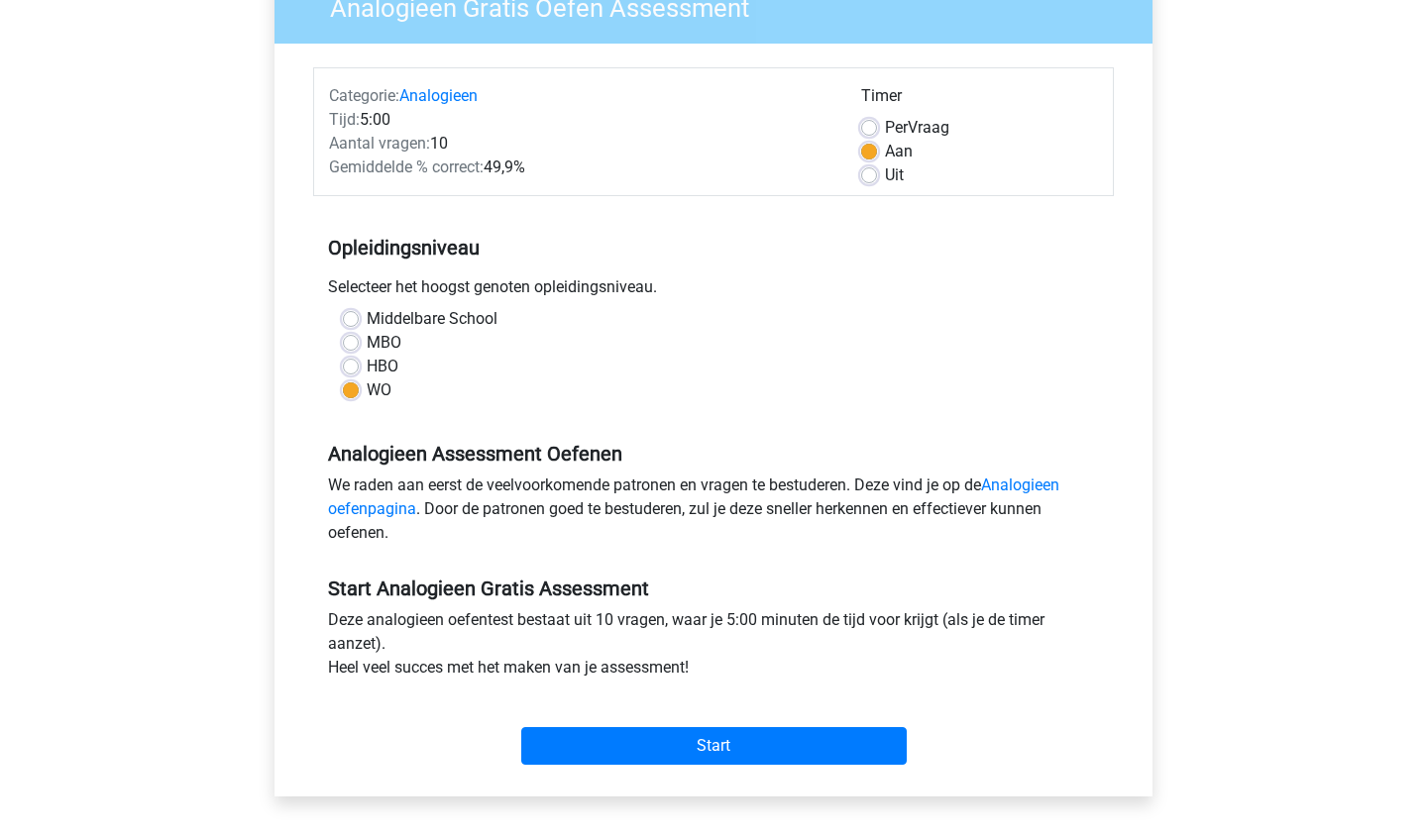 scroll, scrollTop: 220, scrollLeft: 0, axis: vertical 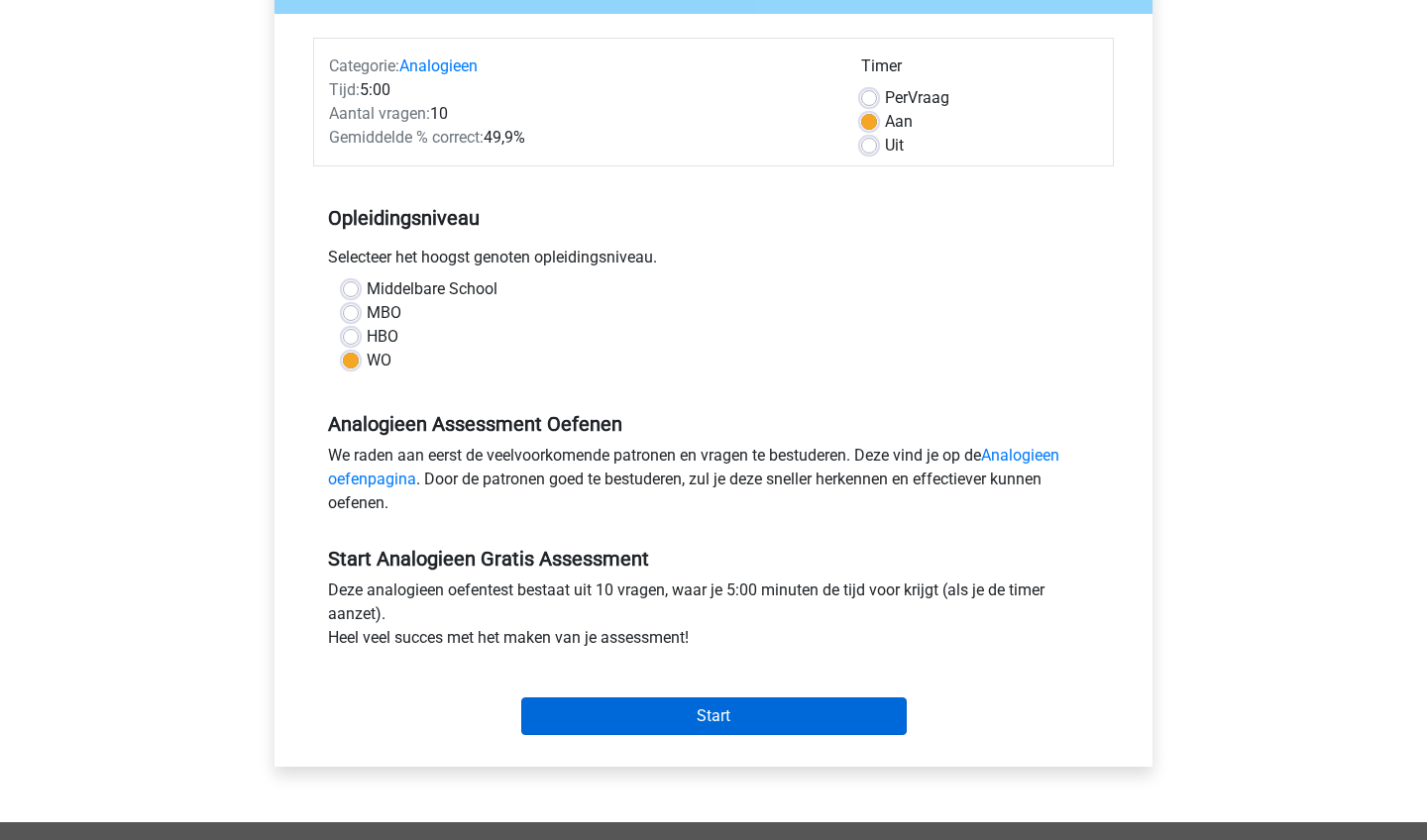 click on "Start" at bounding box center [714, 716] 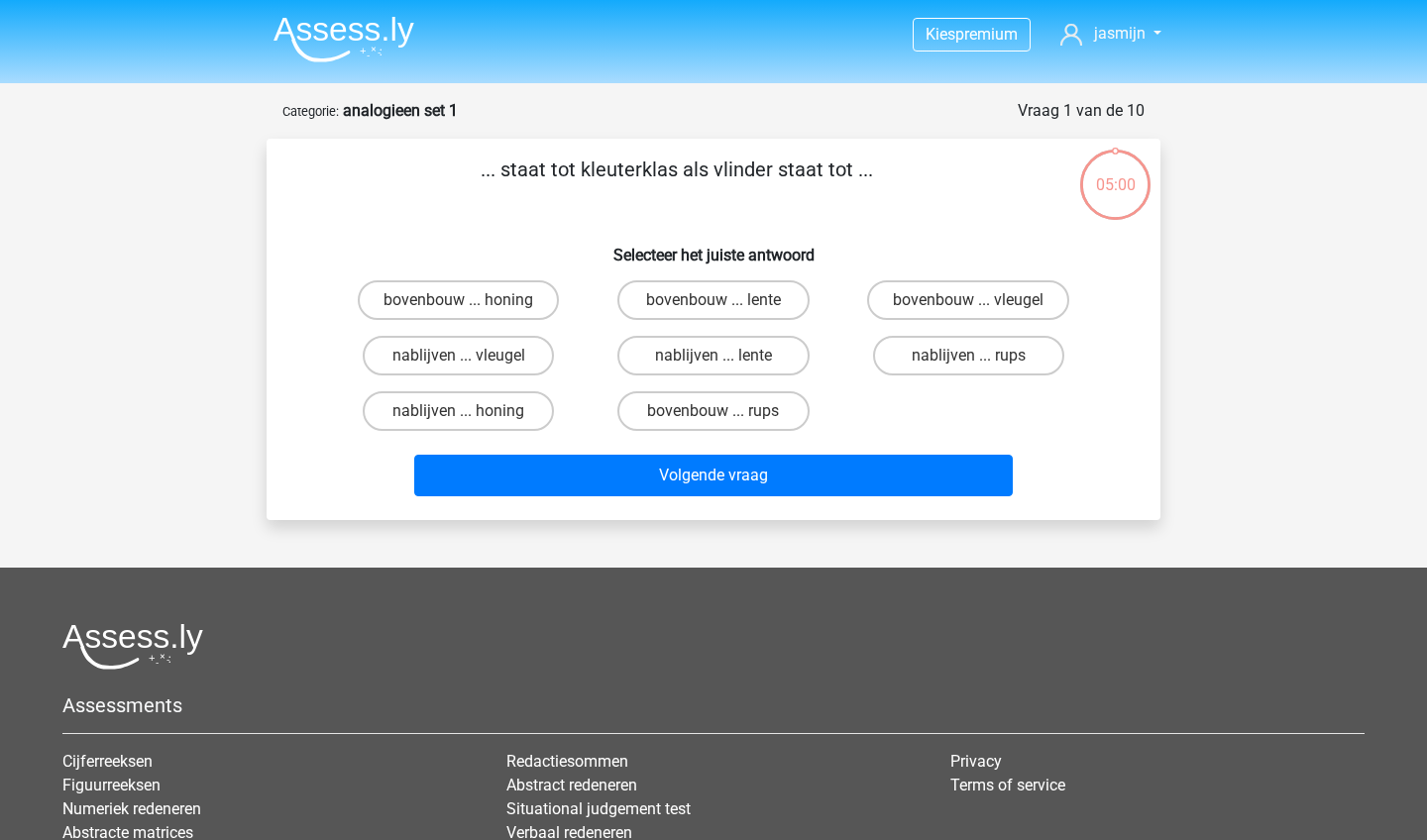 scroll, scrollTop: 0, scrollLeft: 0, axis: both 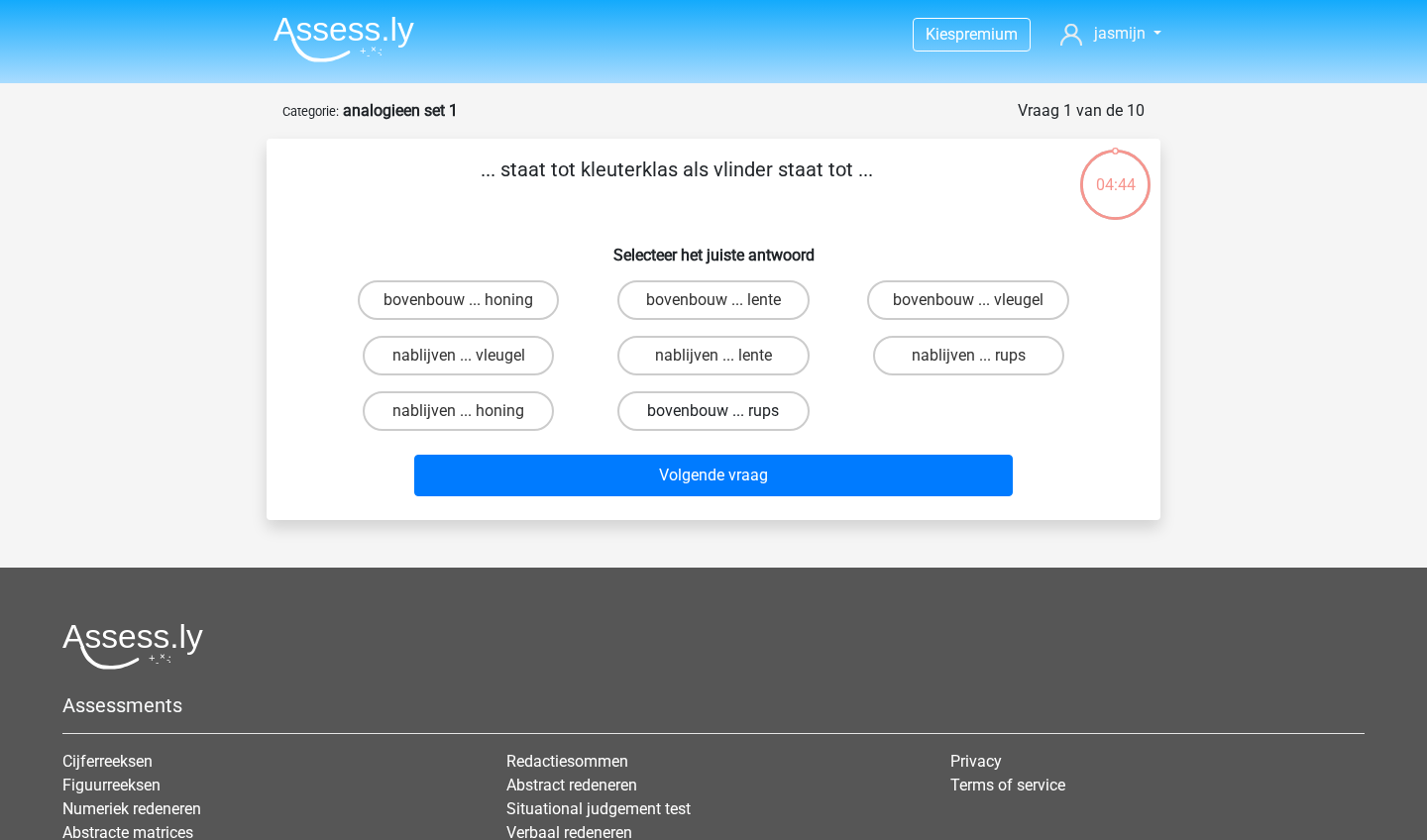 click on "bovenbouw ... rups" at bounding box center [713, 411] 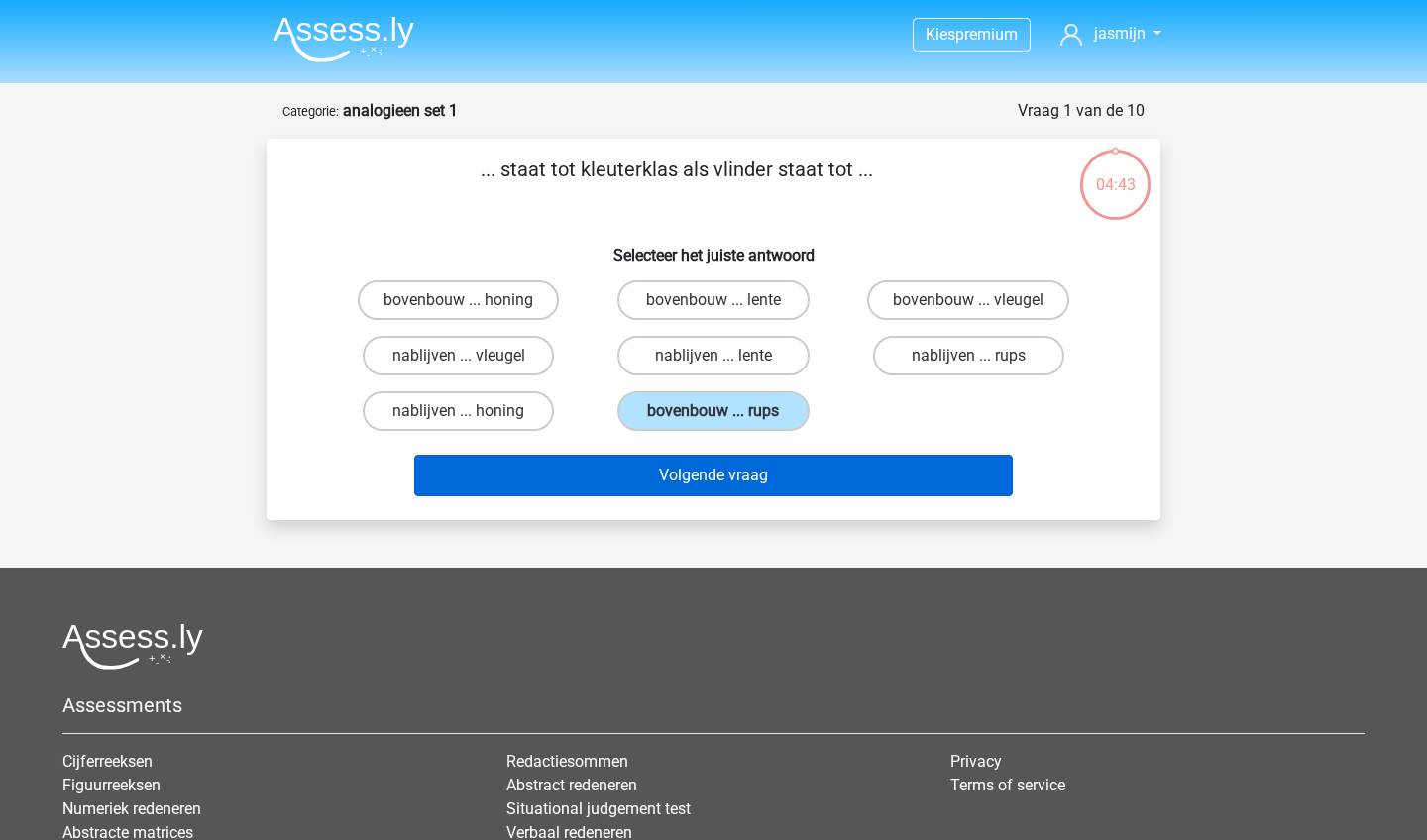 click on "Volgende vraag" at bounding box center [714, 475] 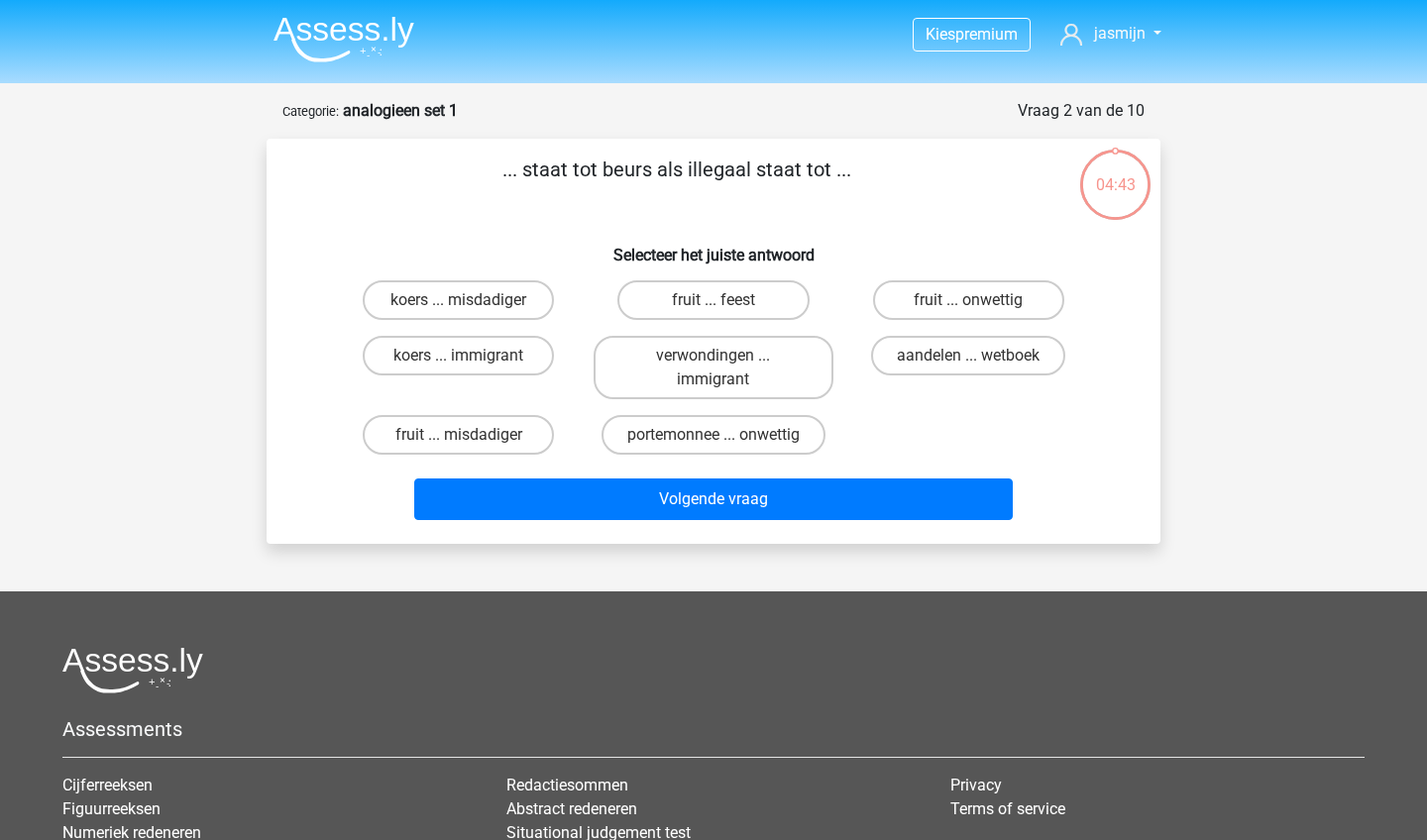 scroll, scrollTop: 99, scrollLeft: 0, axis: vertical 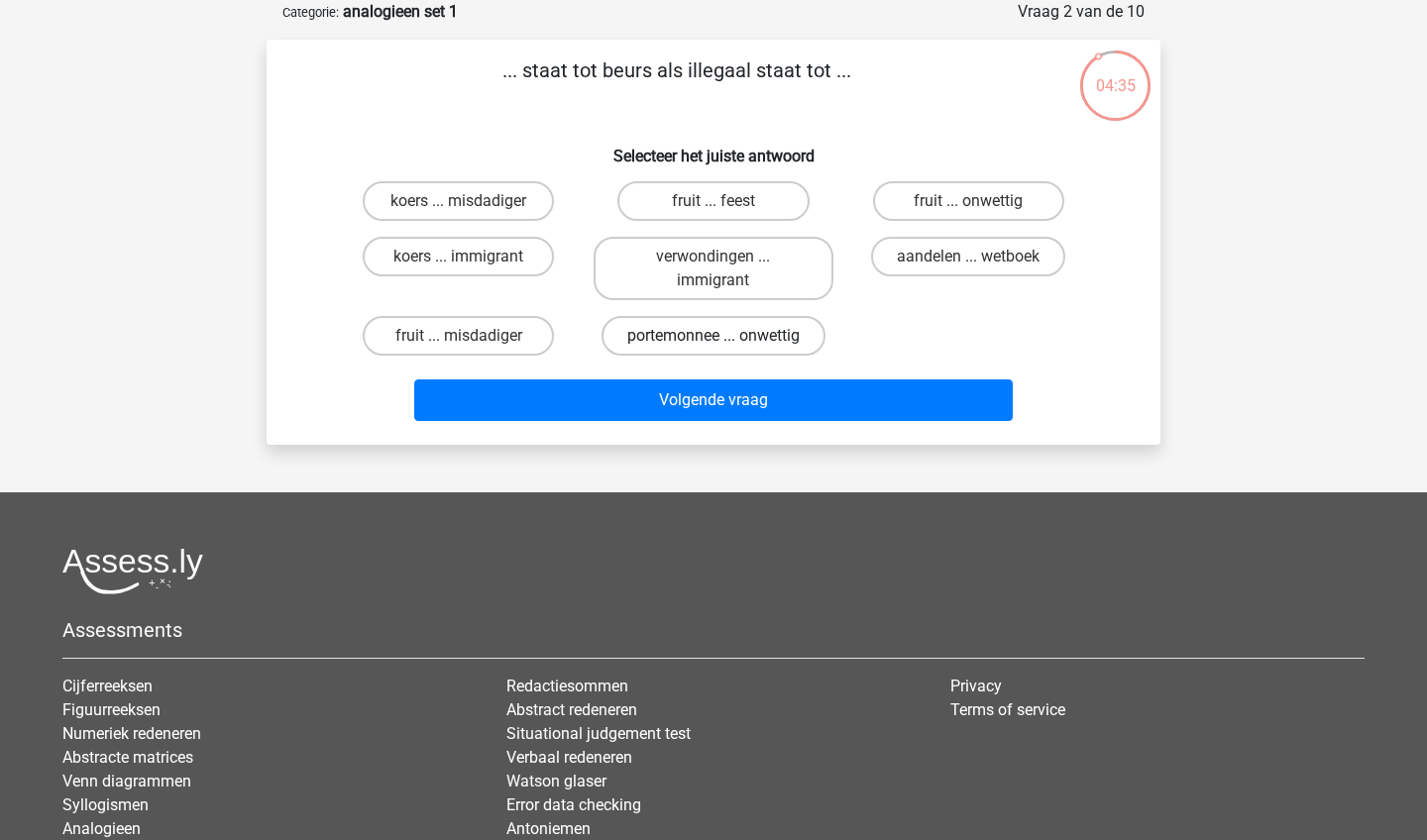 click on "portemonnee ... onwettig" at bounding box center (714, 336) 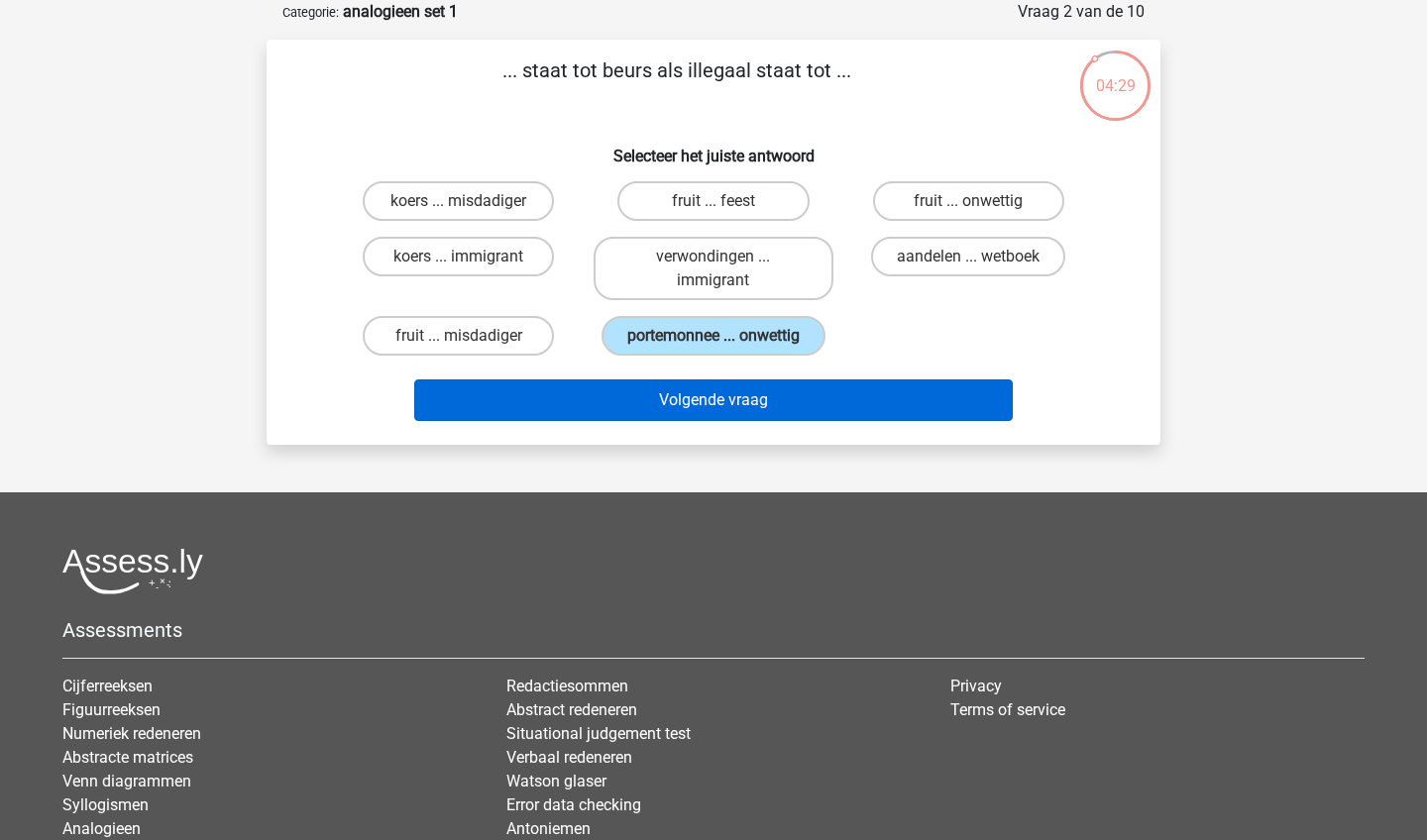 click on "Volgende vraag" at bounding box center [714, 400] 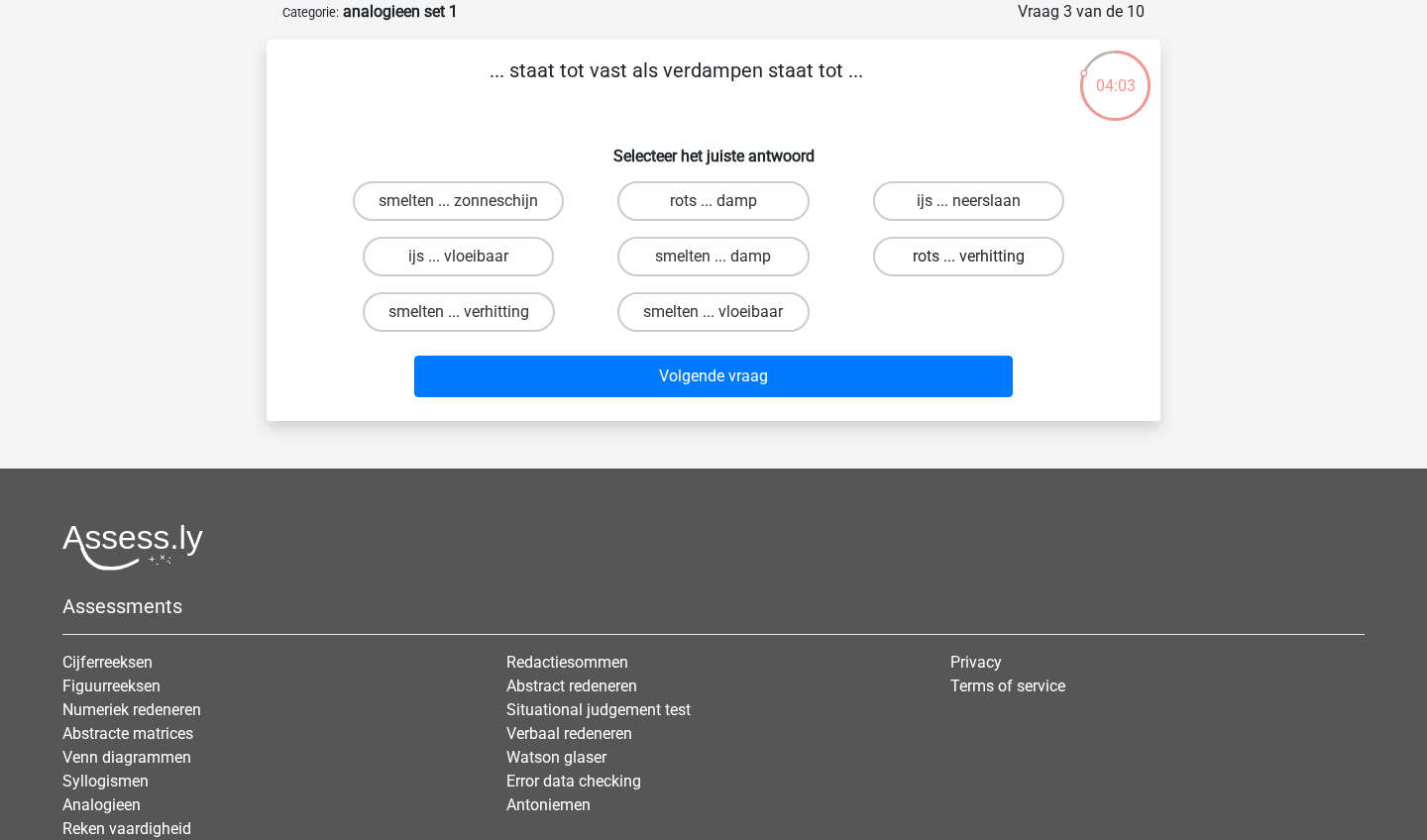 click on "rots ... verhitting" at bounding box center (968, 257) 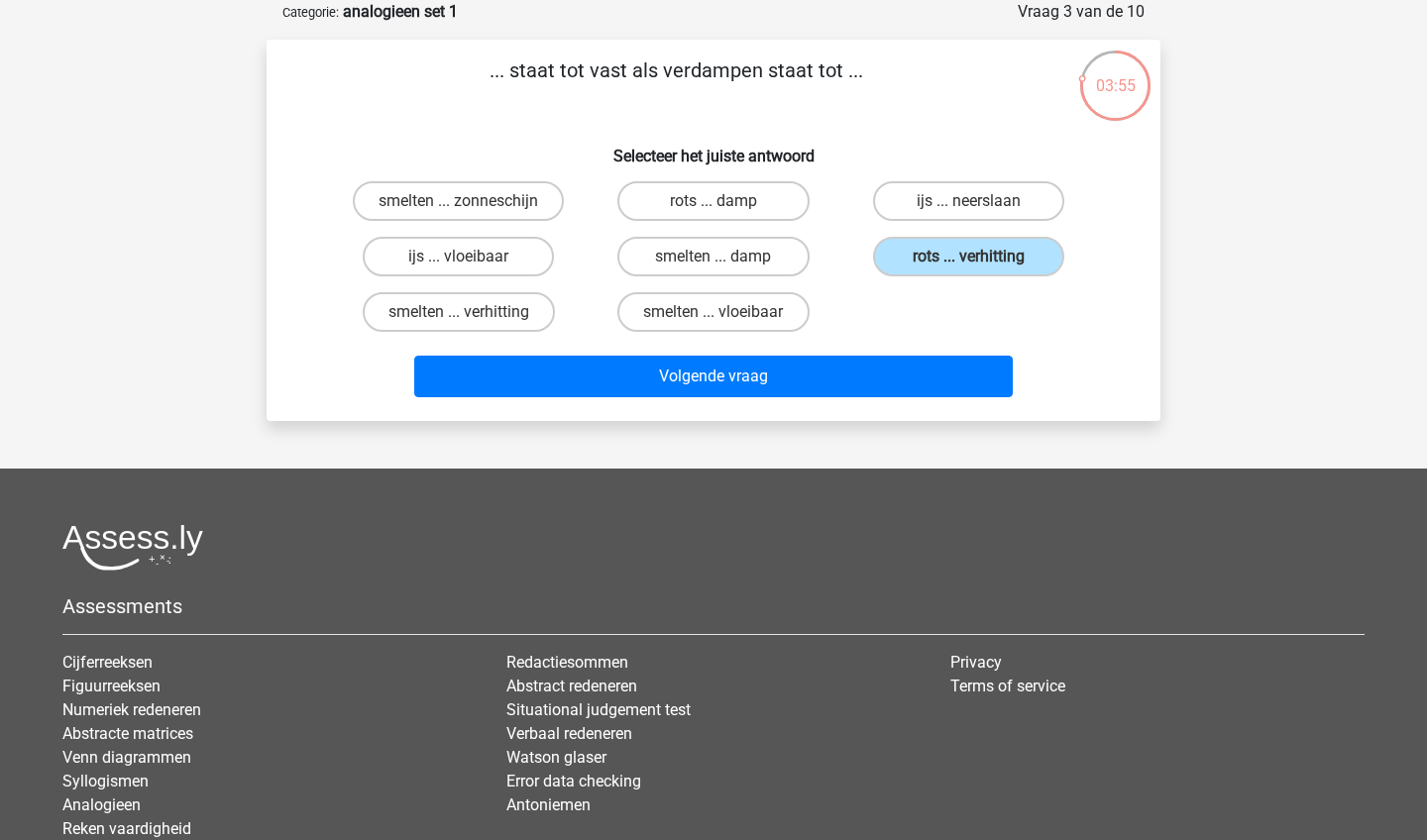 drag, startPoint x: 895, startPoint y: 378, endPoint x: 907, endPoint y: 479, distance: 101.71037 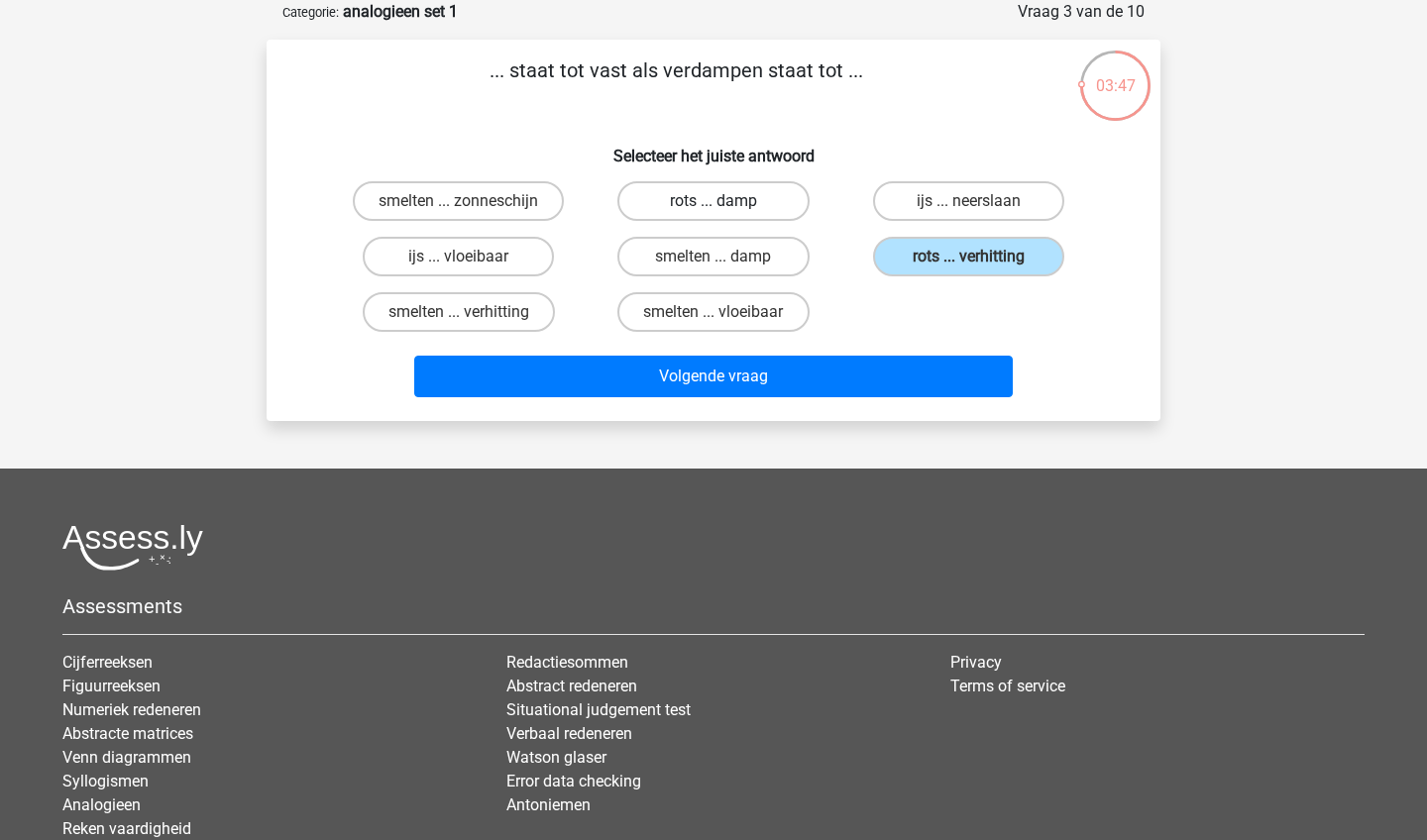 click on "rots ... damp" at bounding box center [713, 201] 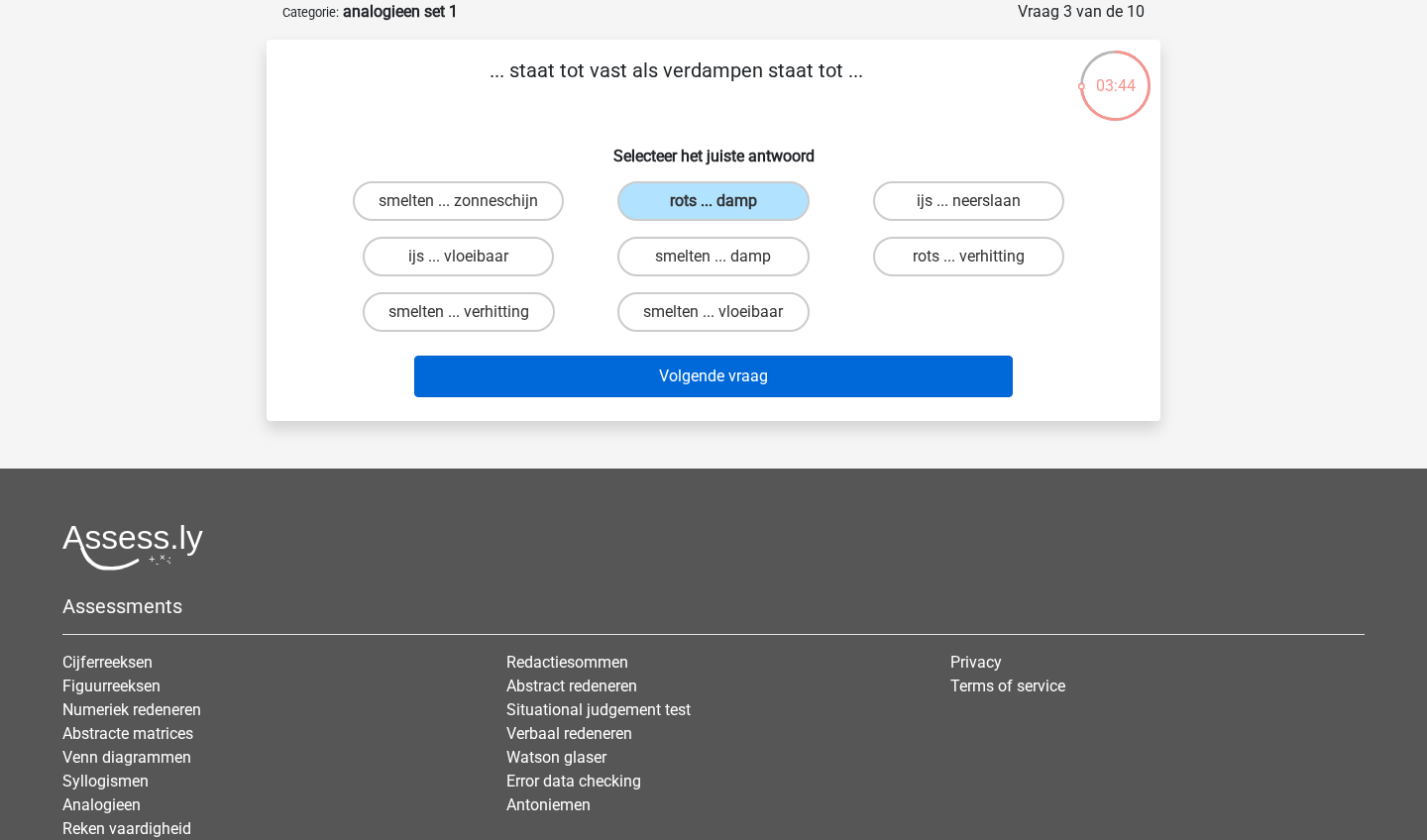 click on "Volgende vraag" at bounding box center (714, 376) 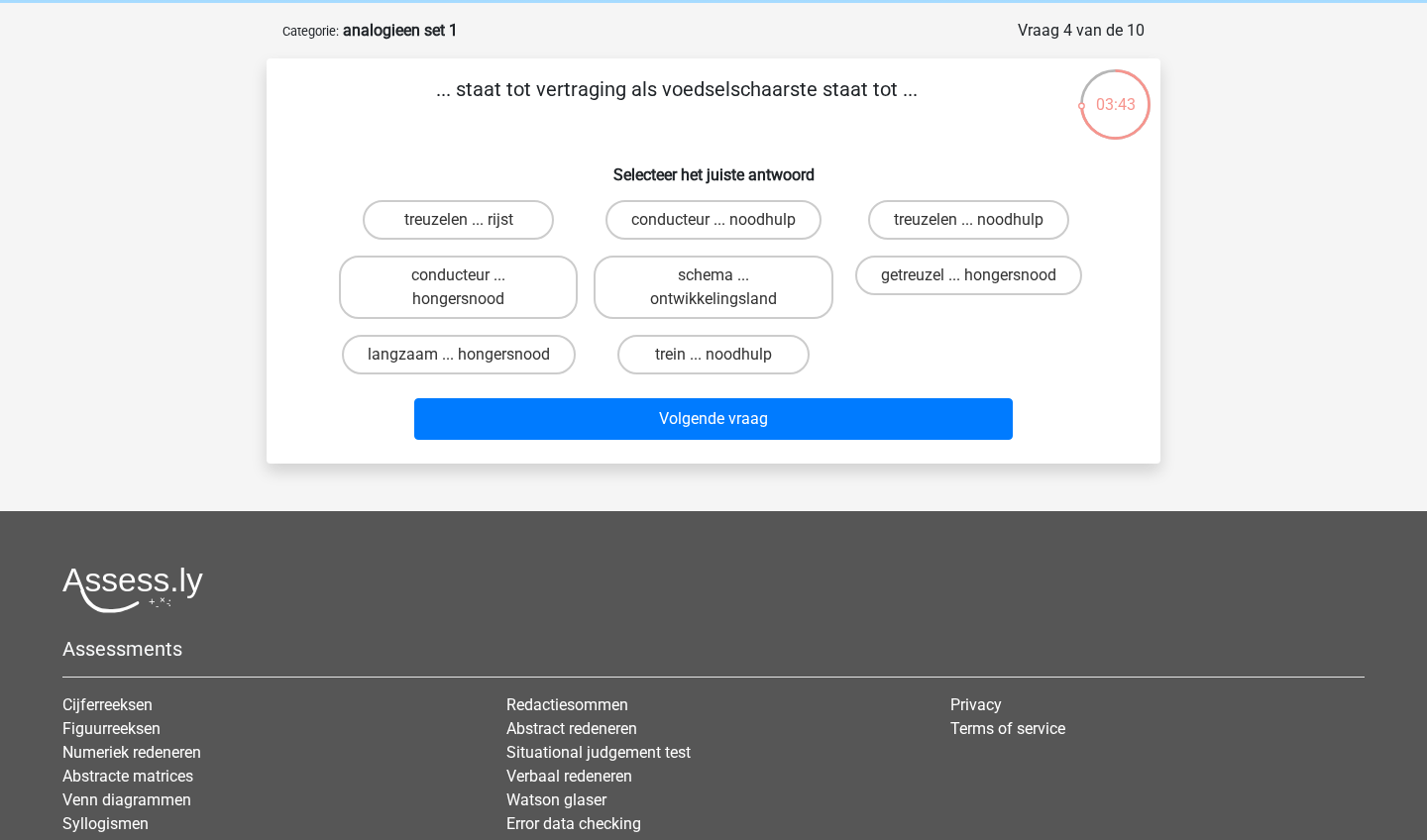 scroll, scrollTop: 77, scrollLeft: 0, axis: vertical 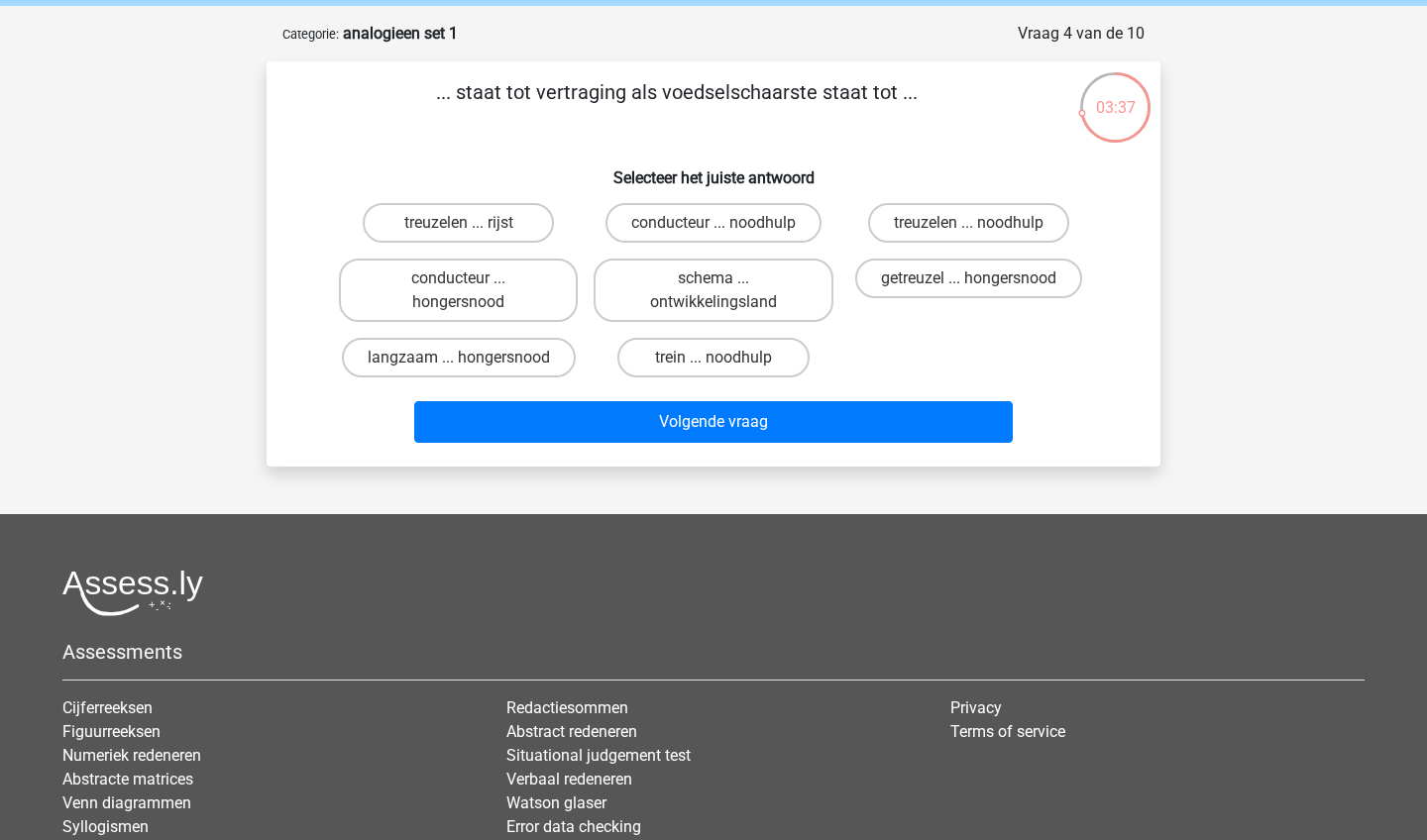 drag, startPoint x: 550, startPoint y: 224, endPoint x: 563, endPoint y: 225, distance: 13.038405 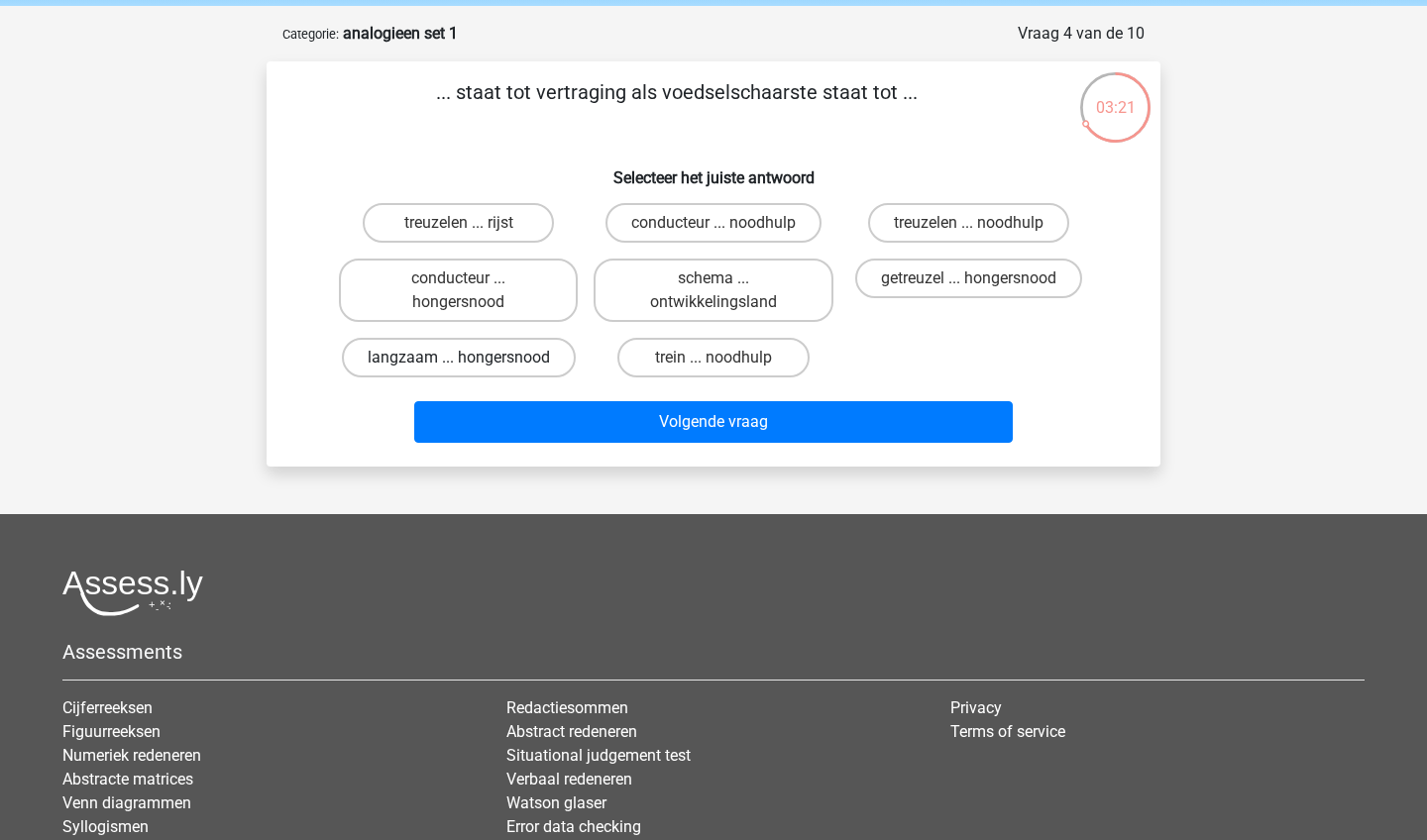 click on "langzaam ... hongersnood" at bounding box center (459, 358) 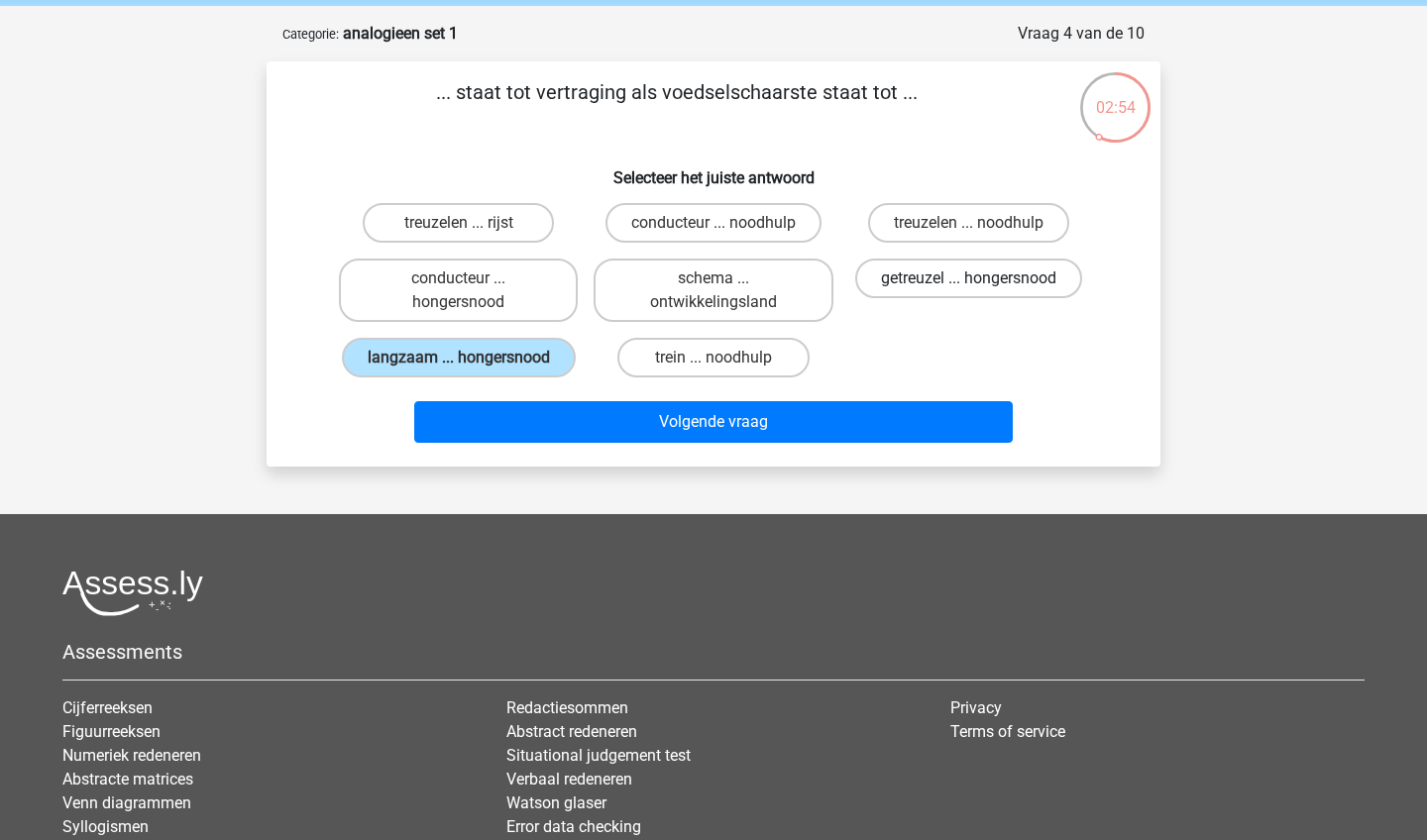 click on "getreuzel ... hongersnood" at bounding box center (968, 278) 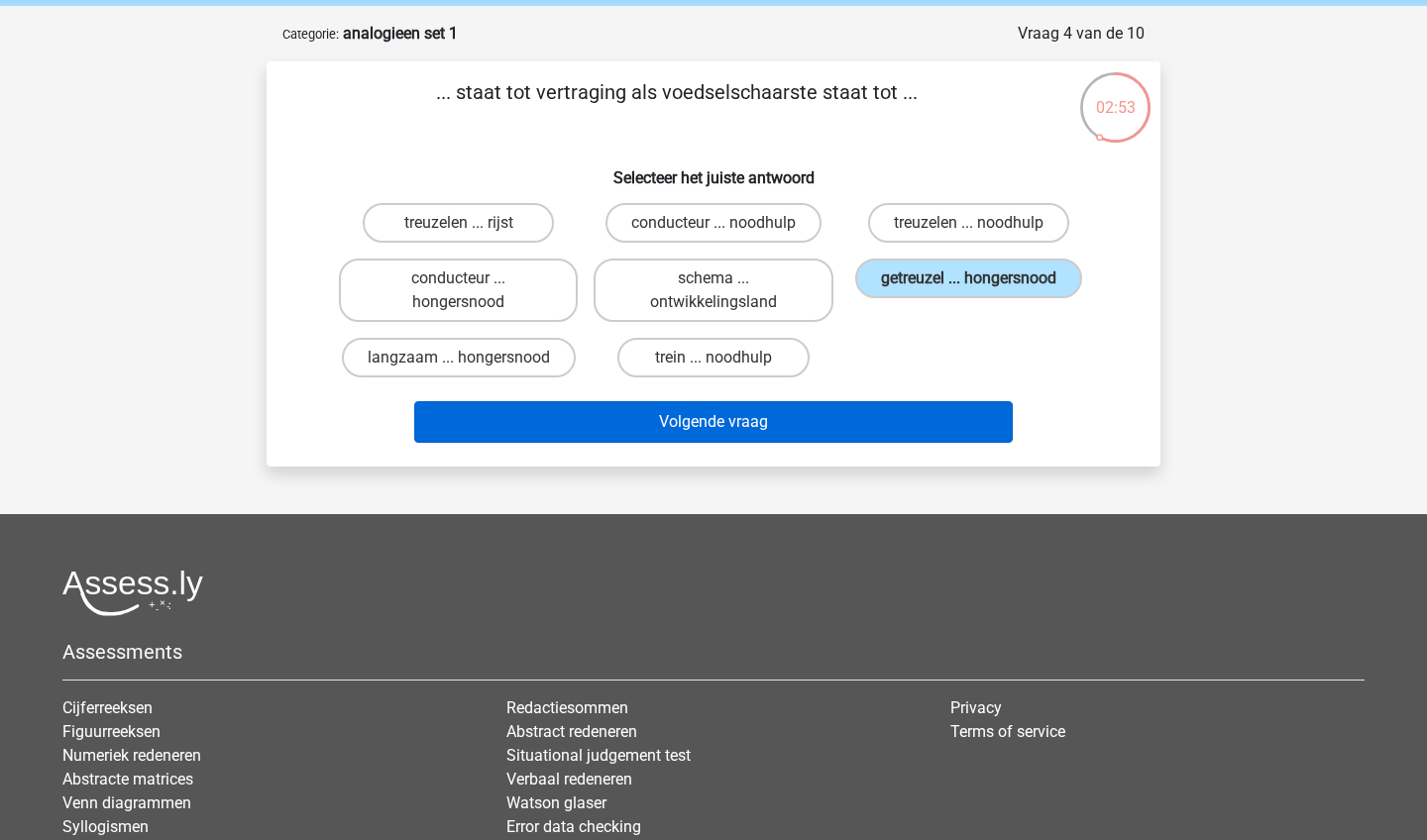 click on "Volgende vraag" at bounding box center [714, 422] 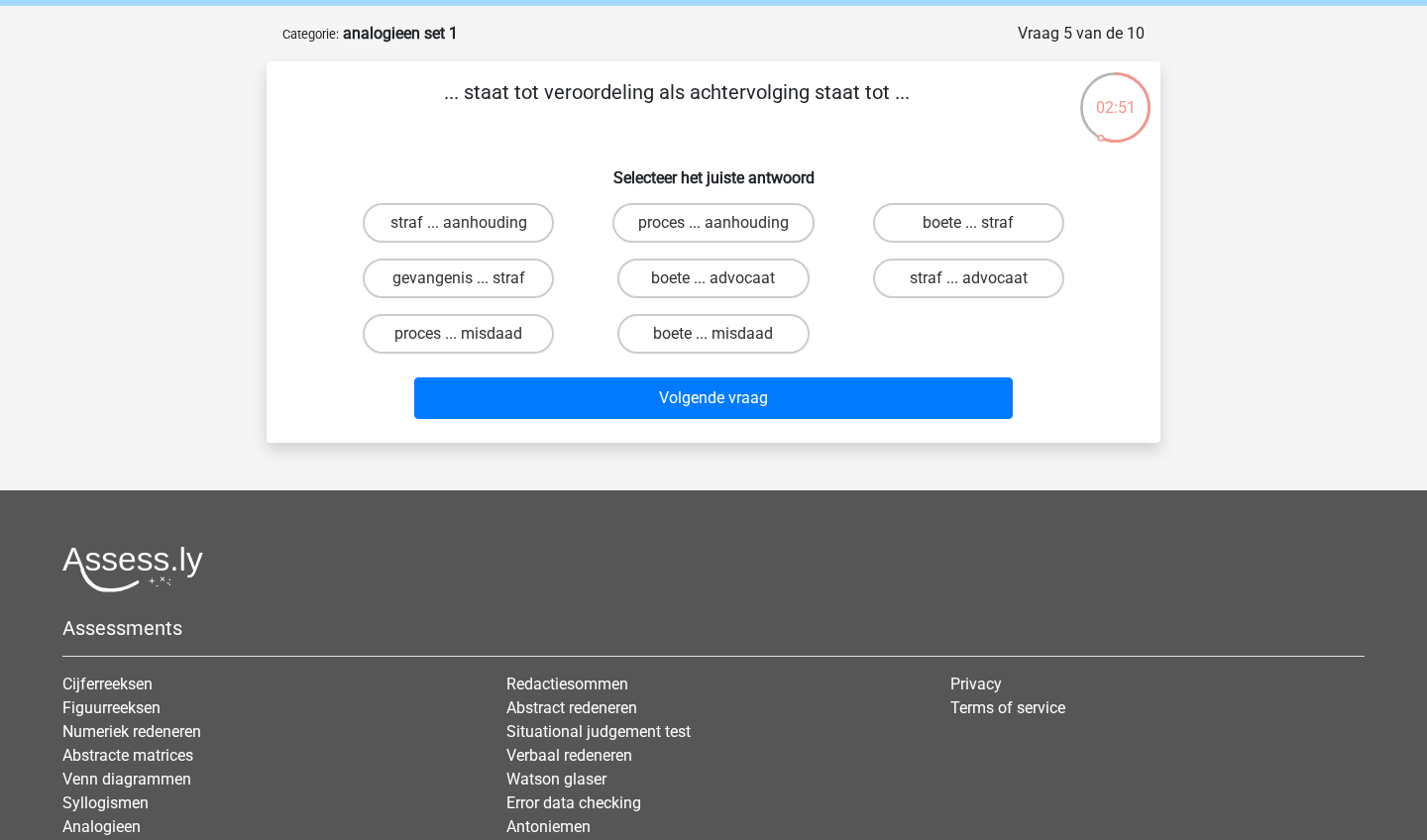 scroll, scrollTop: 73, scrollLeft: 0, axis: vertical 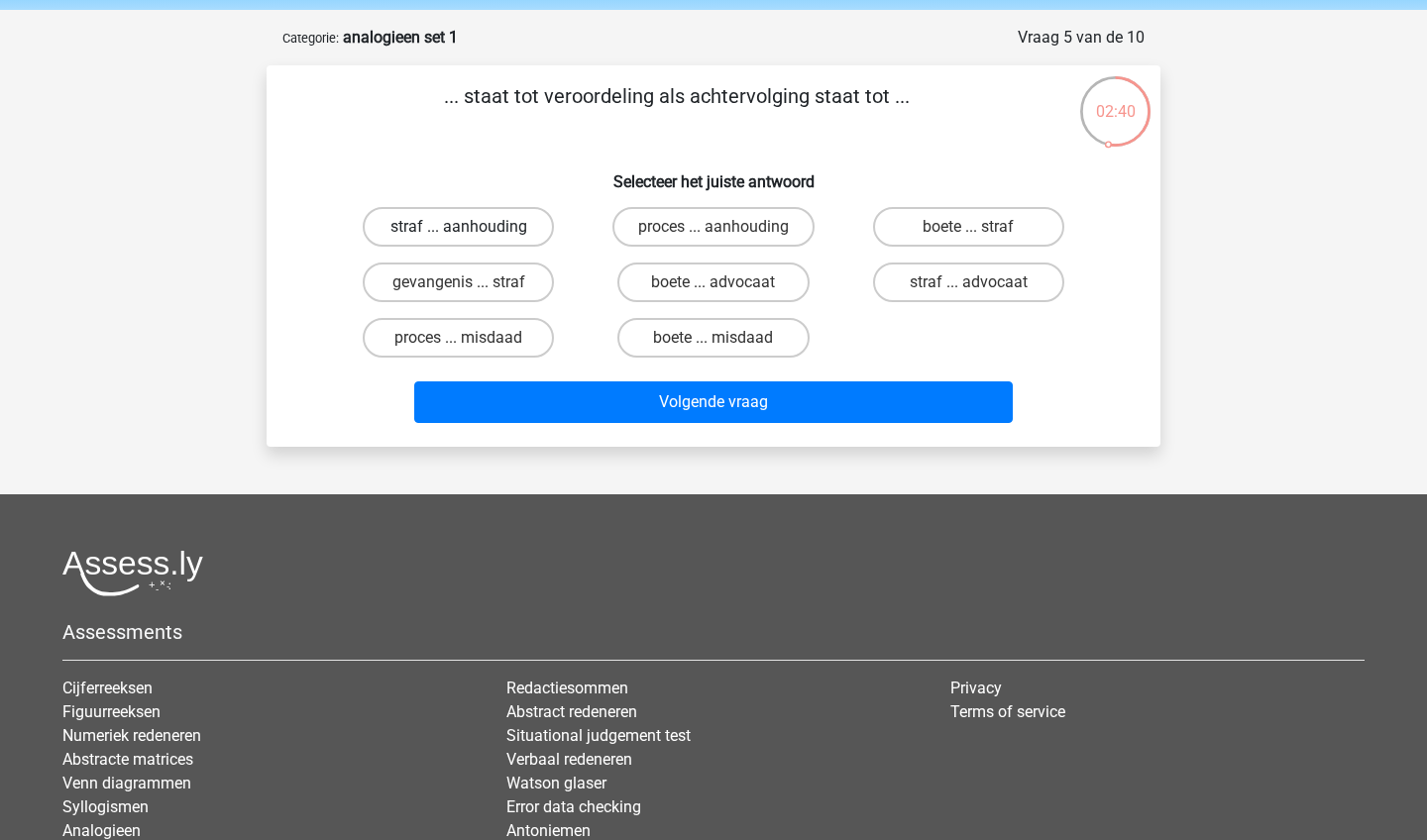 click on "straf ... aanhouding" at bounding box center [458, 227] 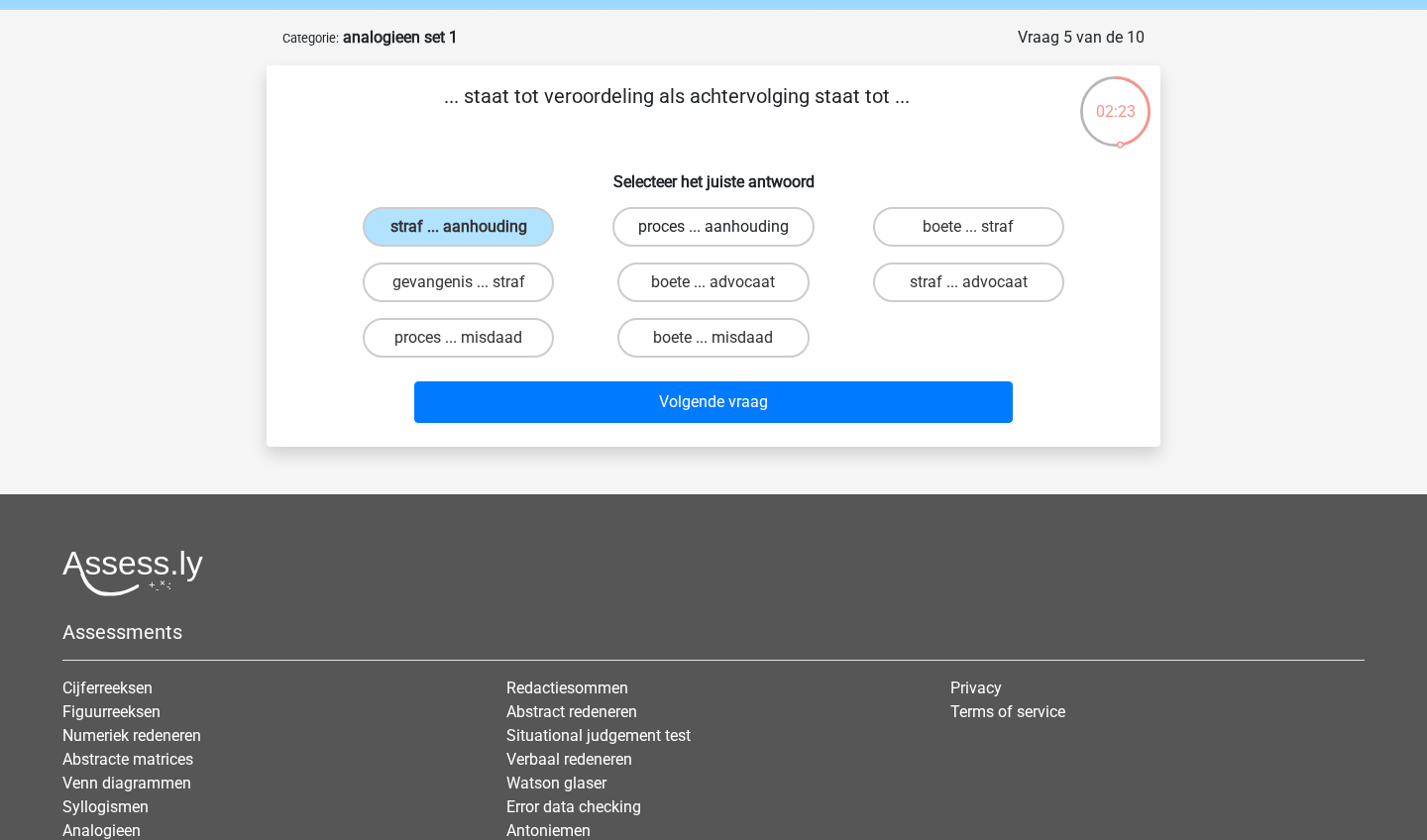 click on "proces ... aanhouding" at bounding box center (714, 227) 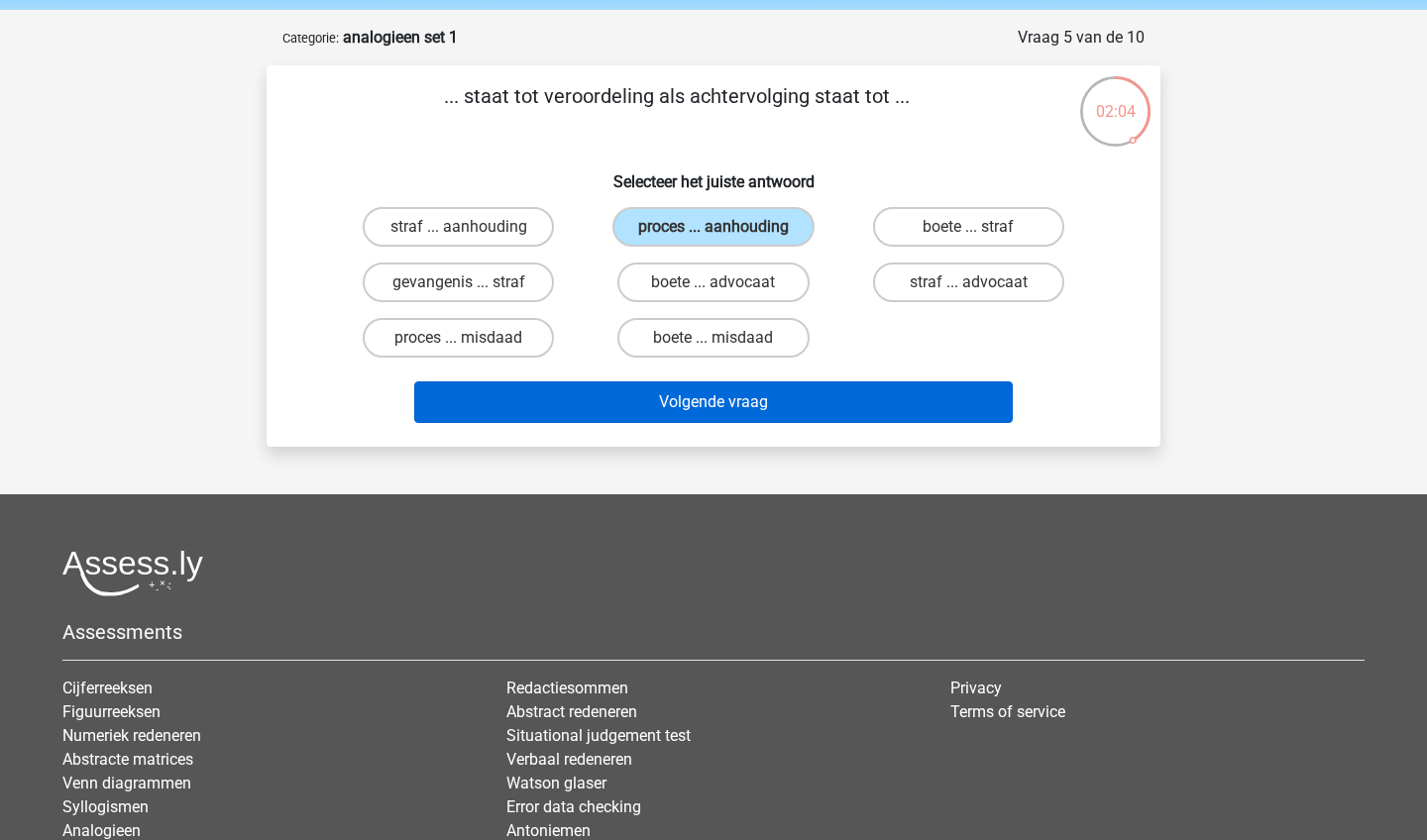 click on "Volgende vraag" at bounding box center [714, 402] 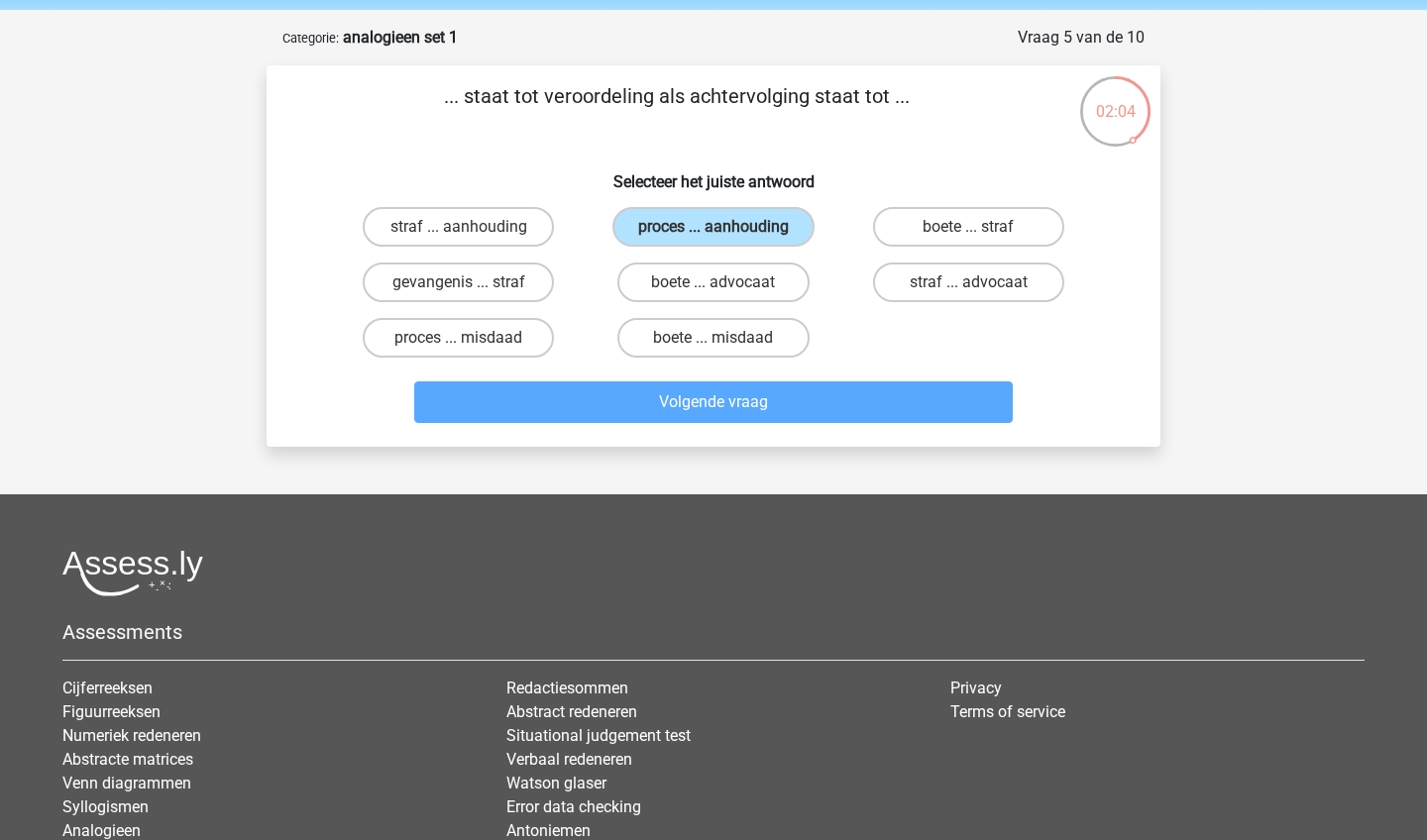 scroll, scrollTop: 99, scrollLeft: 0, axis: vertical 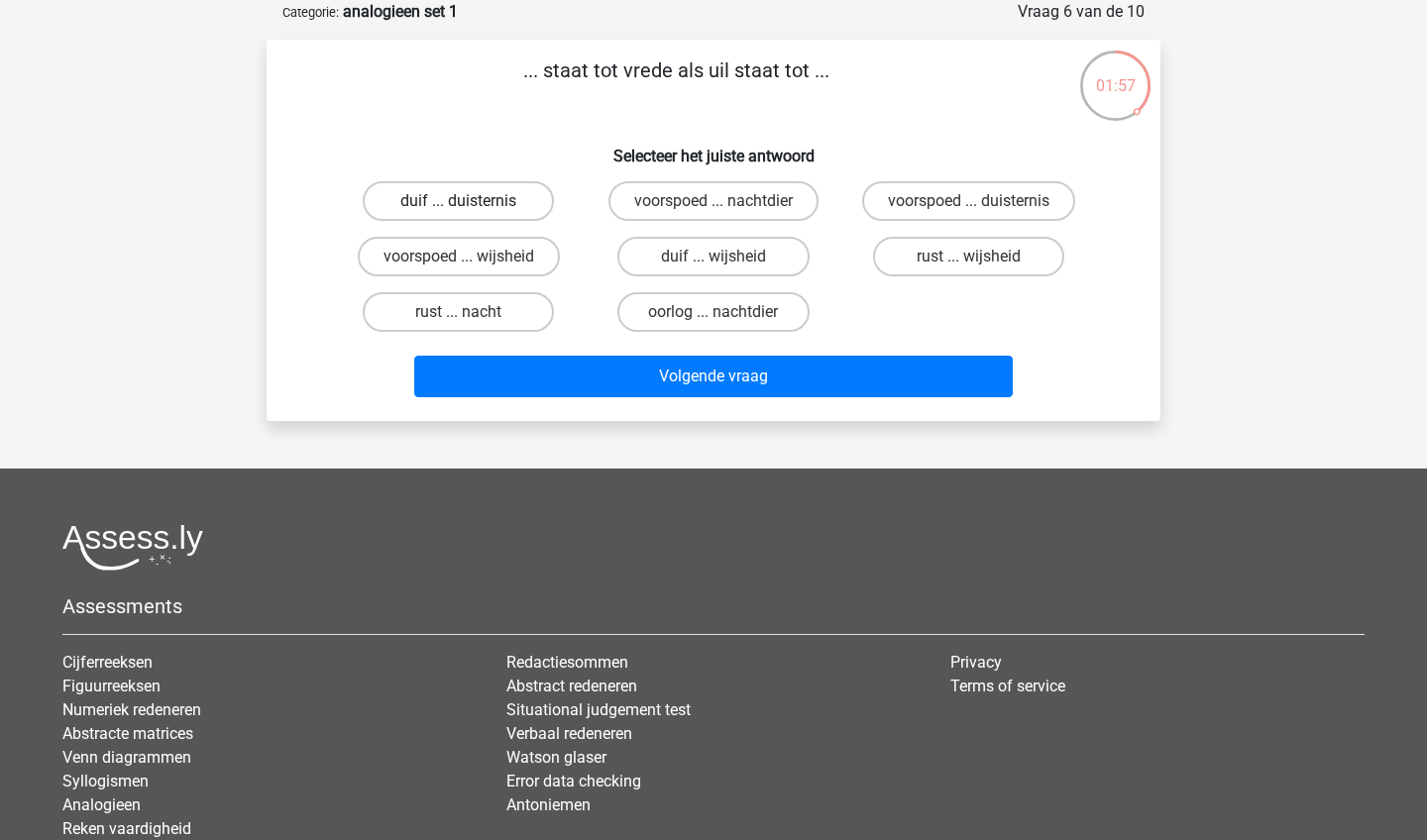 click on "duif ... duisternis" at bounding box center (458, 201) 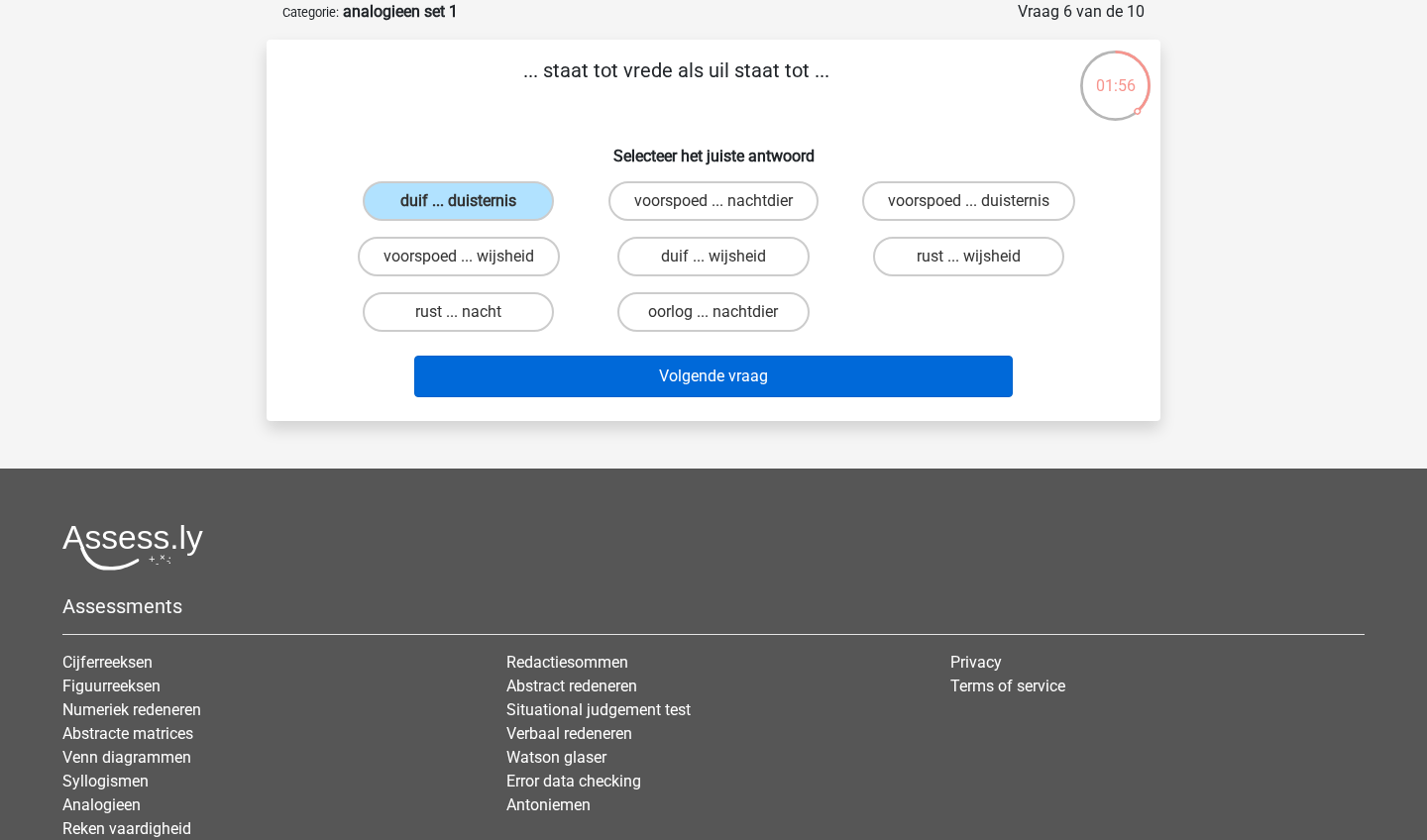 click on "Volgende vraag" at bounding box center [714, 376] 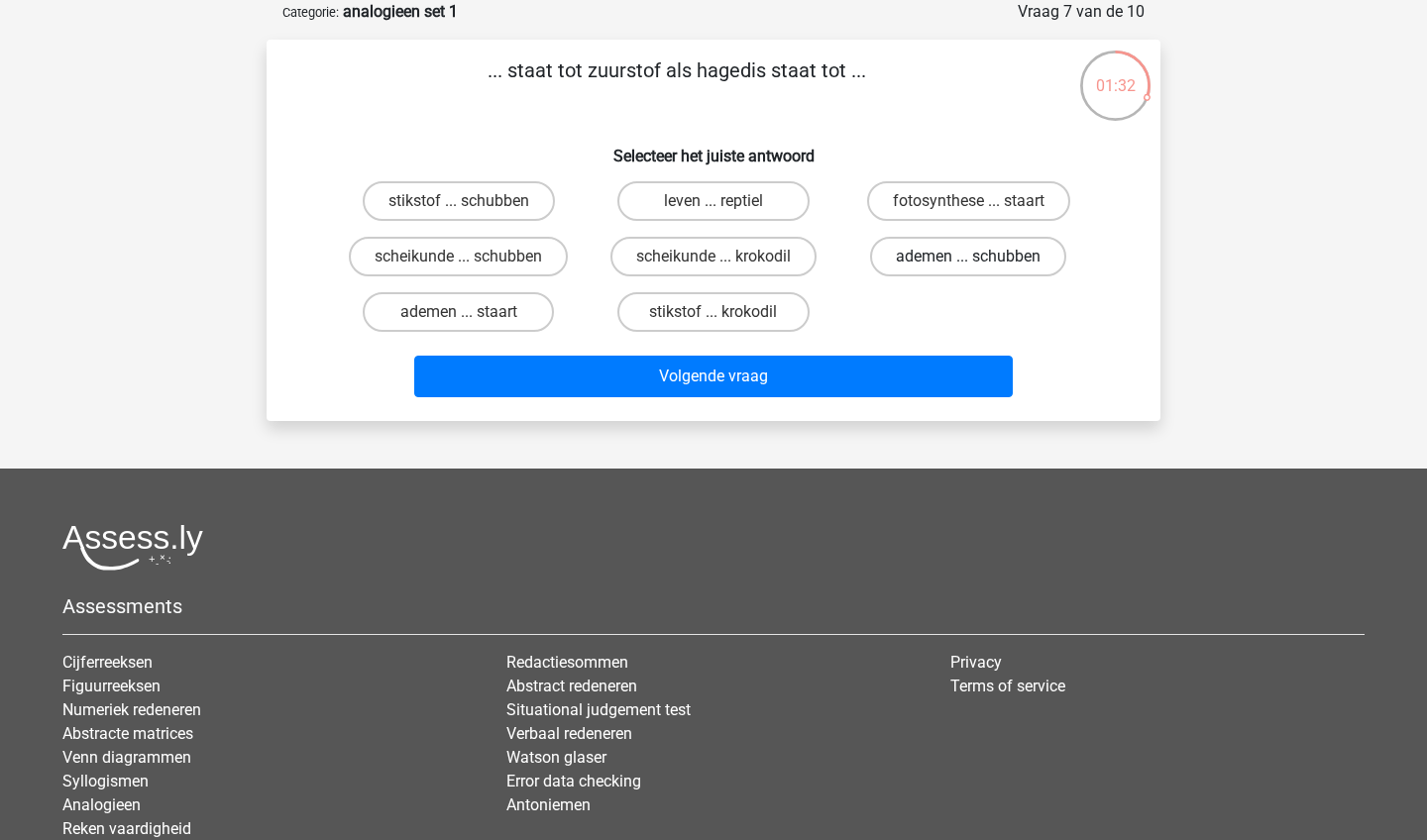 click on "ademen ... schubben" at bounding box center (968, 257) 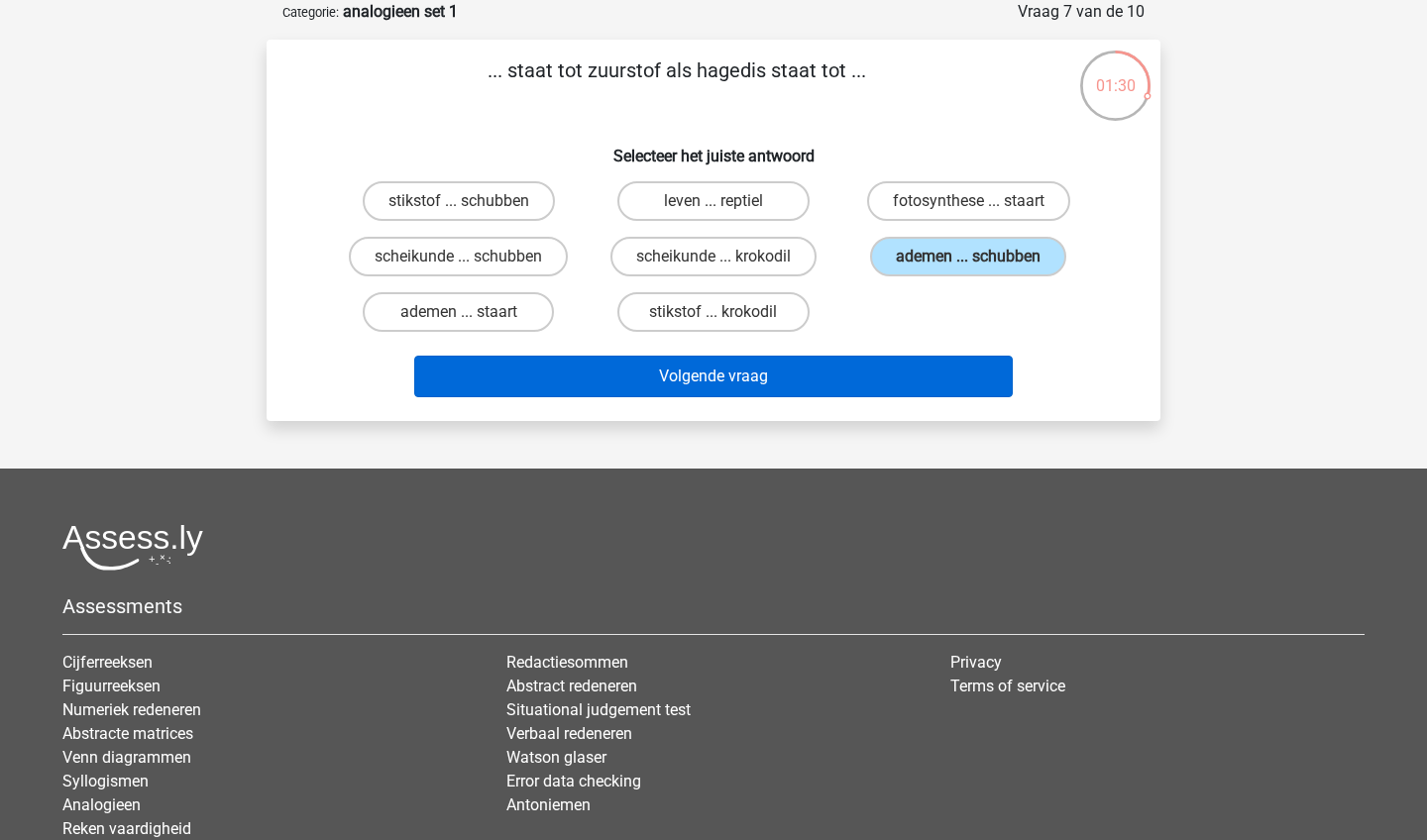 click on "Volgende vraag" at bounding box center [714, 376] 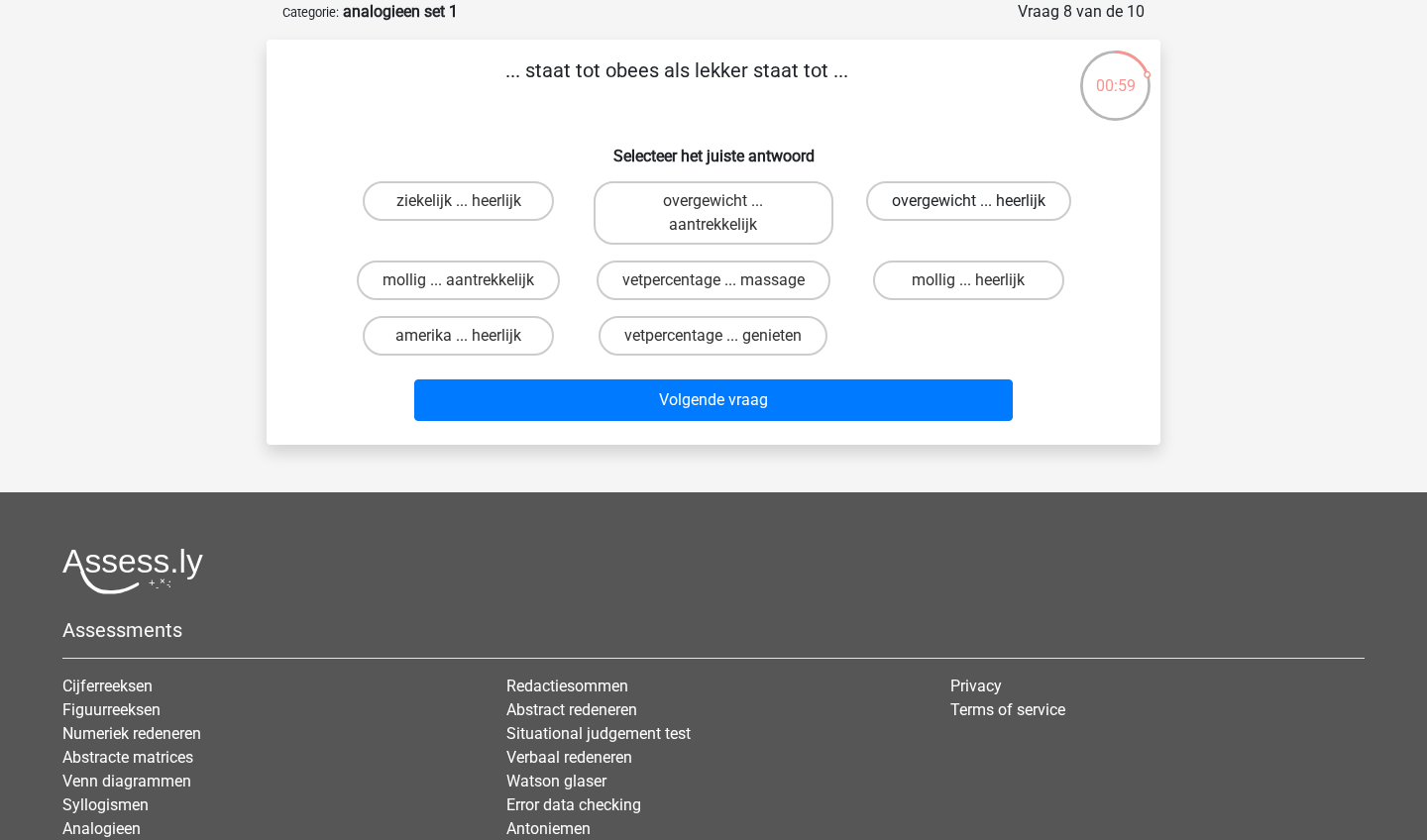 click on "overgewicht ... heerlijk" at bounding box center [968, 201] 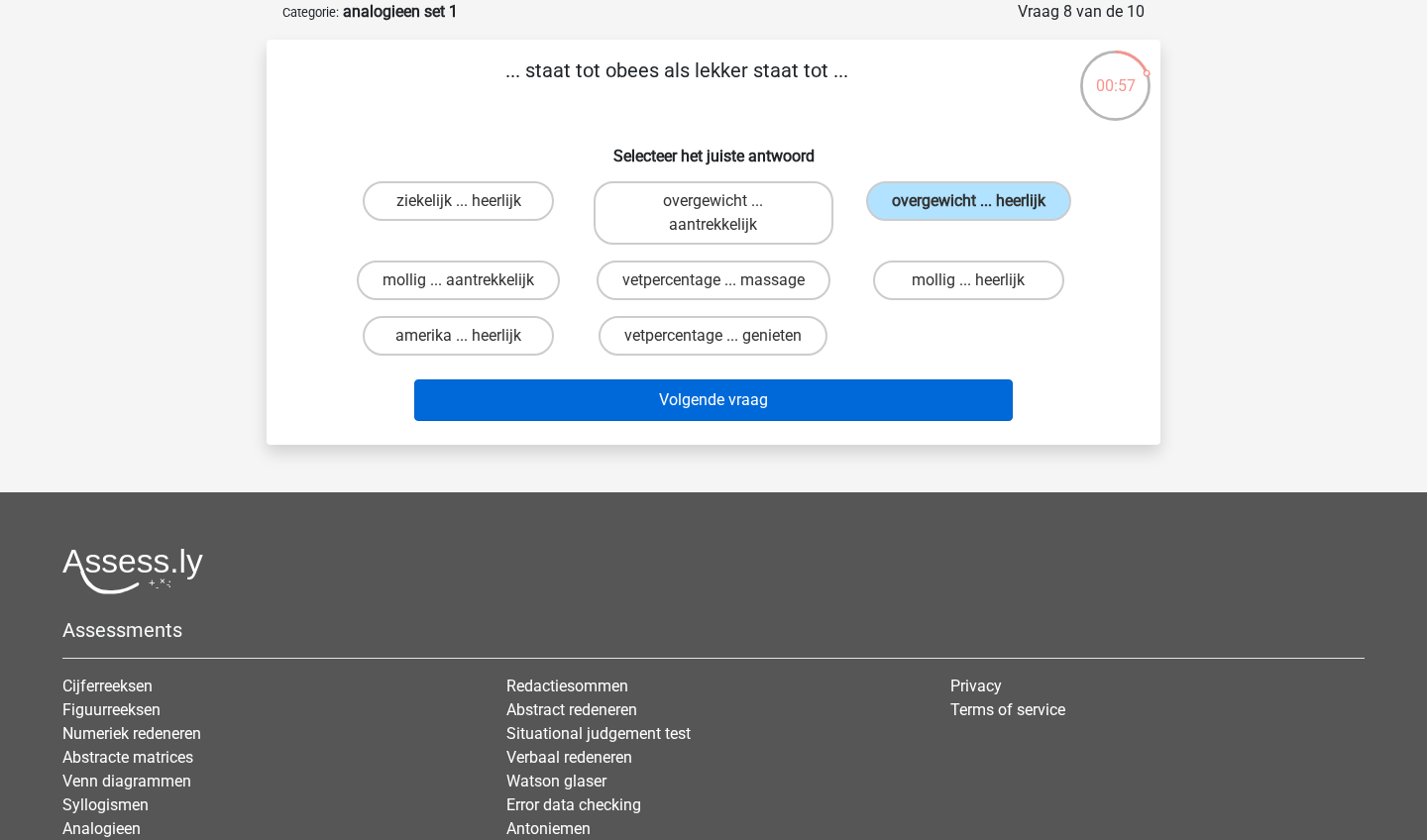 click on "Volgende vraag" at bounding box center (714, 400) 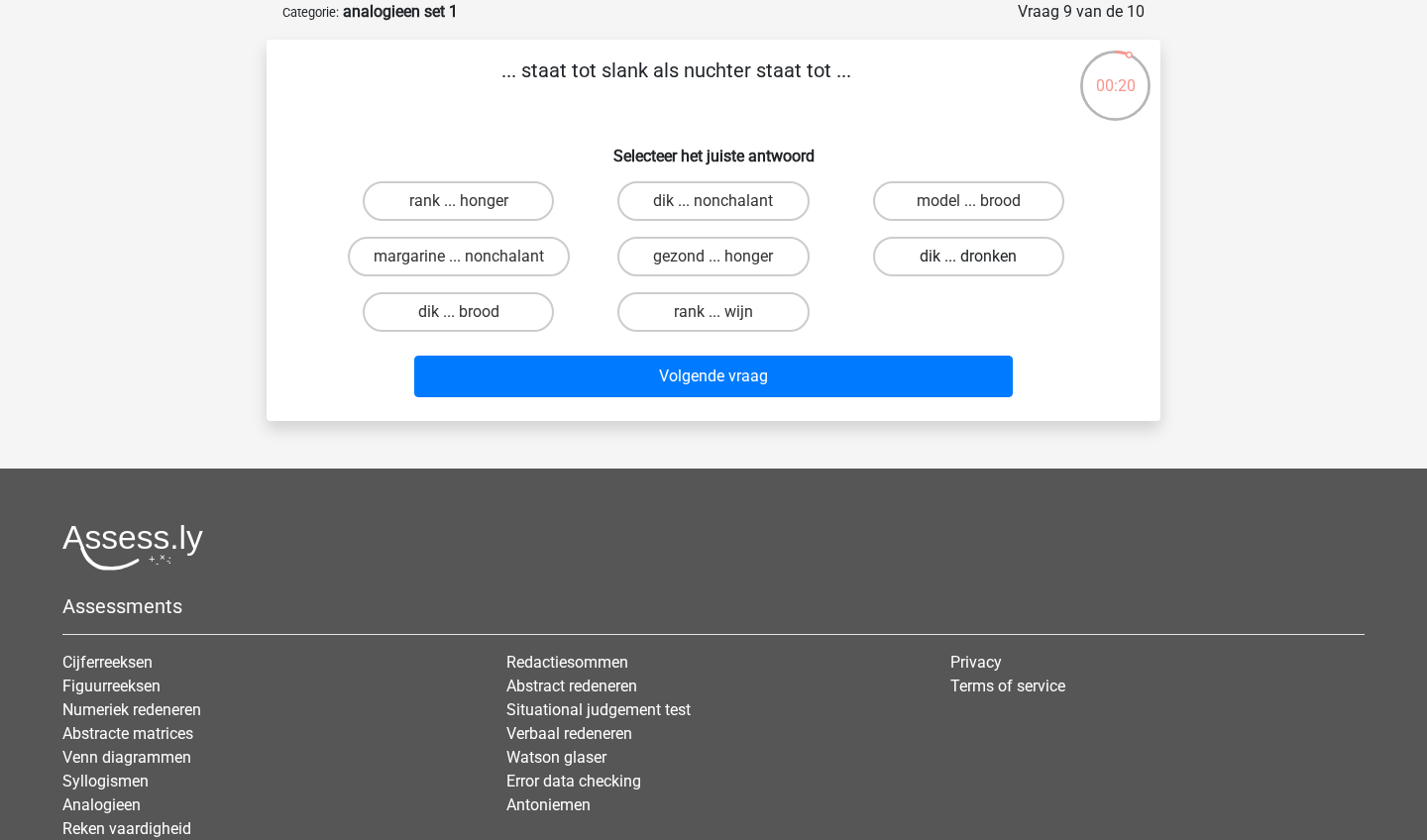 click on "dik ... dronken" at bounding box center [968, 257] 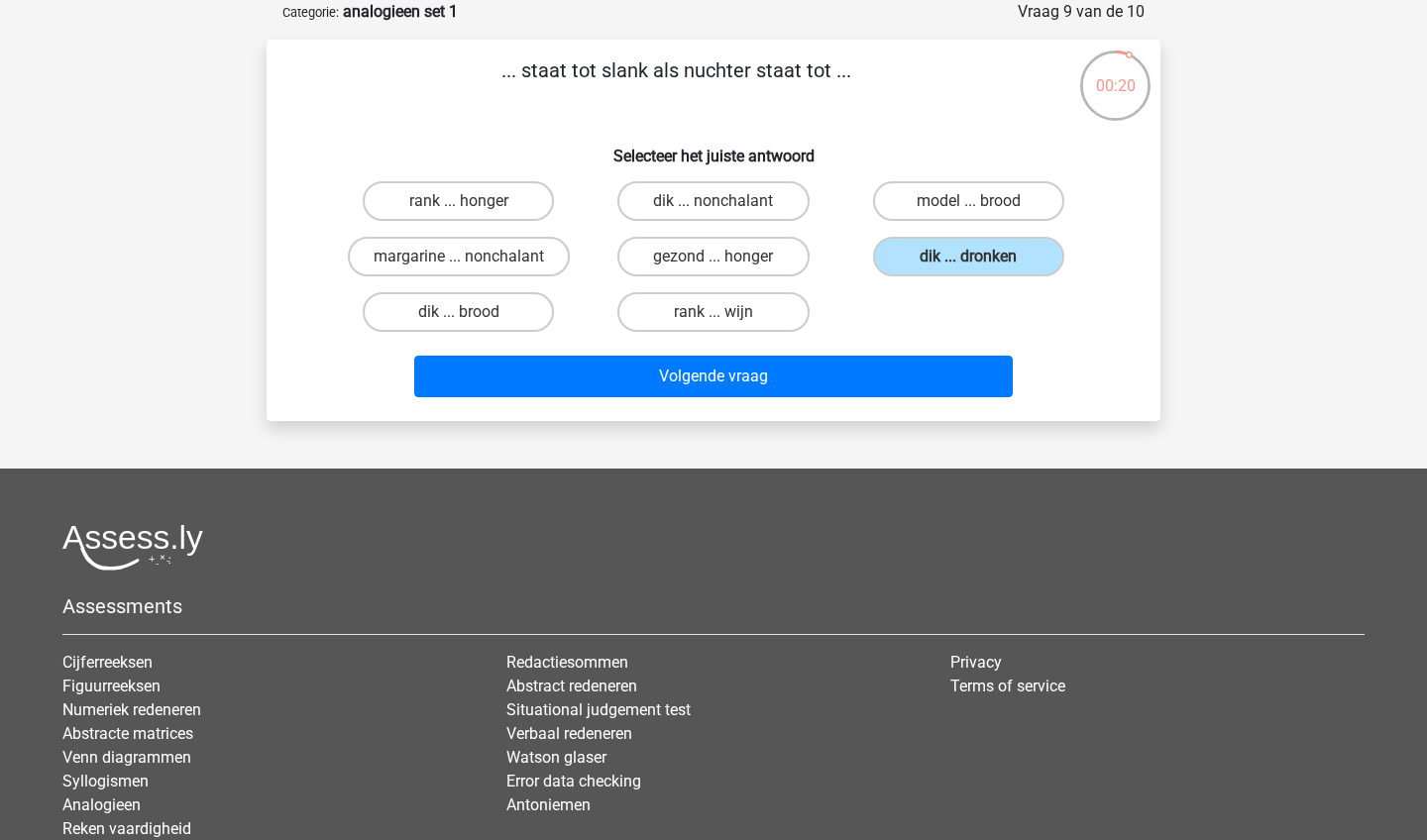 click on "Volgende vraag" at bounding box center (714, 372) 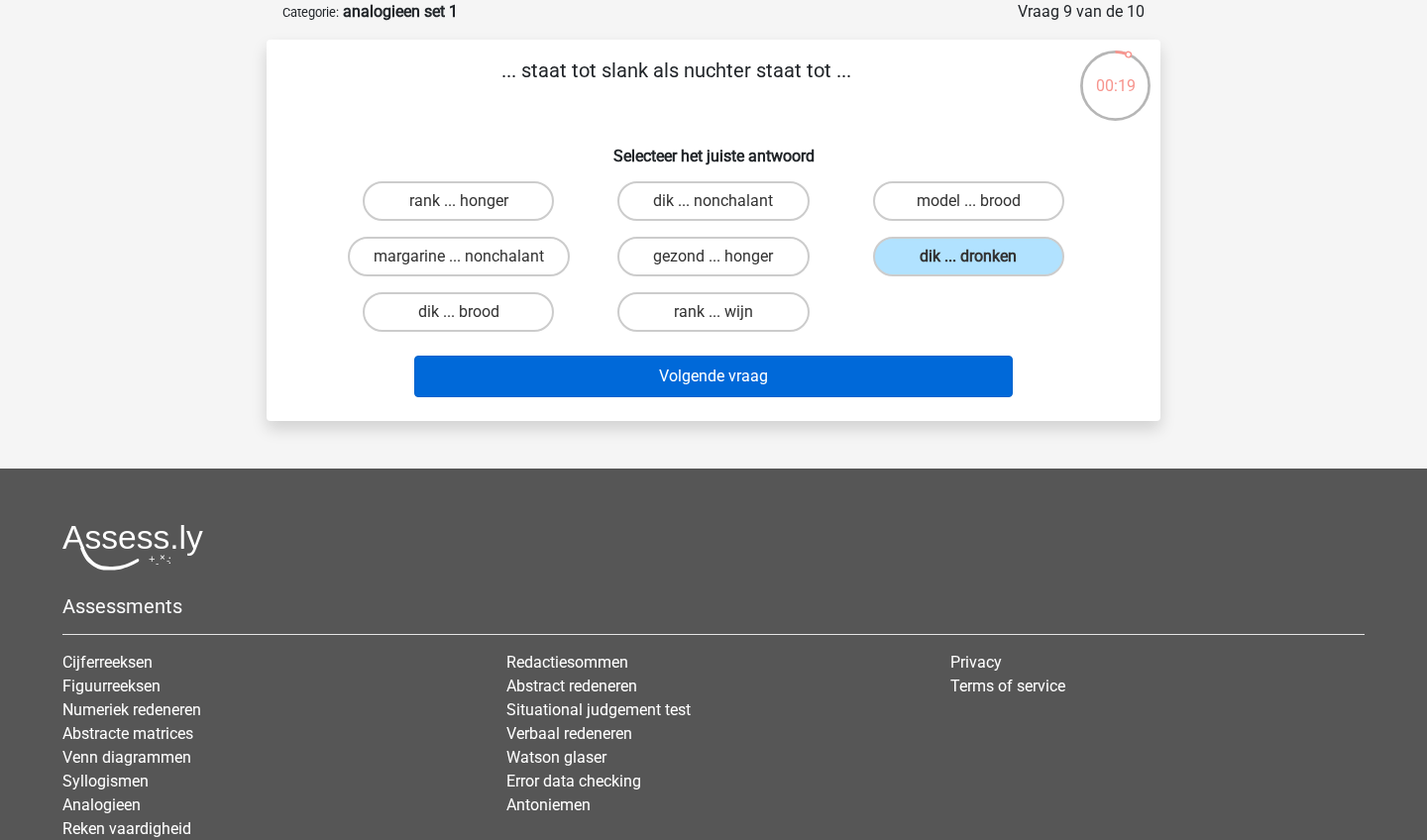 click on "Volgende vraag" at bounding box center [714, 376] 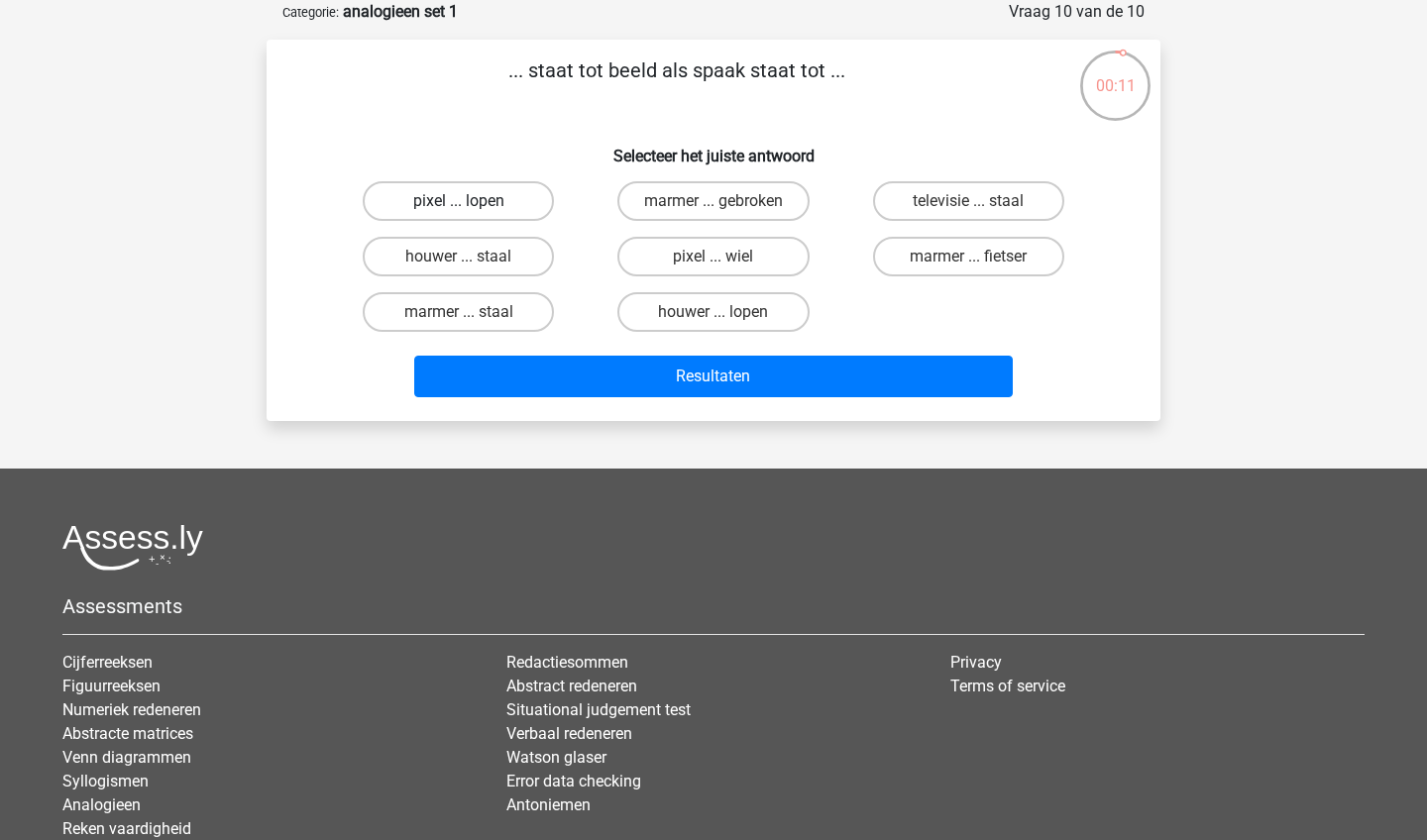 click on "pixel ... lopen" at bounding box center [458, 201] 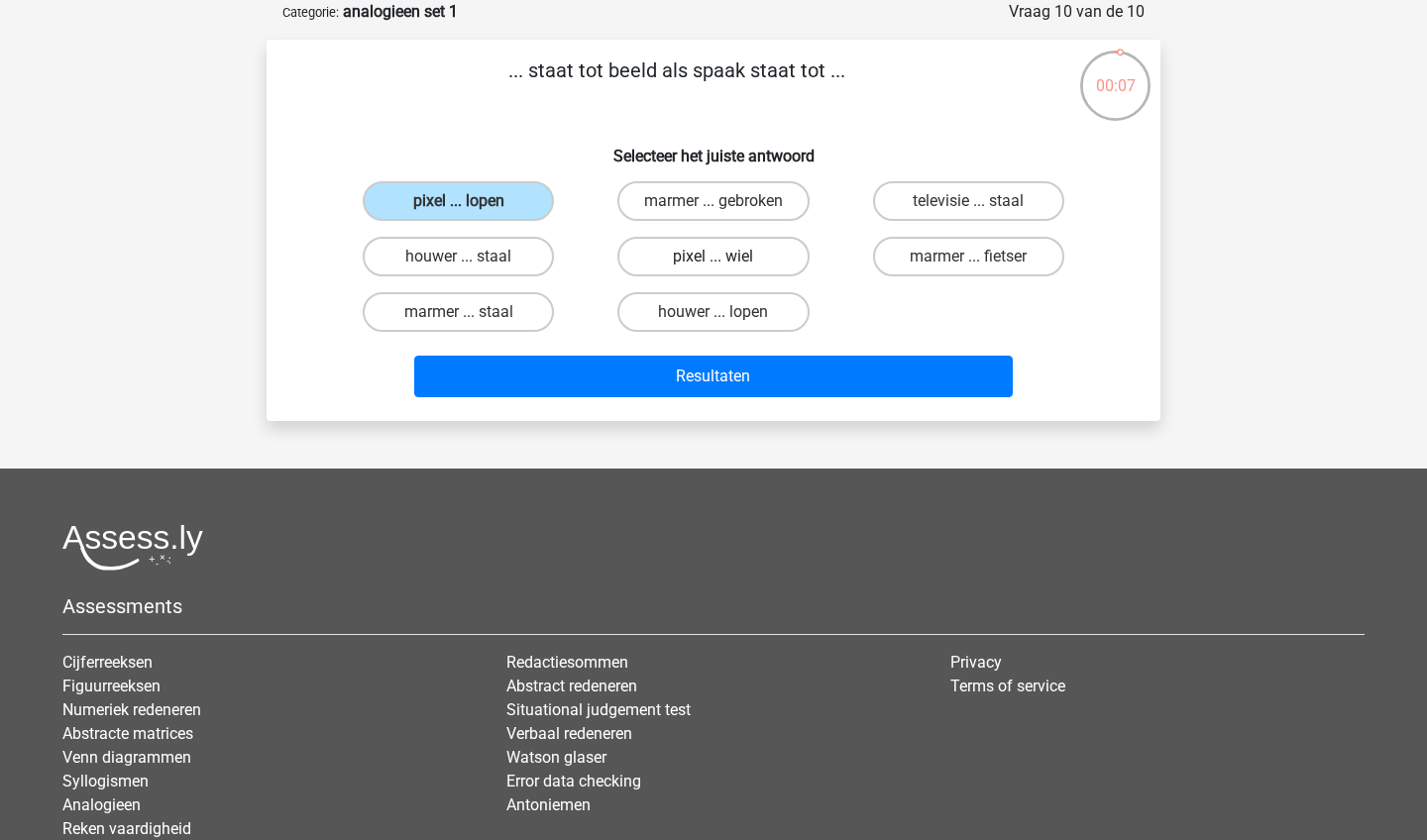 click on "pixel ... wiel" at bounding box center (713, 257) 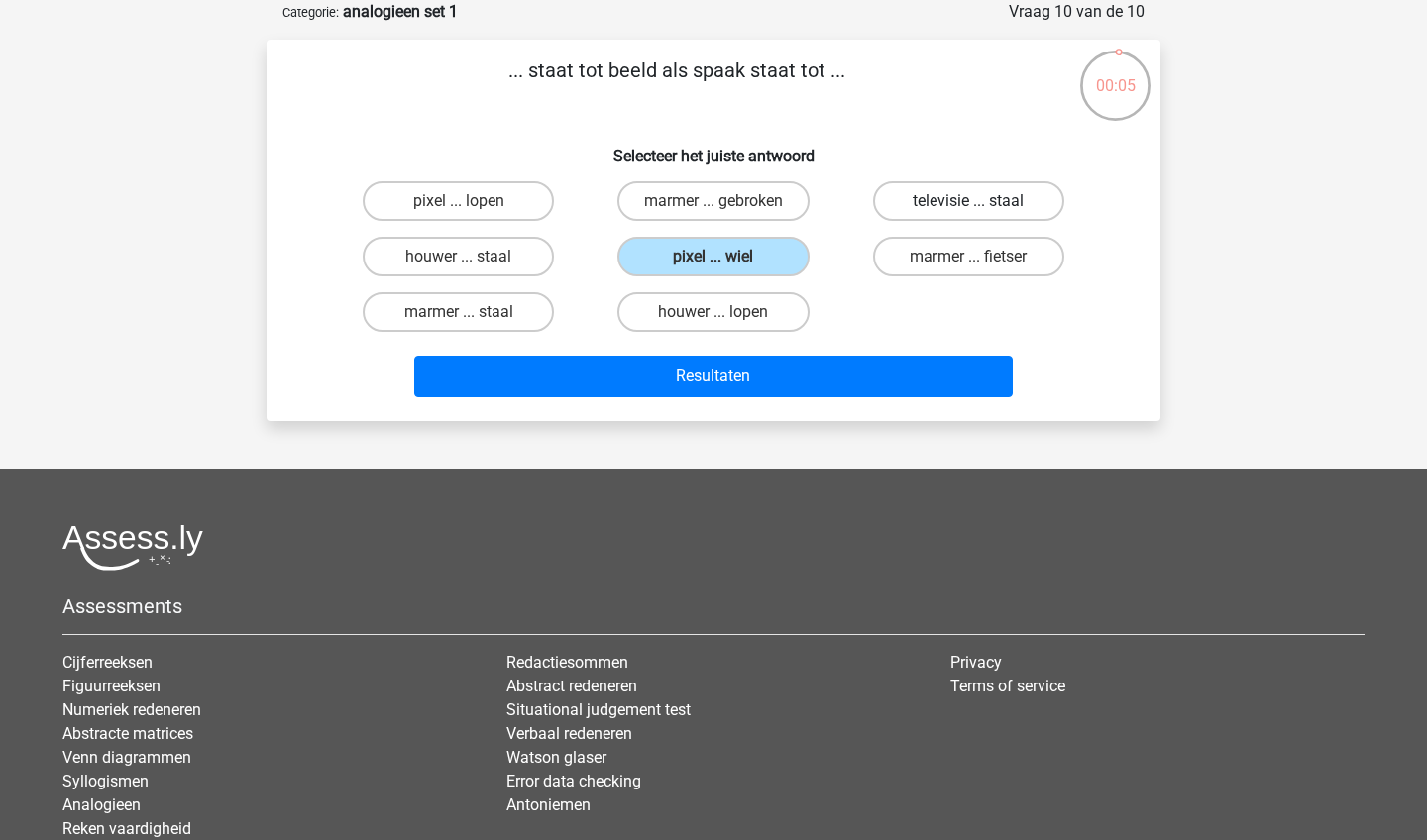 click on "televisie ... staal" at bounding box center (968, 201) 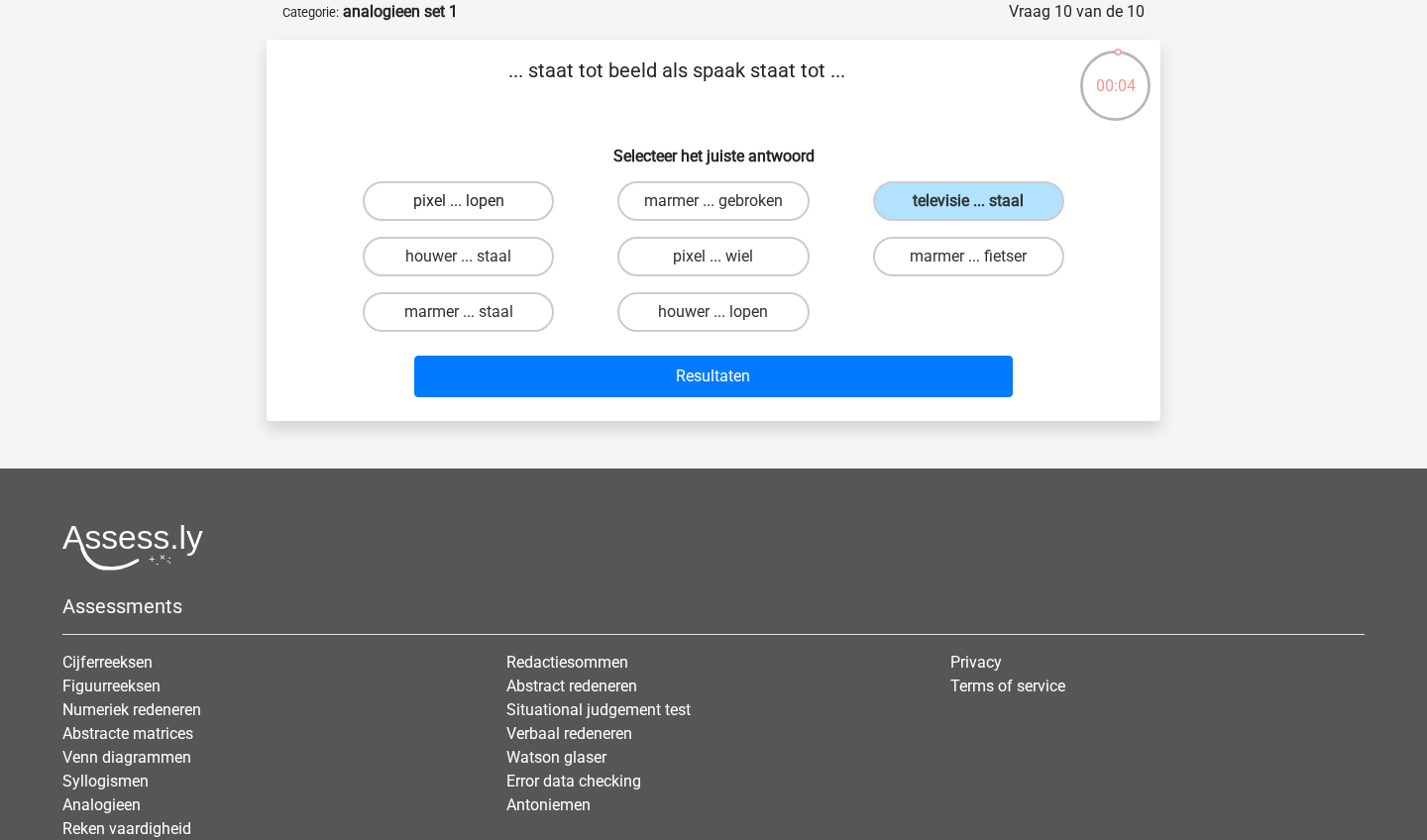 drag, startPoint x: 474, startPoint y: 176, endPoint x: 504, endPoint y: 220, distance: 53.254108 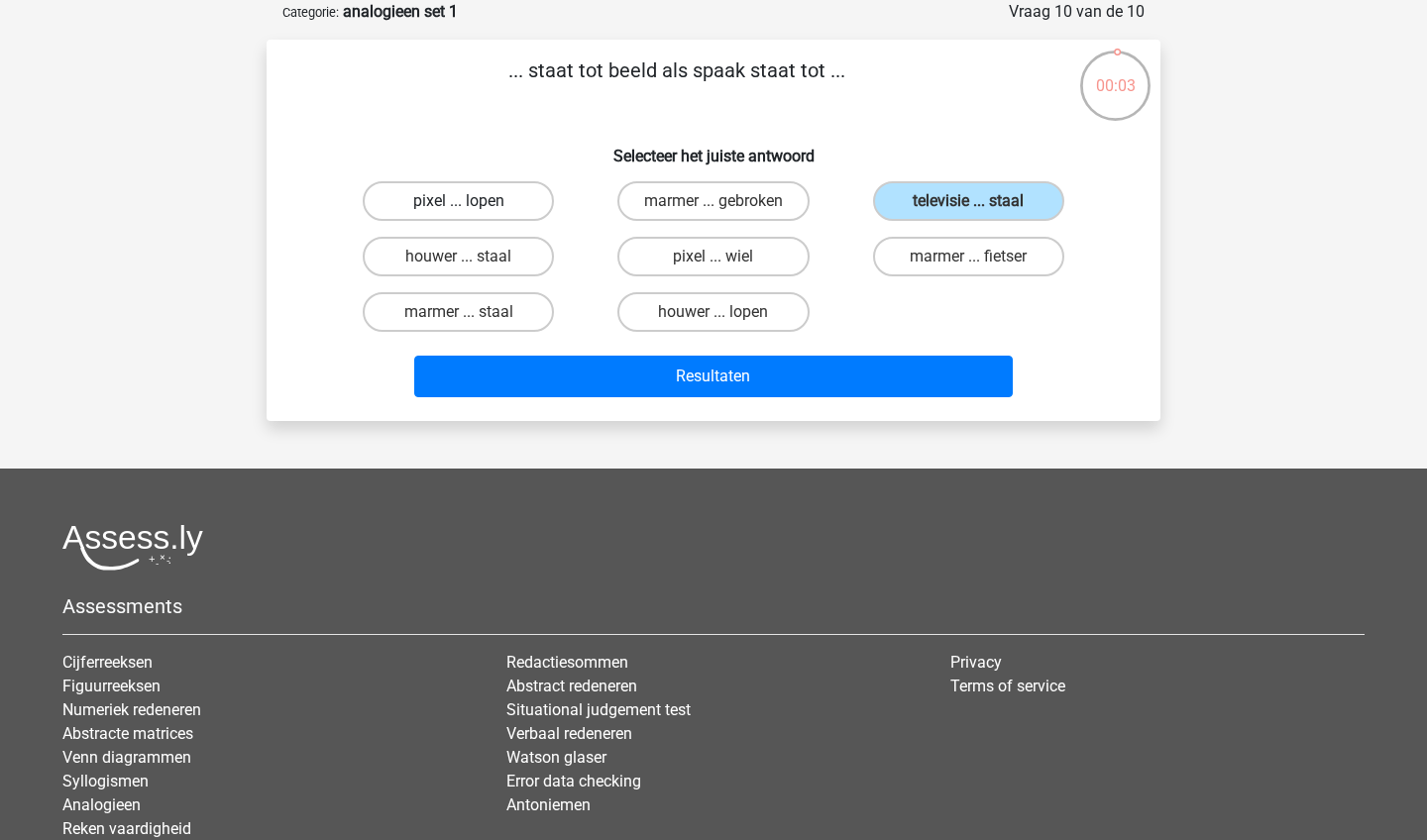 click on "pixel ... lopen" at bounding box center [458, 201] 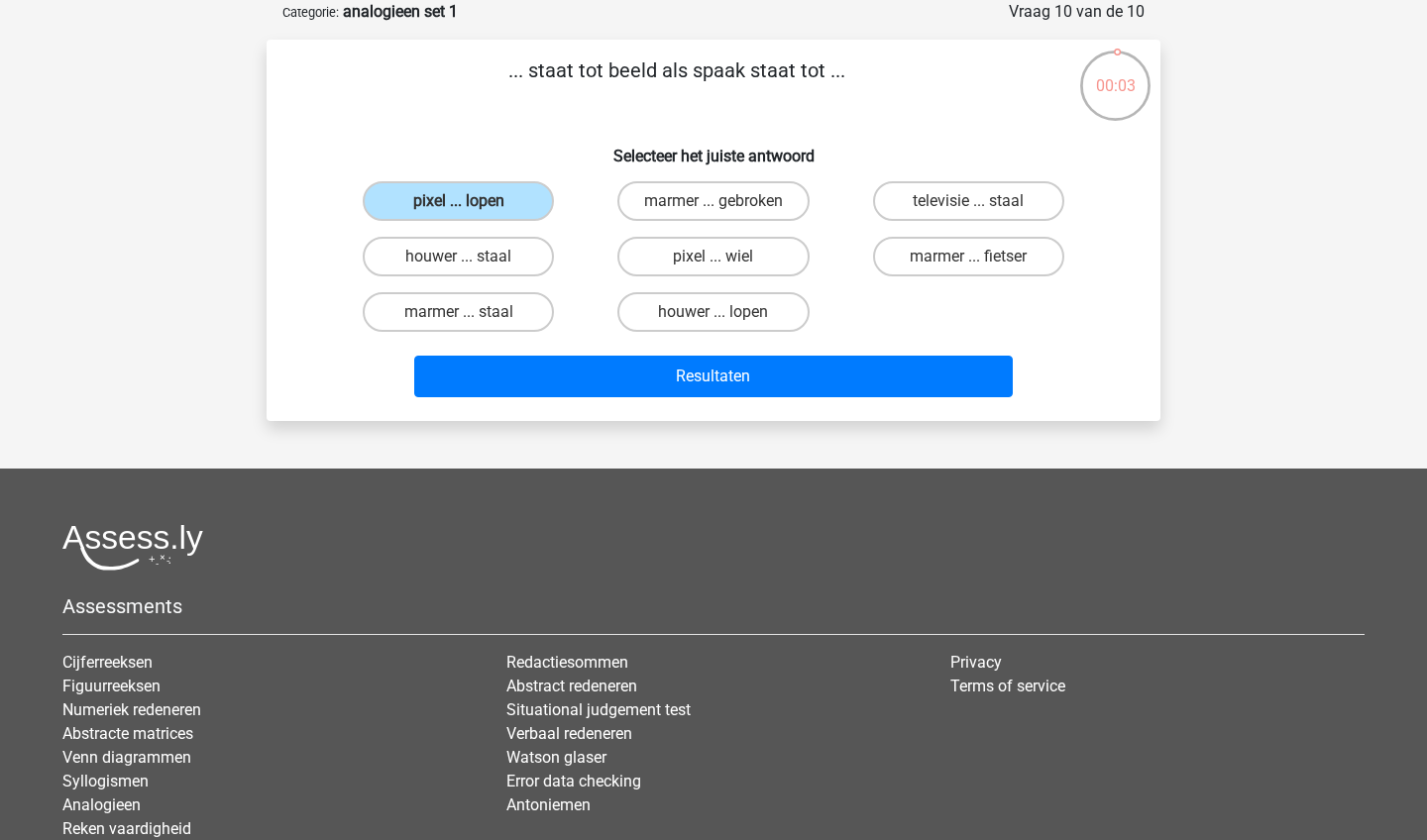 click on "houwer ... lopen" at bounding box center [713, 312] 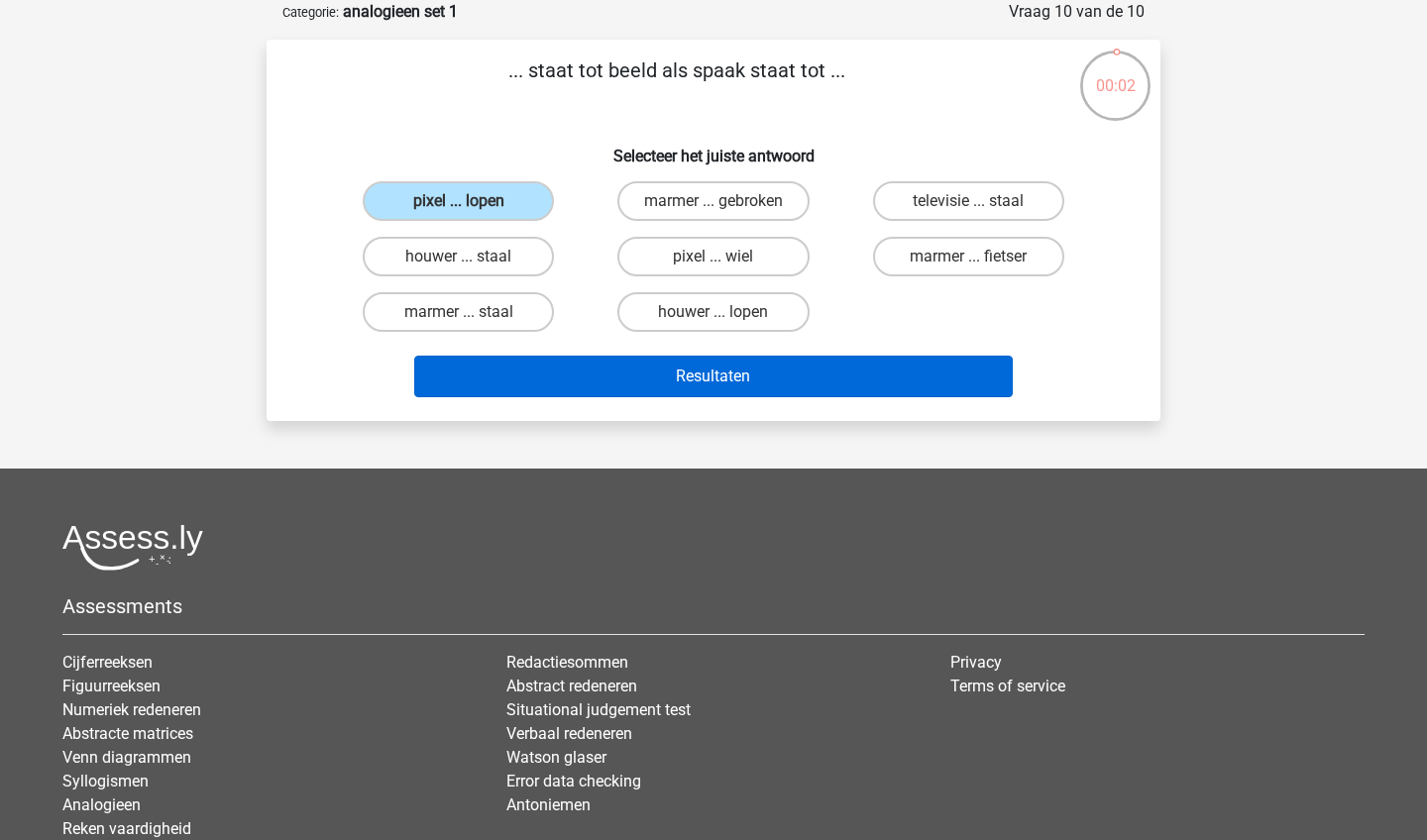 click on "Resultaten" at bounding box center (714, 376) 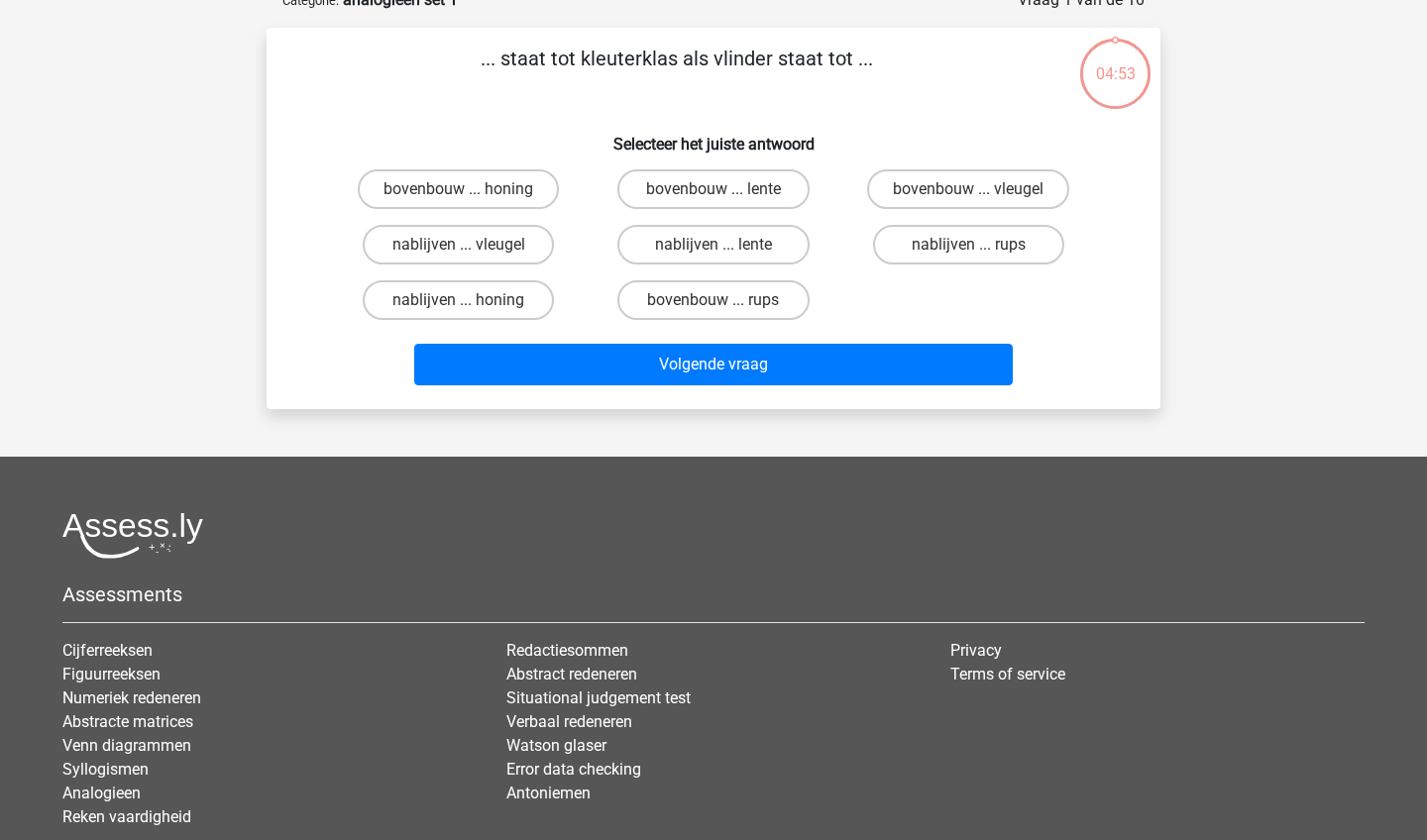 scroll, scrollTop: 118, scrollLeft: 0, axis: vertical 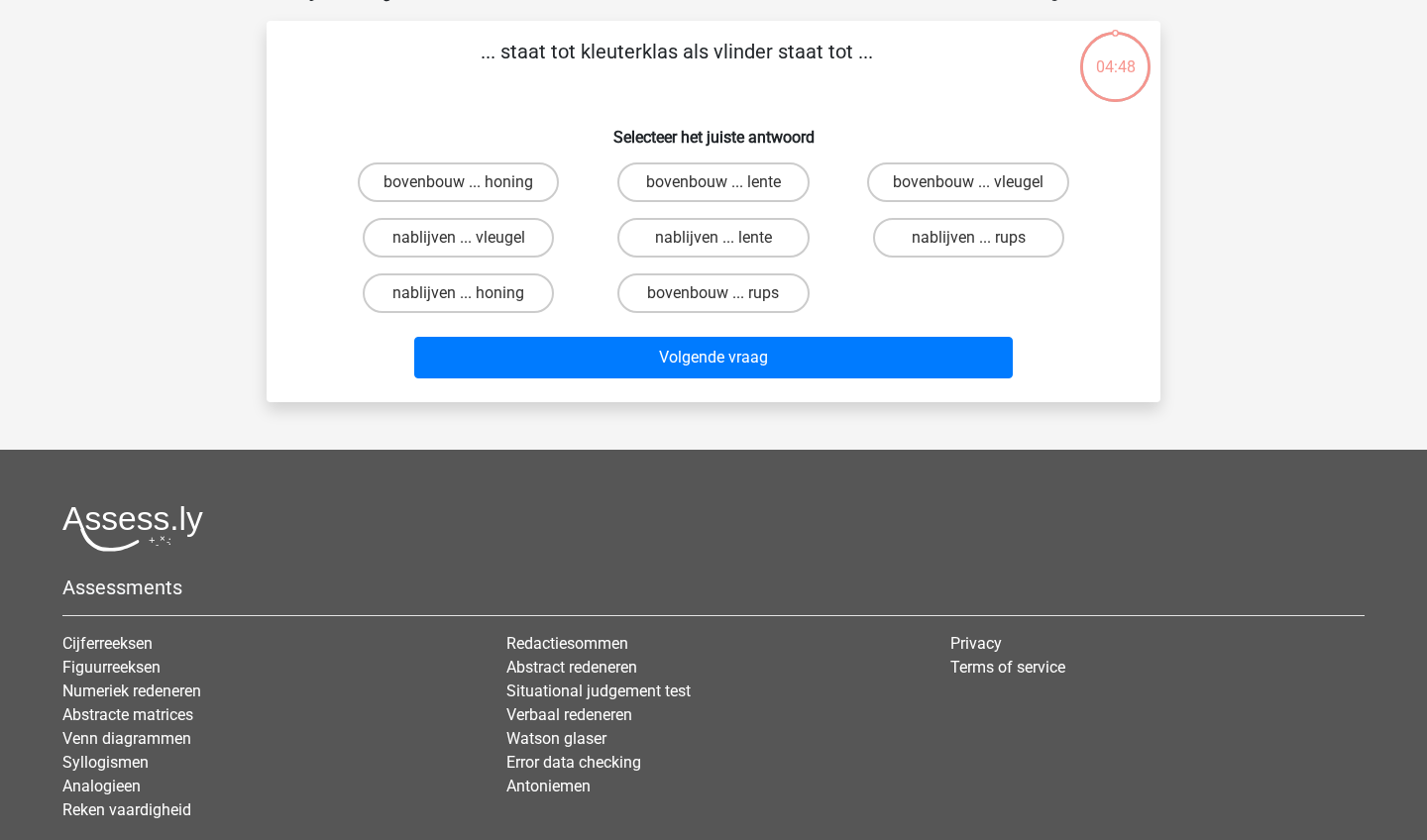 click on "bovenbouw ... rups" at bounding box center [719, 299] 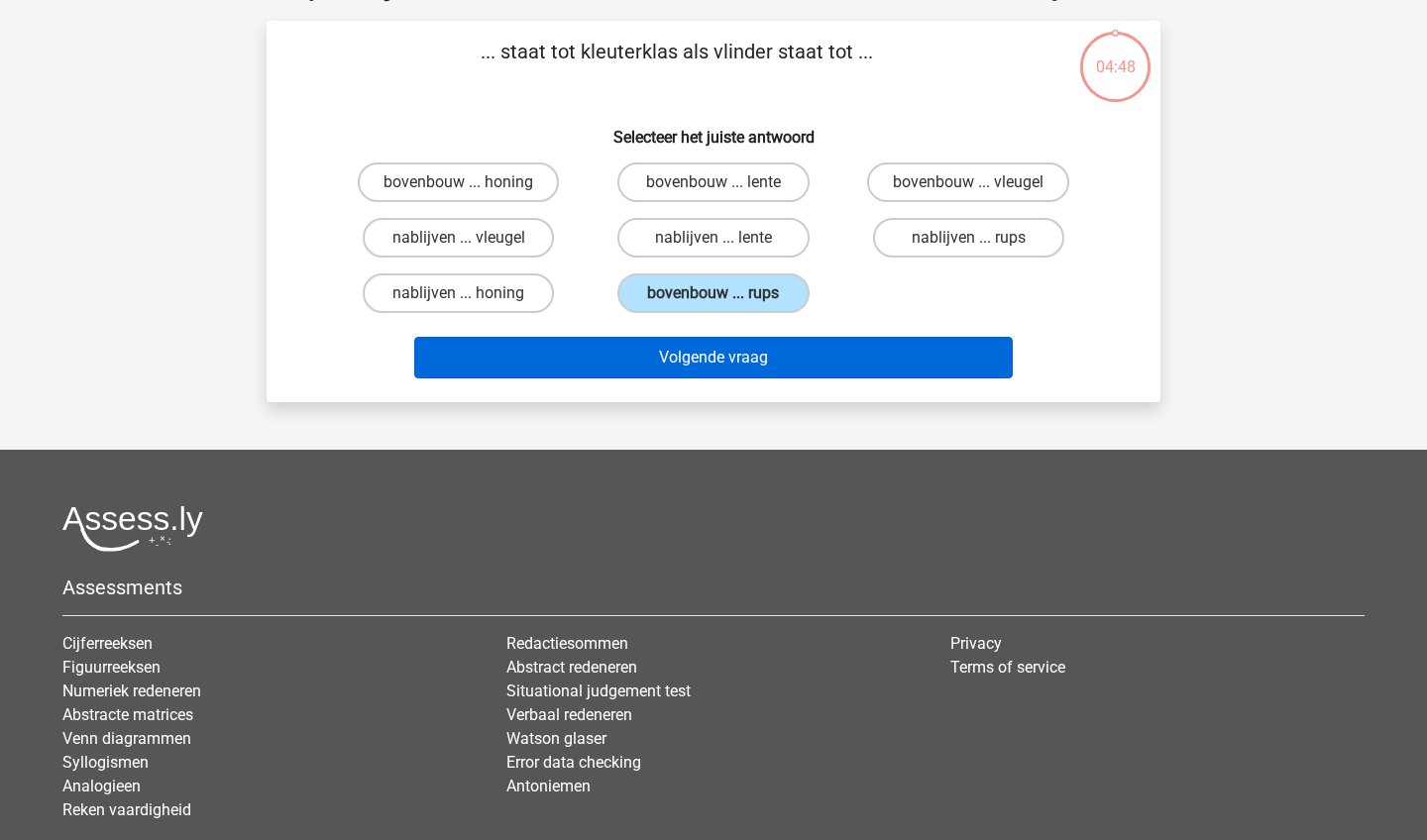 click on "Volgende vraag" at bounding box center [714, 358] 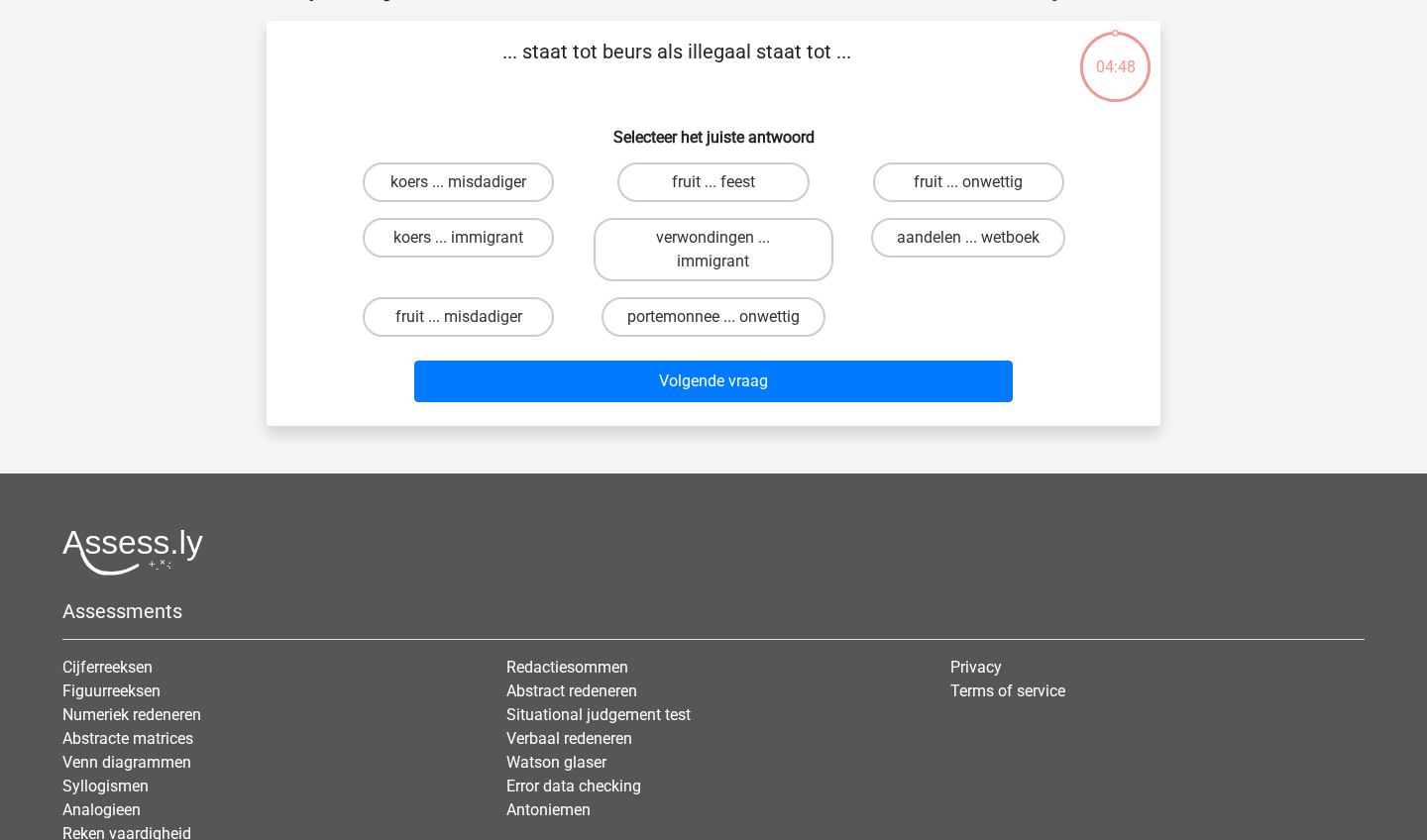 scroll, scrollTop: 99, scrollLeft: 0, axis: vertical 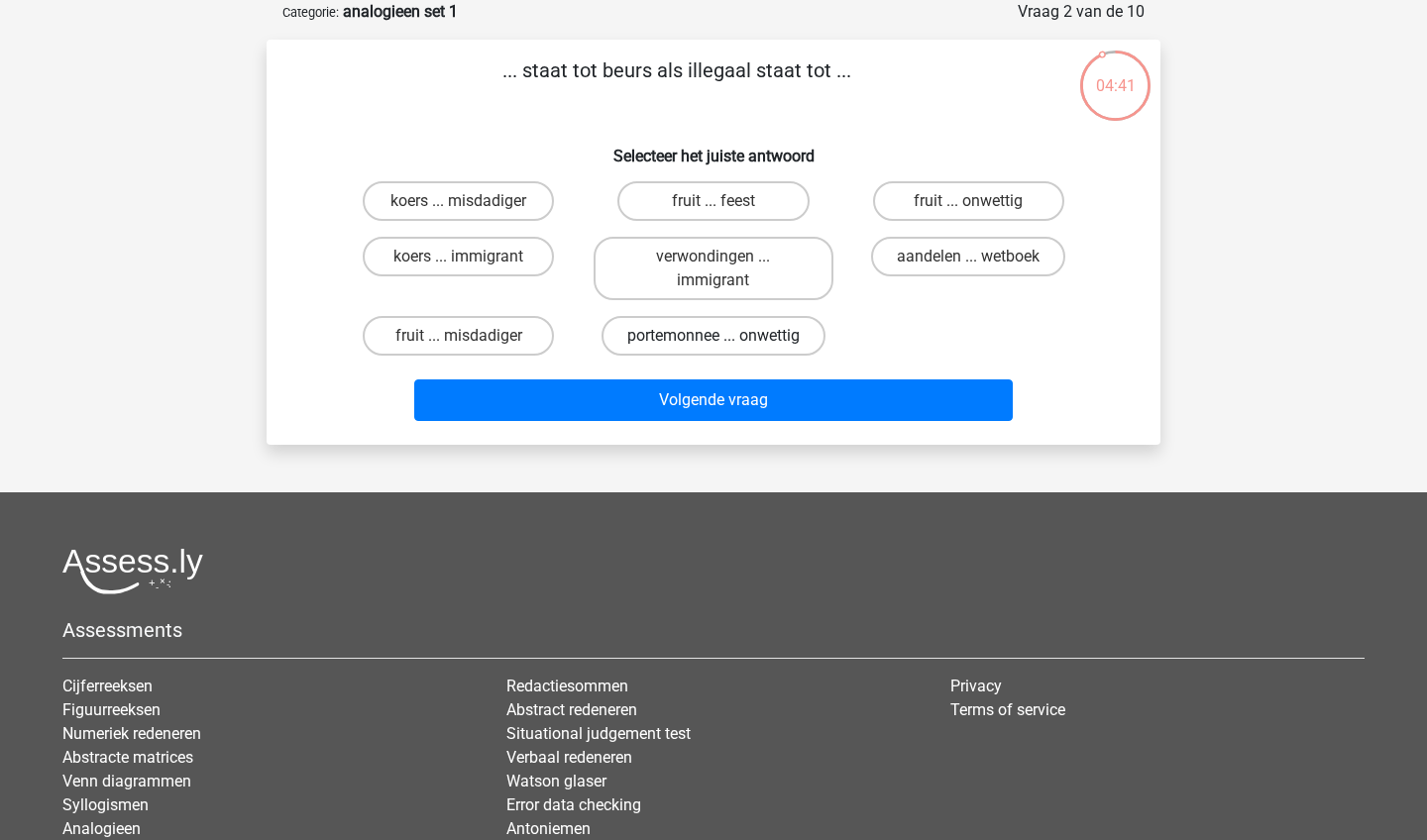 click on "portemonnee ... onwettig" at bounding box center [714, 336] 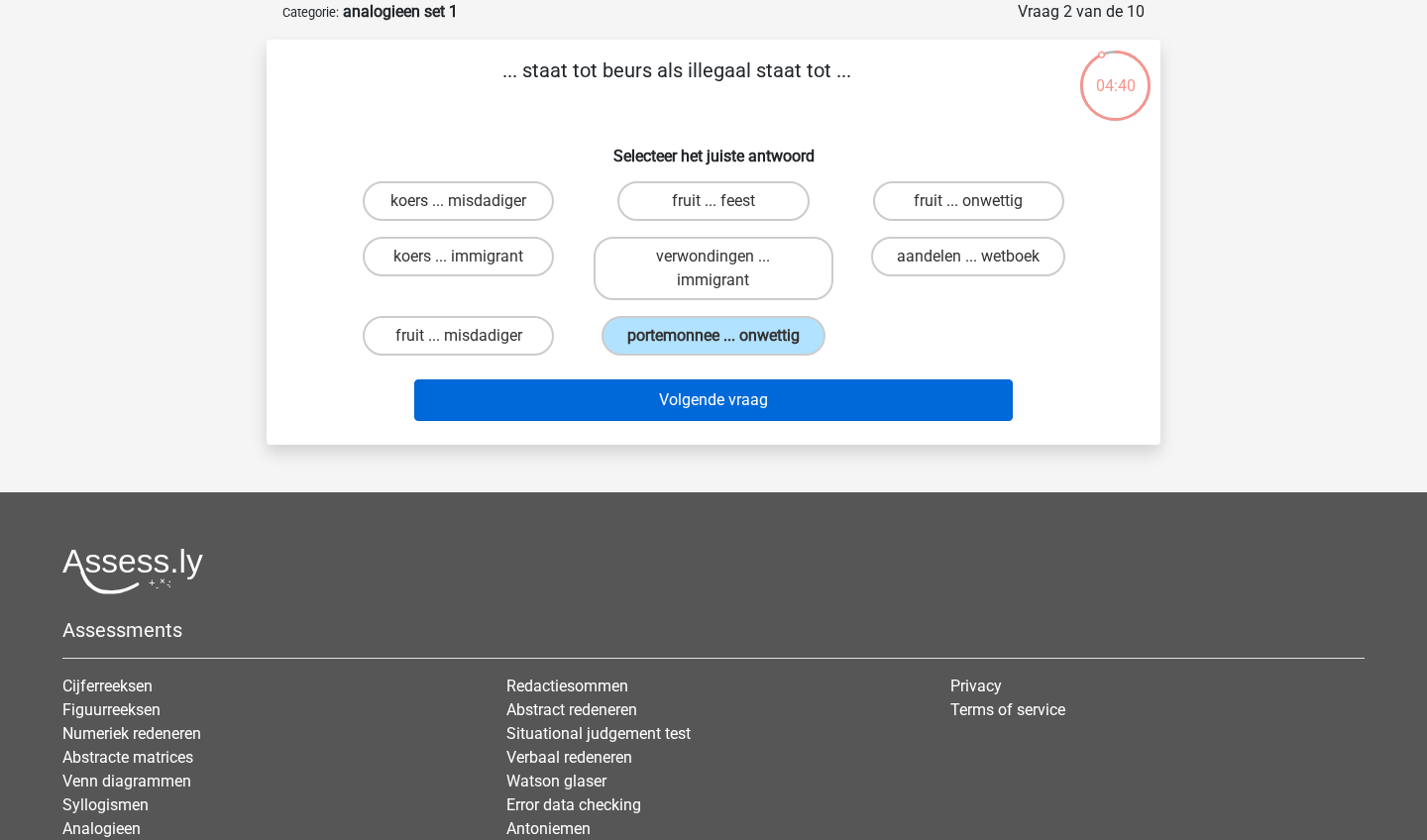 click on "Volgende vraag" at bounding box center (714, 400) 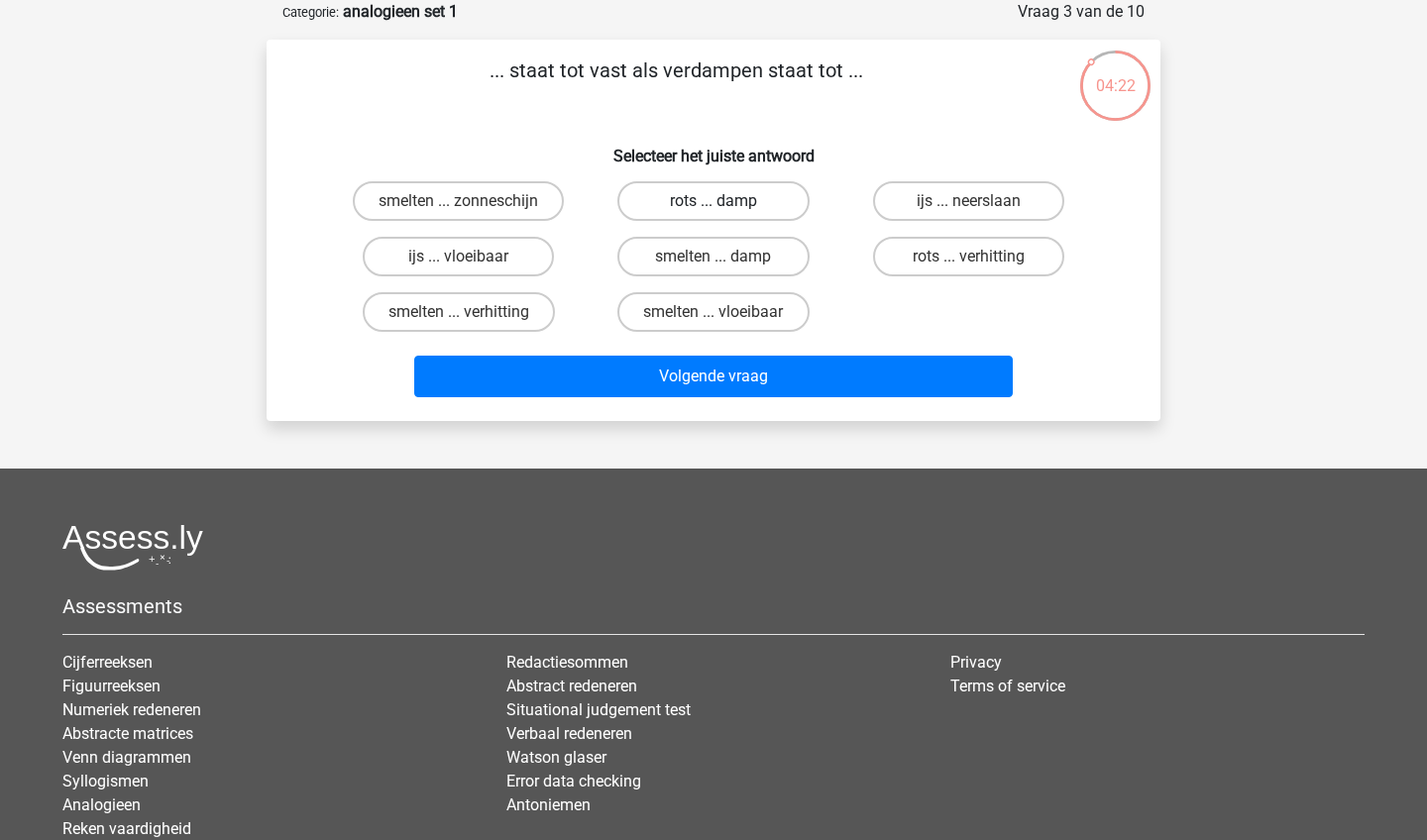 click on "rots ... damp" at bounding box center (713, 201) 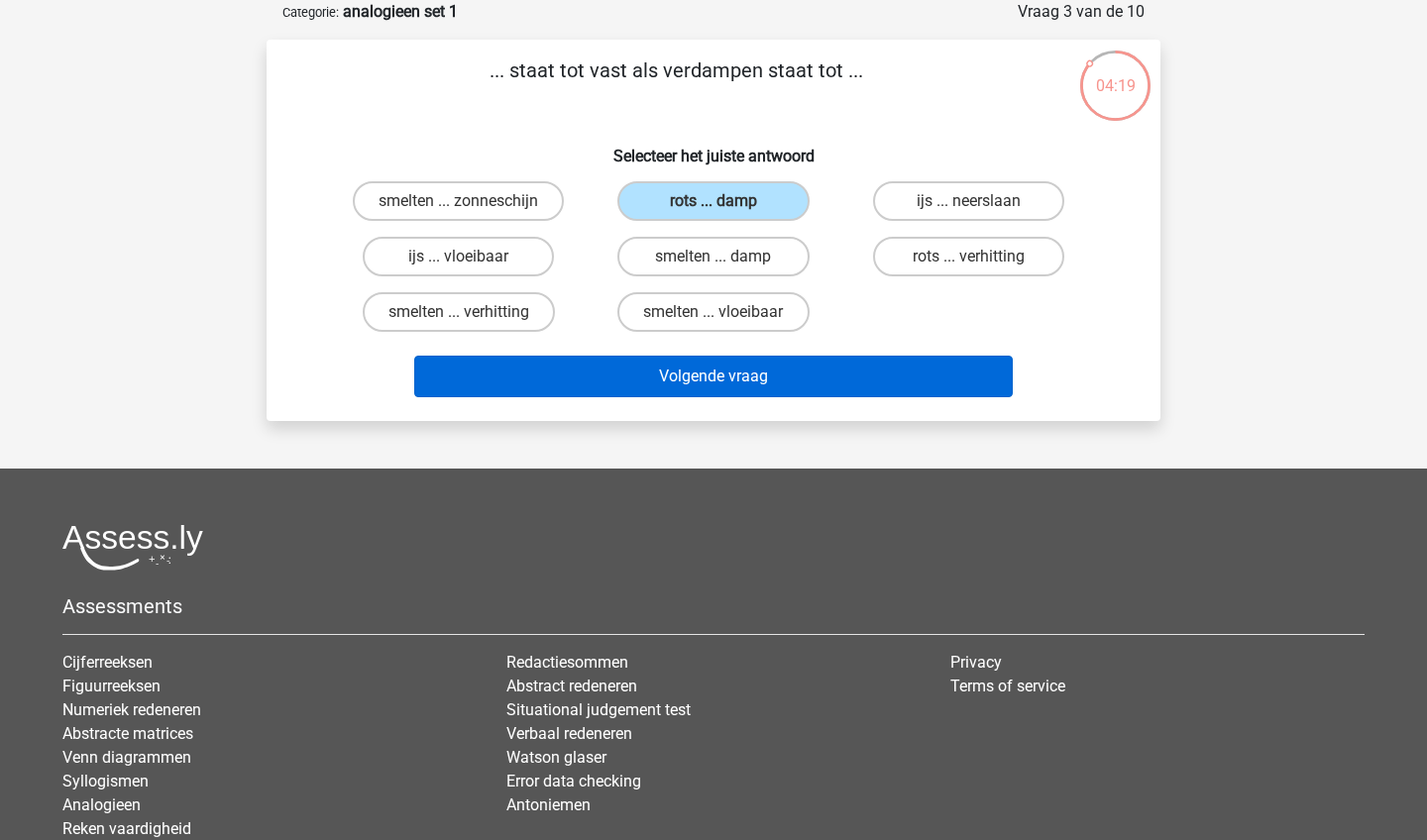 click on "Volgende vraag" at bounding box center (714, 376) 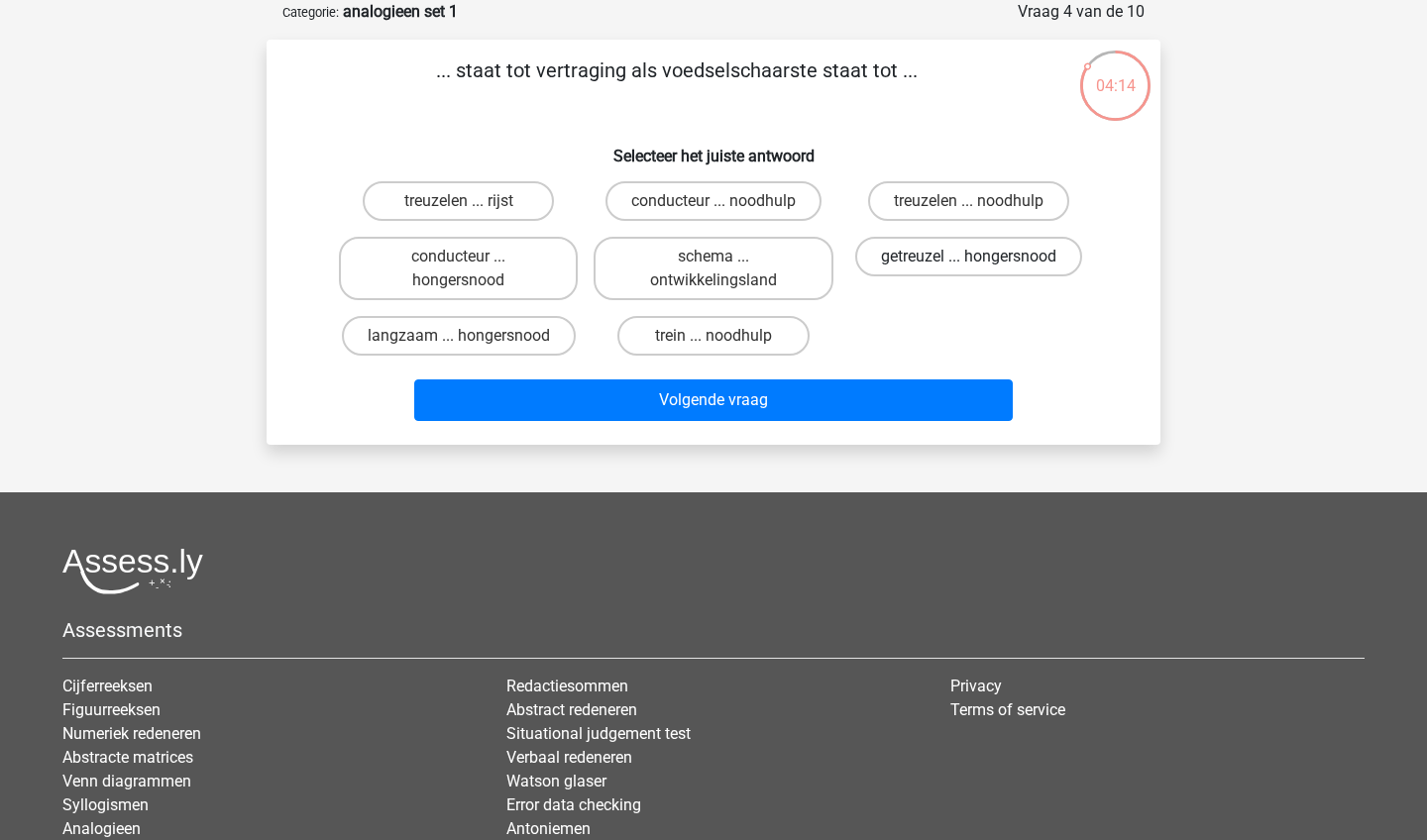 click on "getreuzel ... hongersnood" at bounding box center (968, 257) 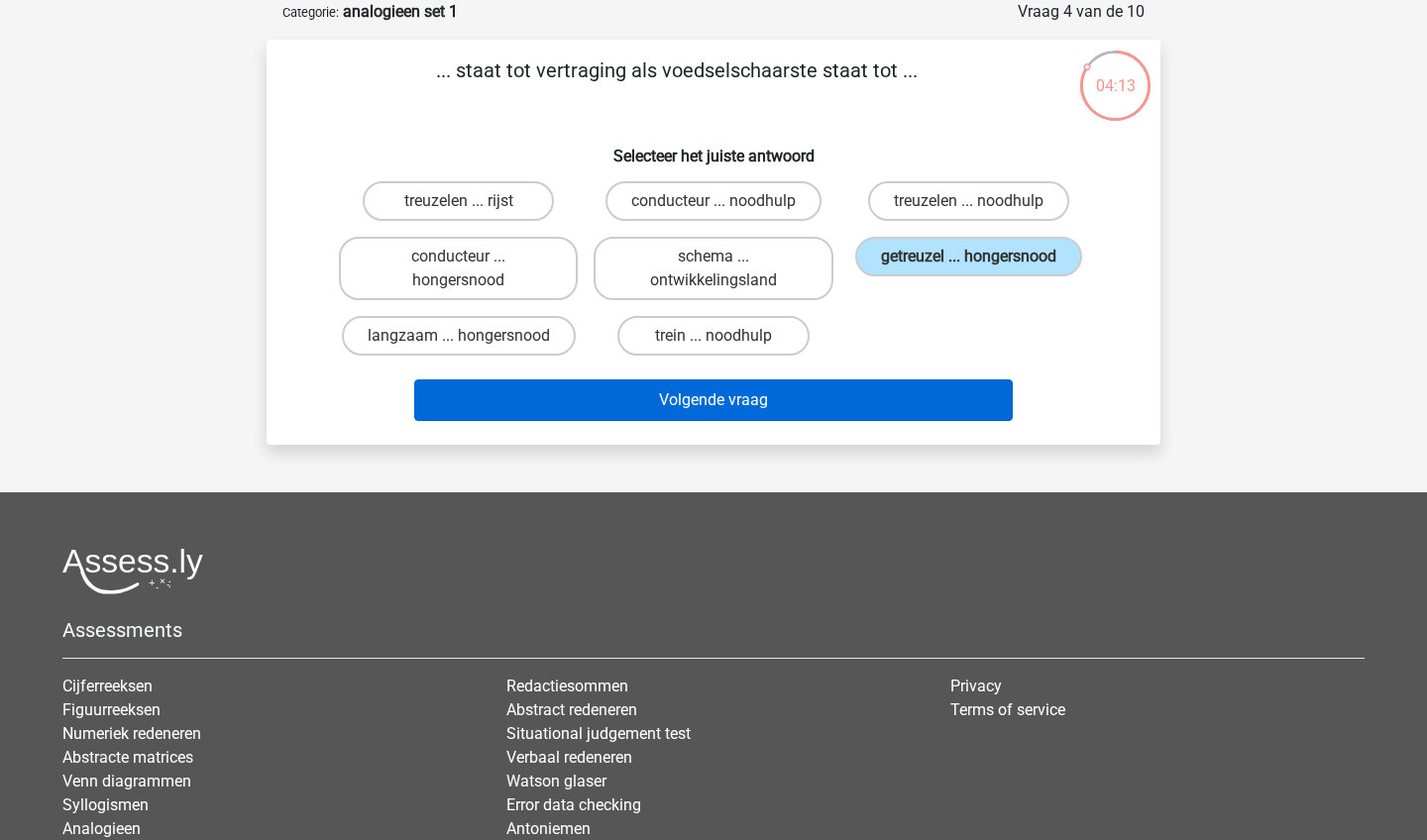 click on "Volgende vraag" at bounding box center (714, 400) 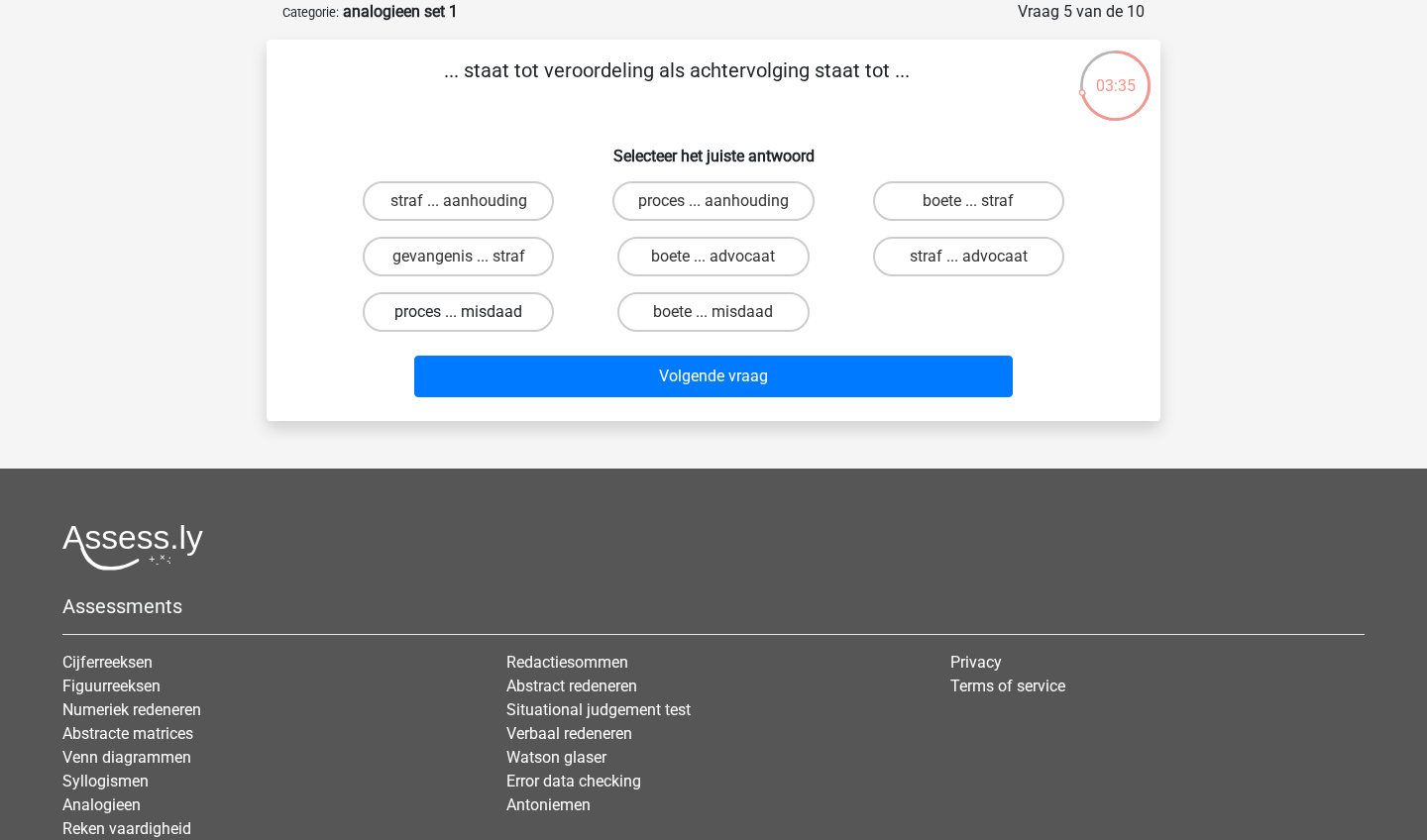 click on "proces ... misdaad" at bounding box center (458, 312) 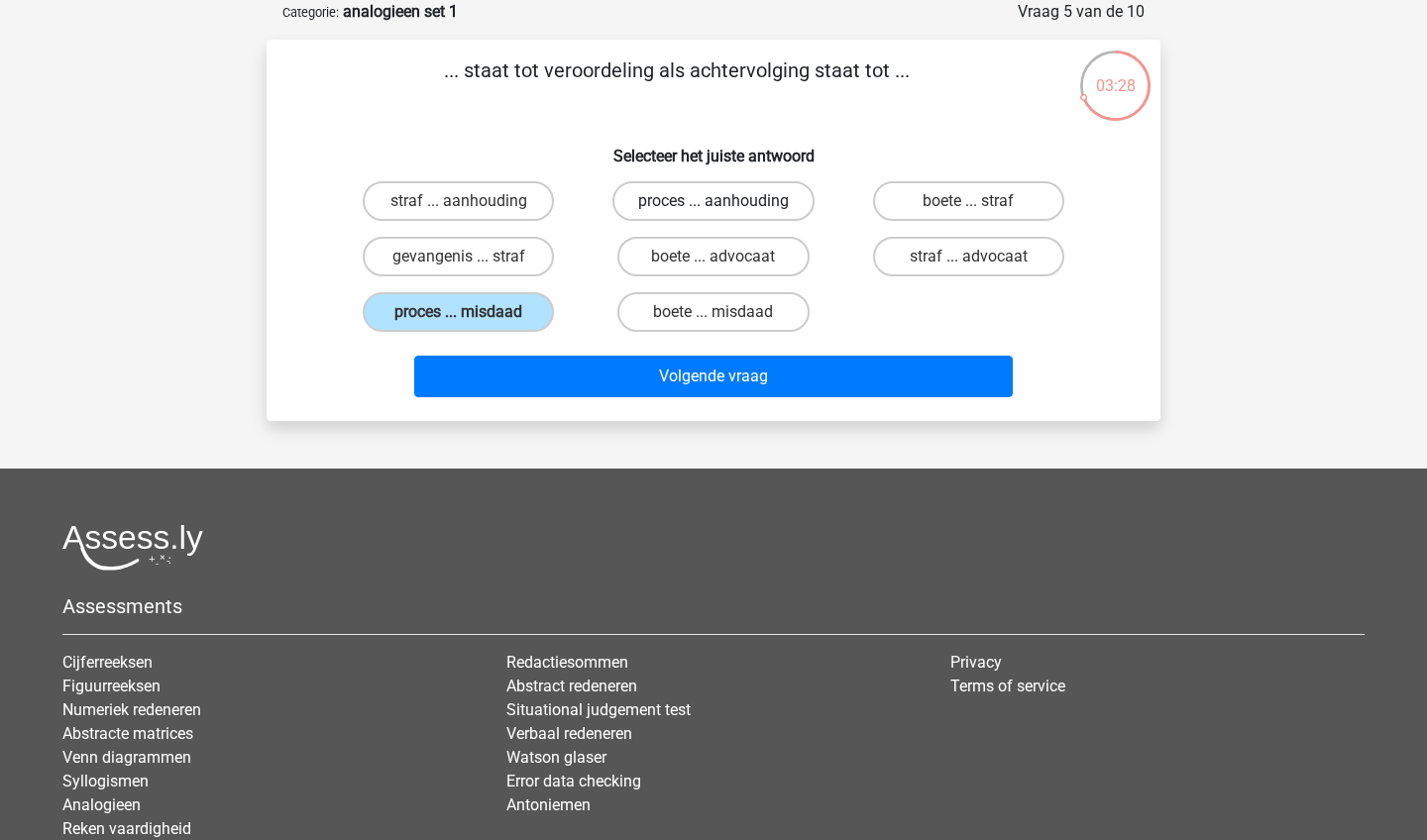 click on "proces ... aanhouding" at bounding box center [714, 201] 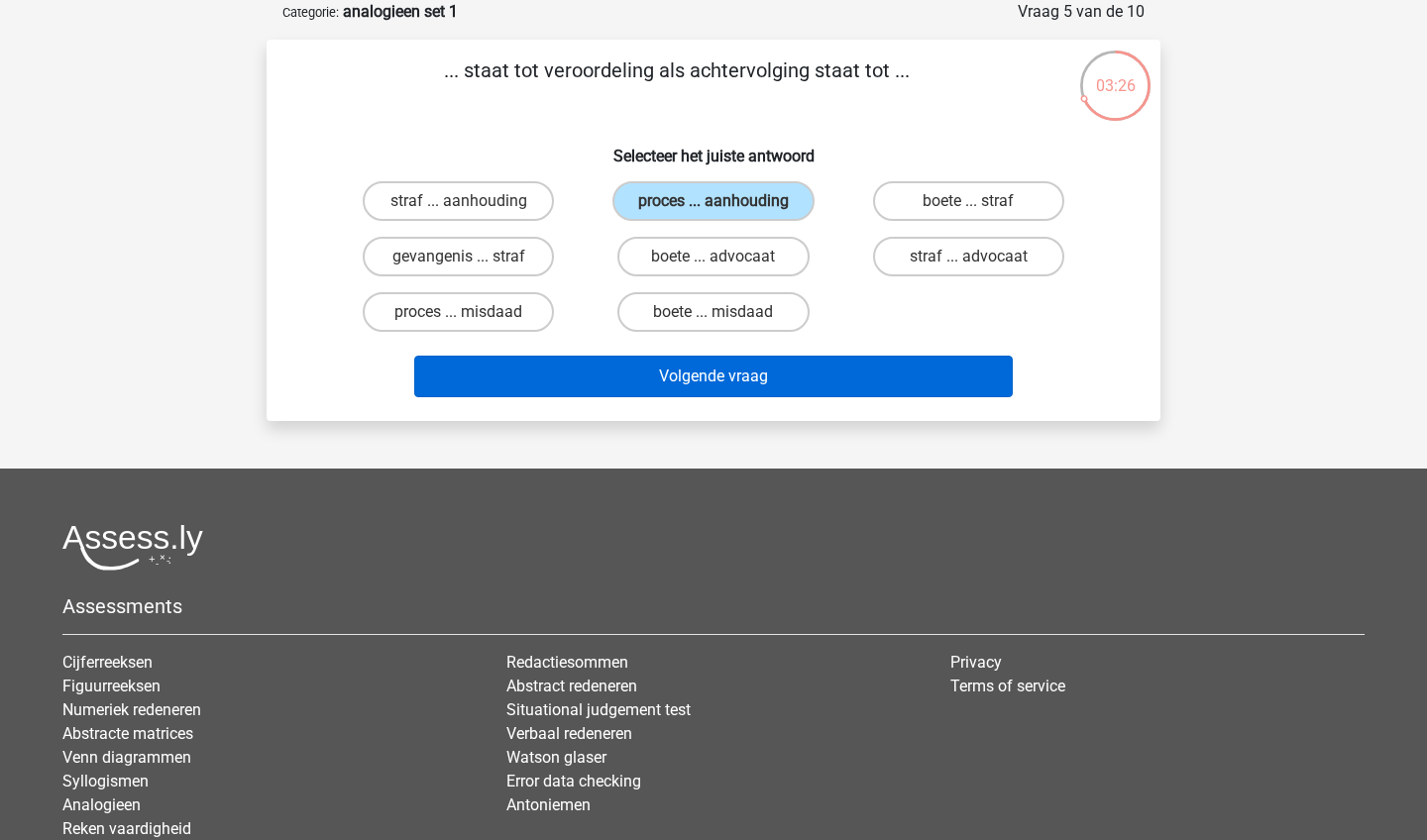 click on "Volgende vraag" at bounding box center (714, 376) 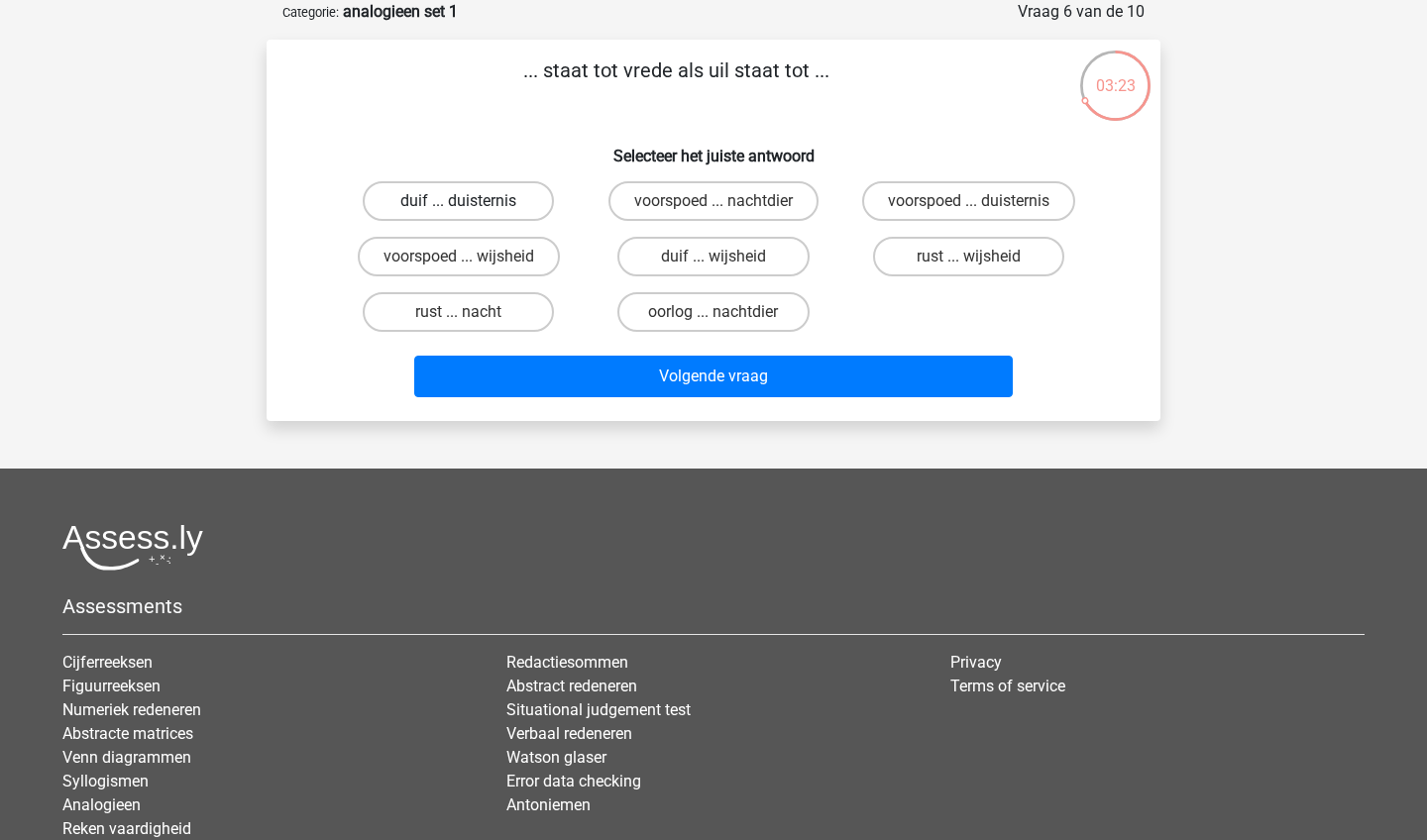 click on "duif ... duisternis" at bounding box center (458, 201) 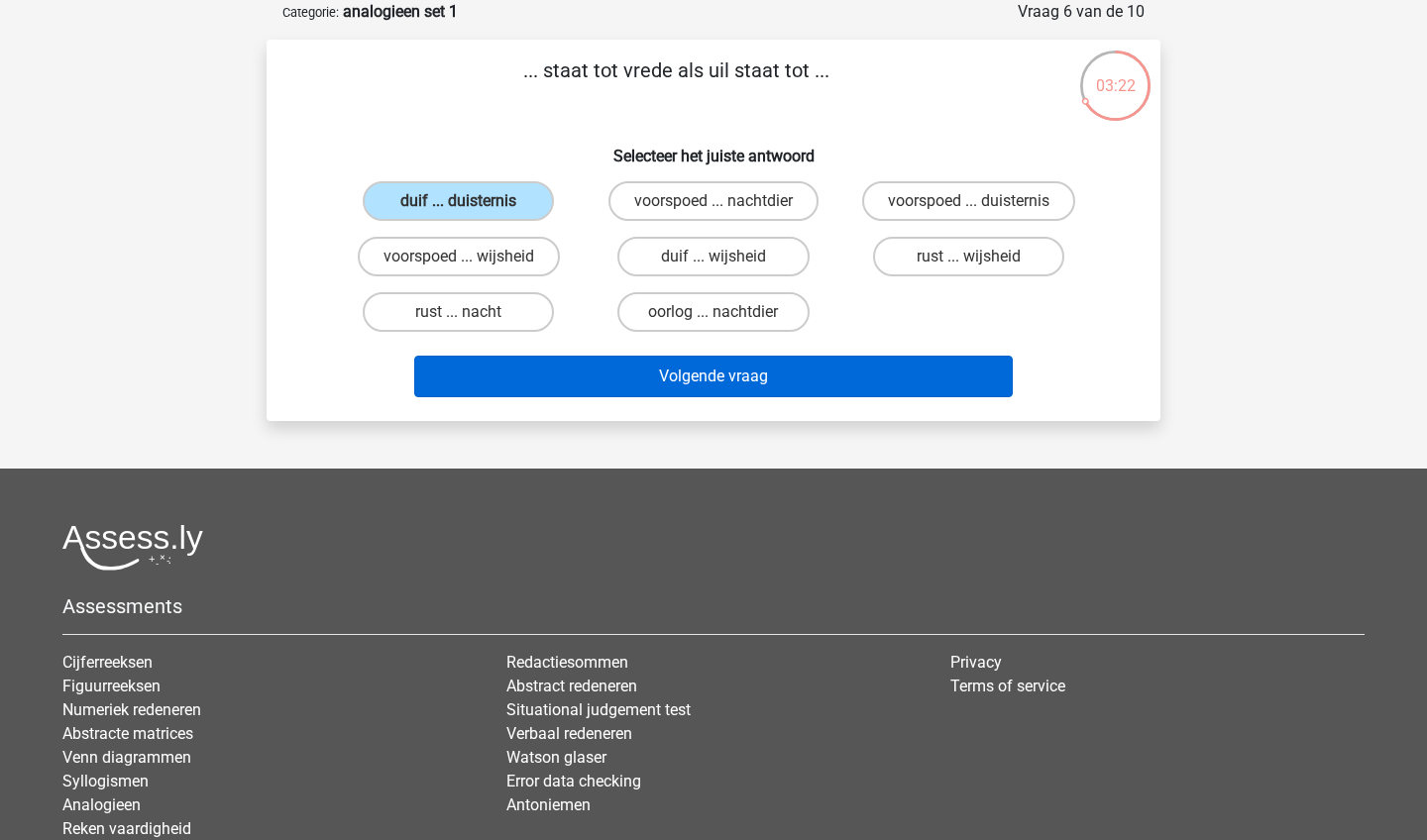 click on "Volgende vraag" at bounding box center [714, 376] 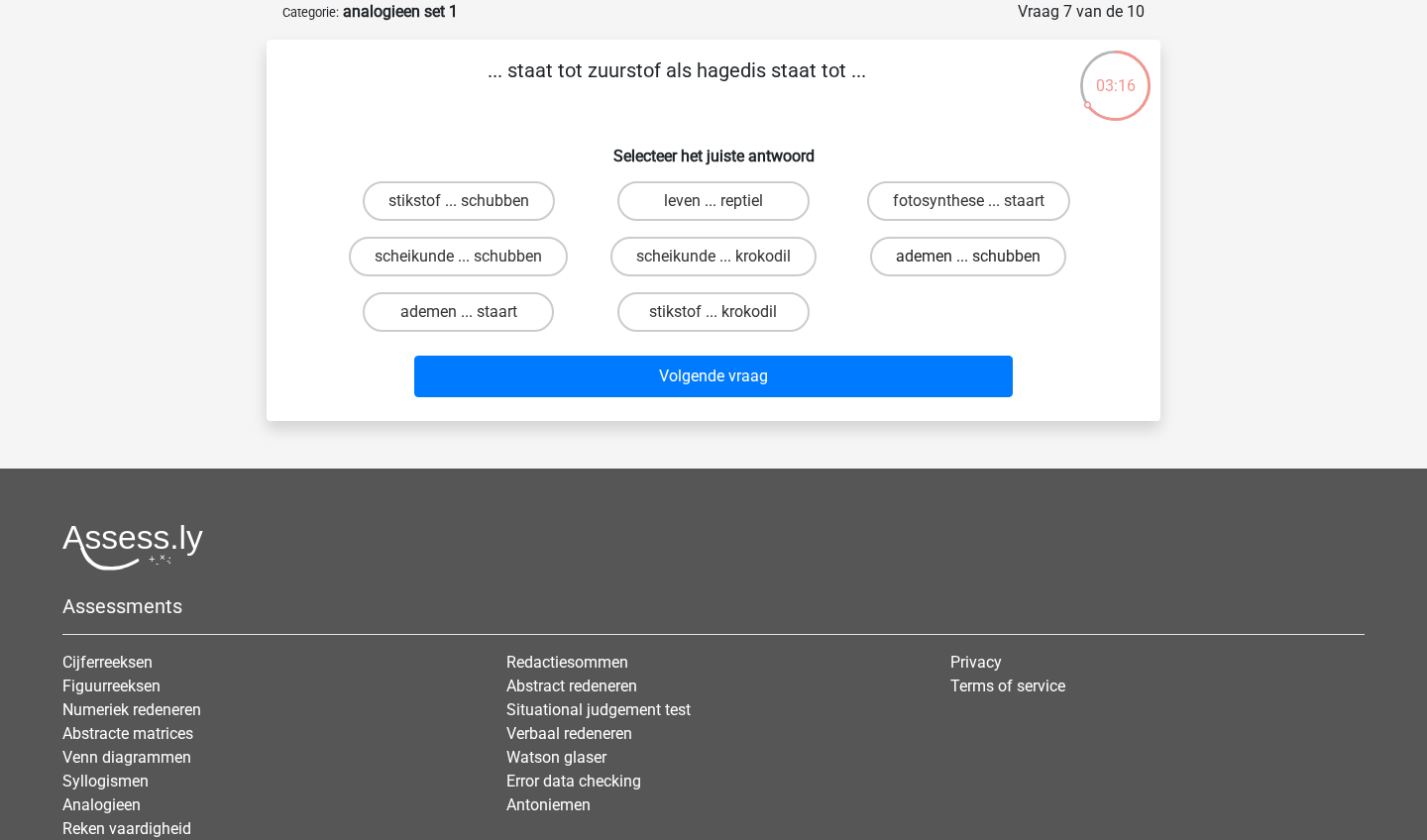 click on "ademen ... schubben" at bounding box center (968, 257) 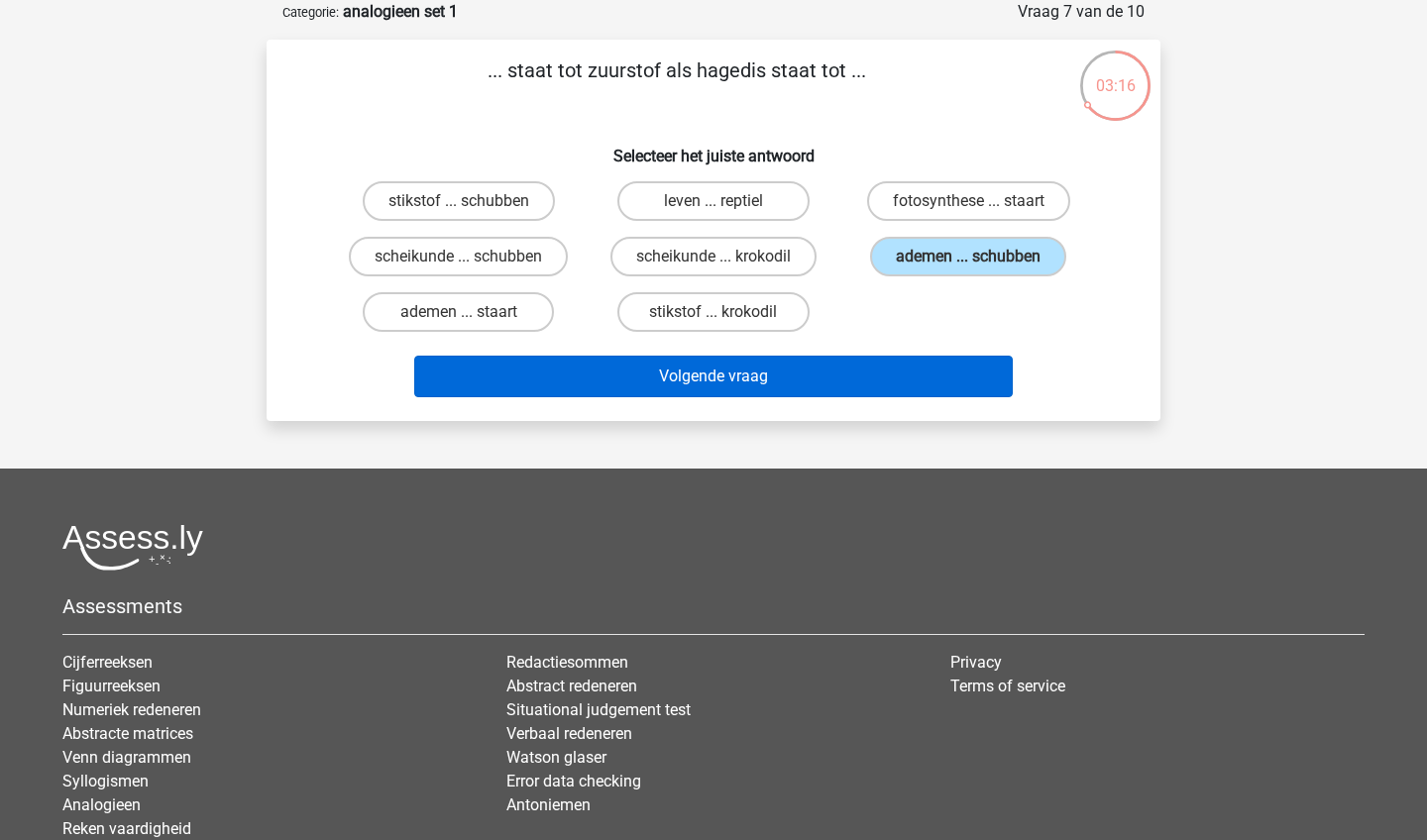 click on "Volgende vraag" at bounding box center (714, 376) 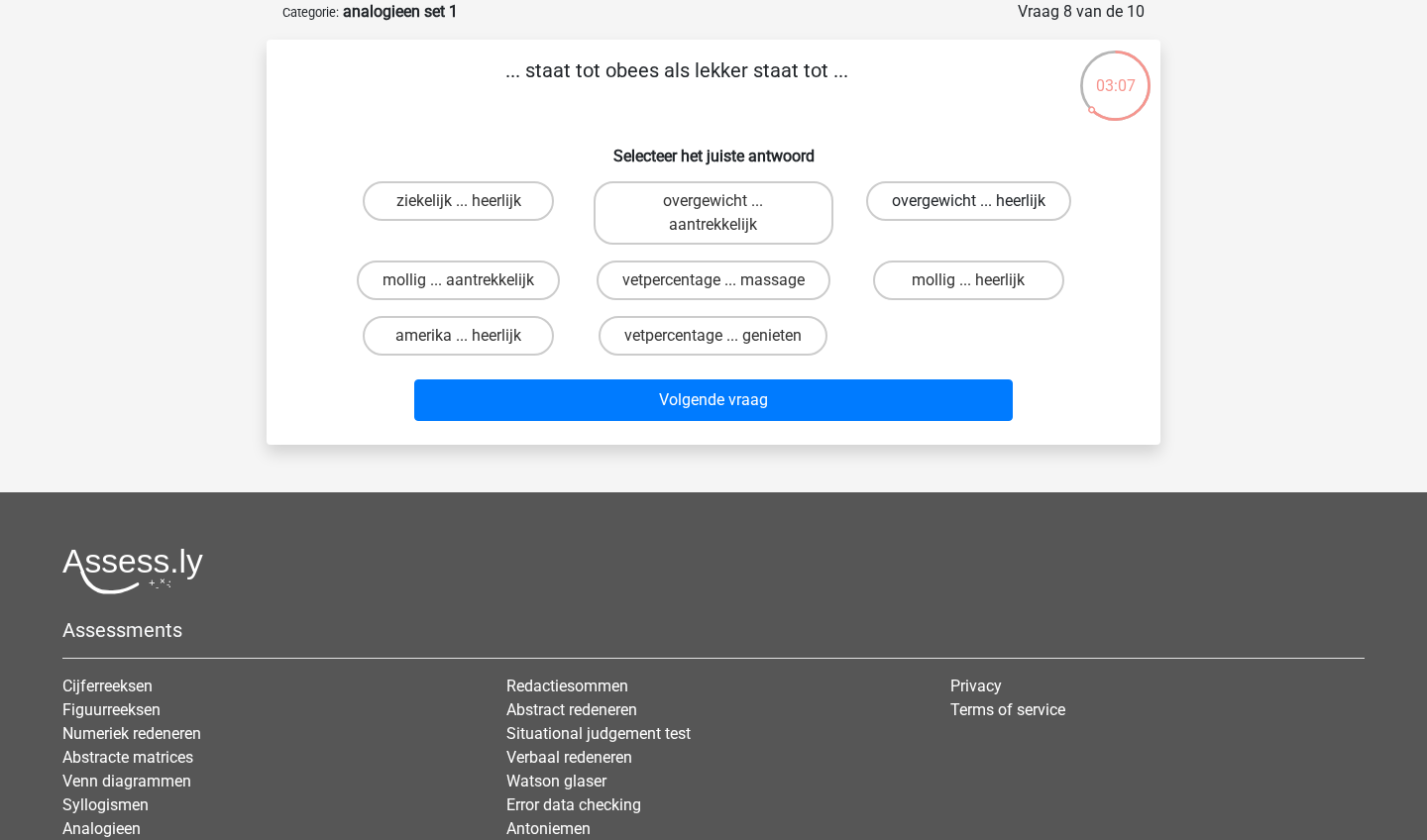 click on "overgewicht ... heerlijk" at bounding box center (968, 201) 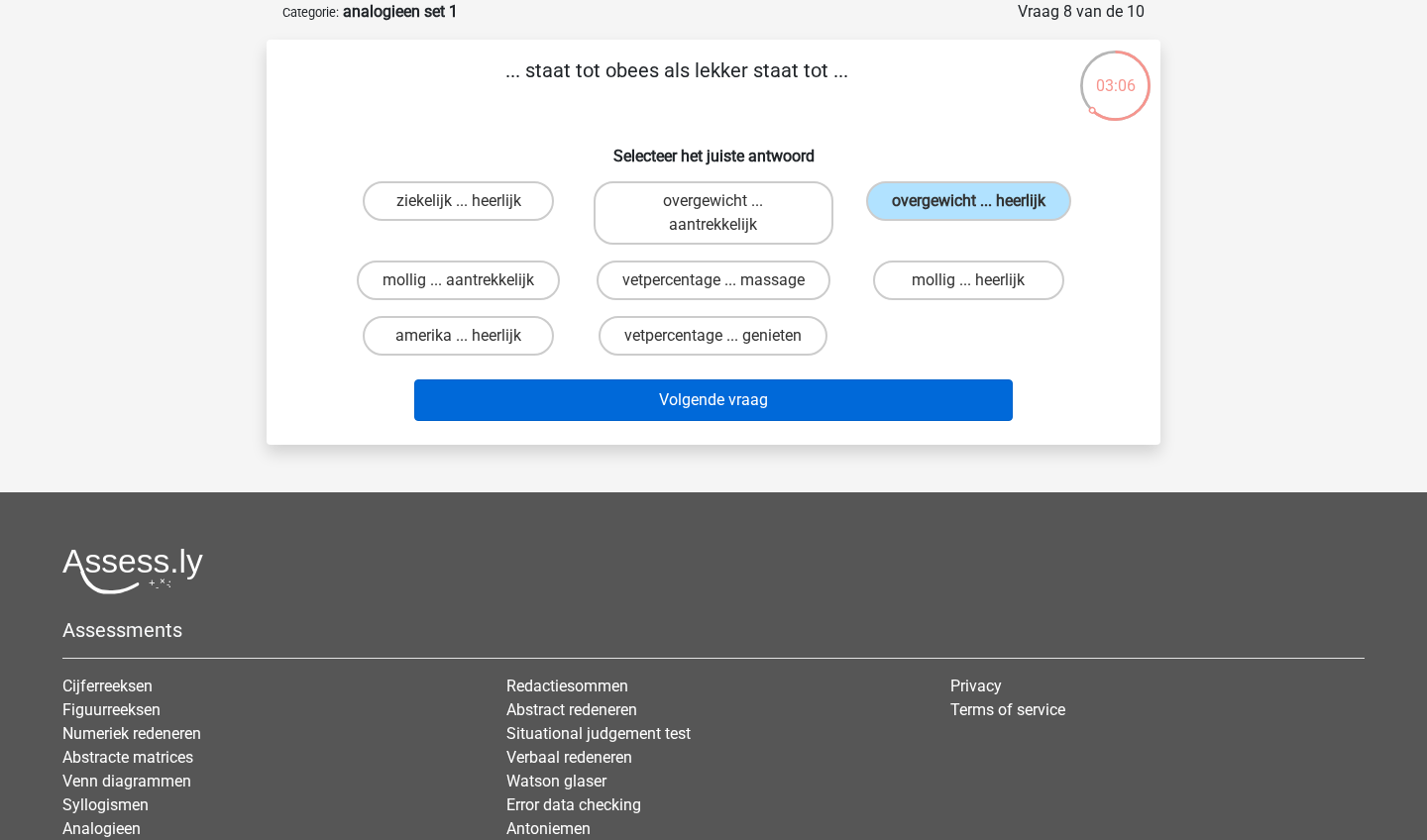 click on "Volgende vraag" at bounding box center [714, 400] 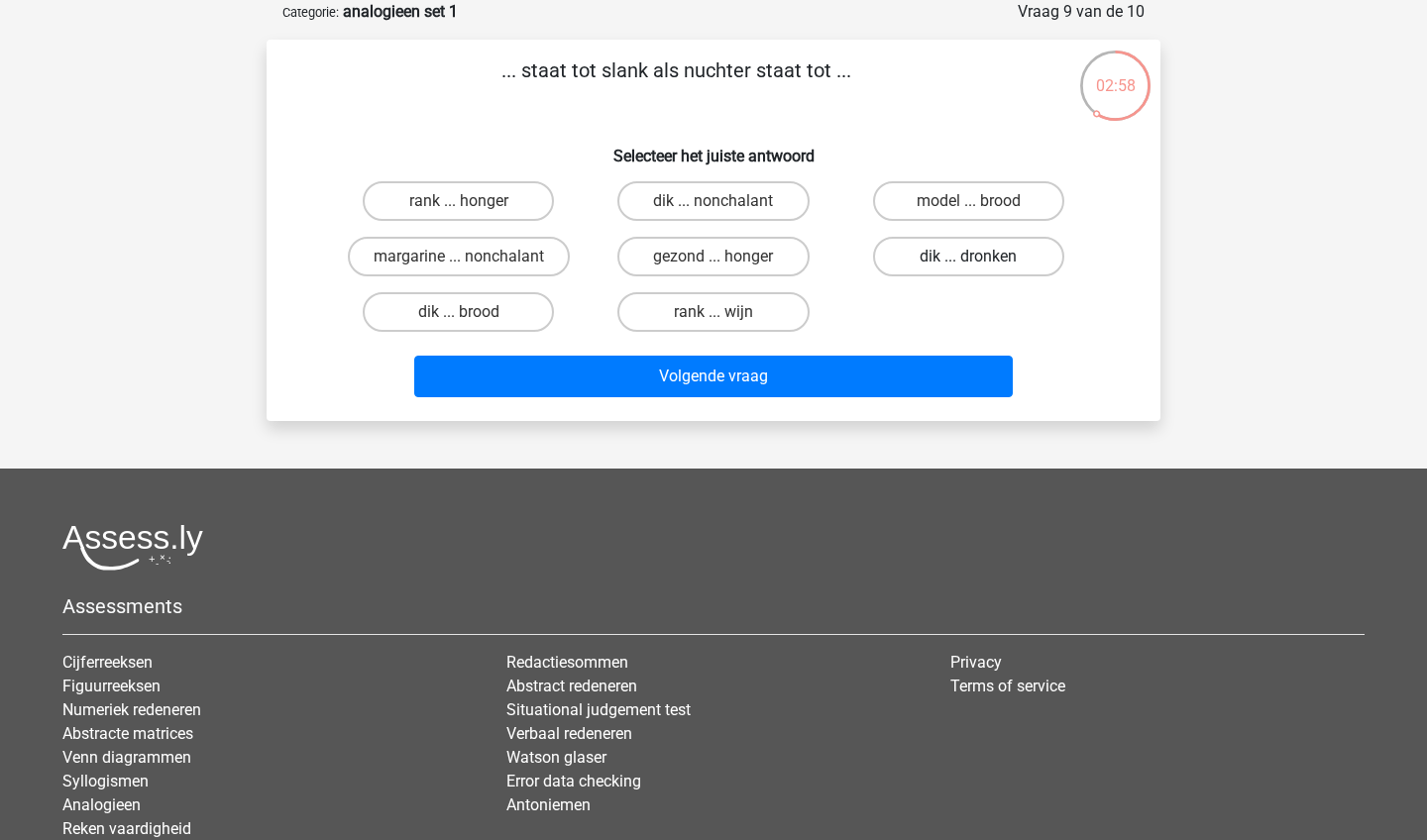 click on "dik ... dronken" at bounding box center (968, 257) 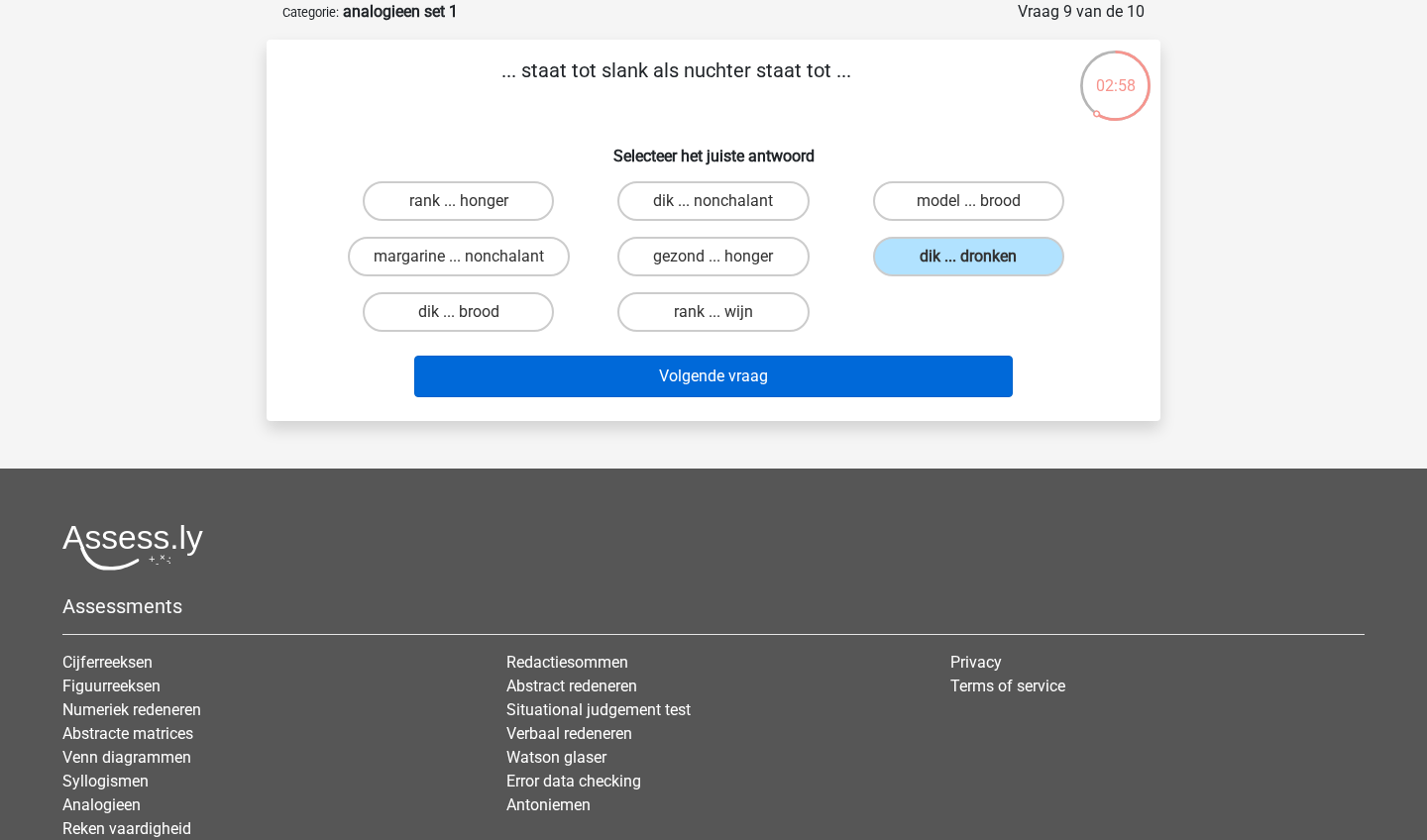 click on "Volgende vraag" at bounding box center (714, 376) 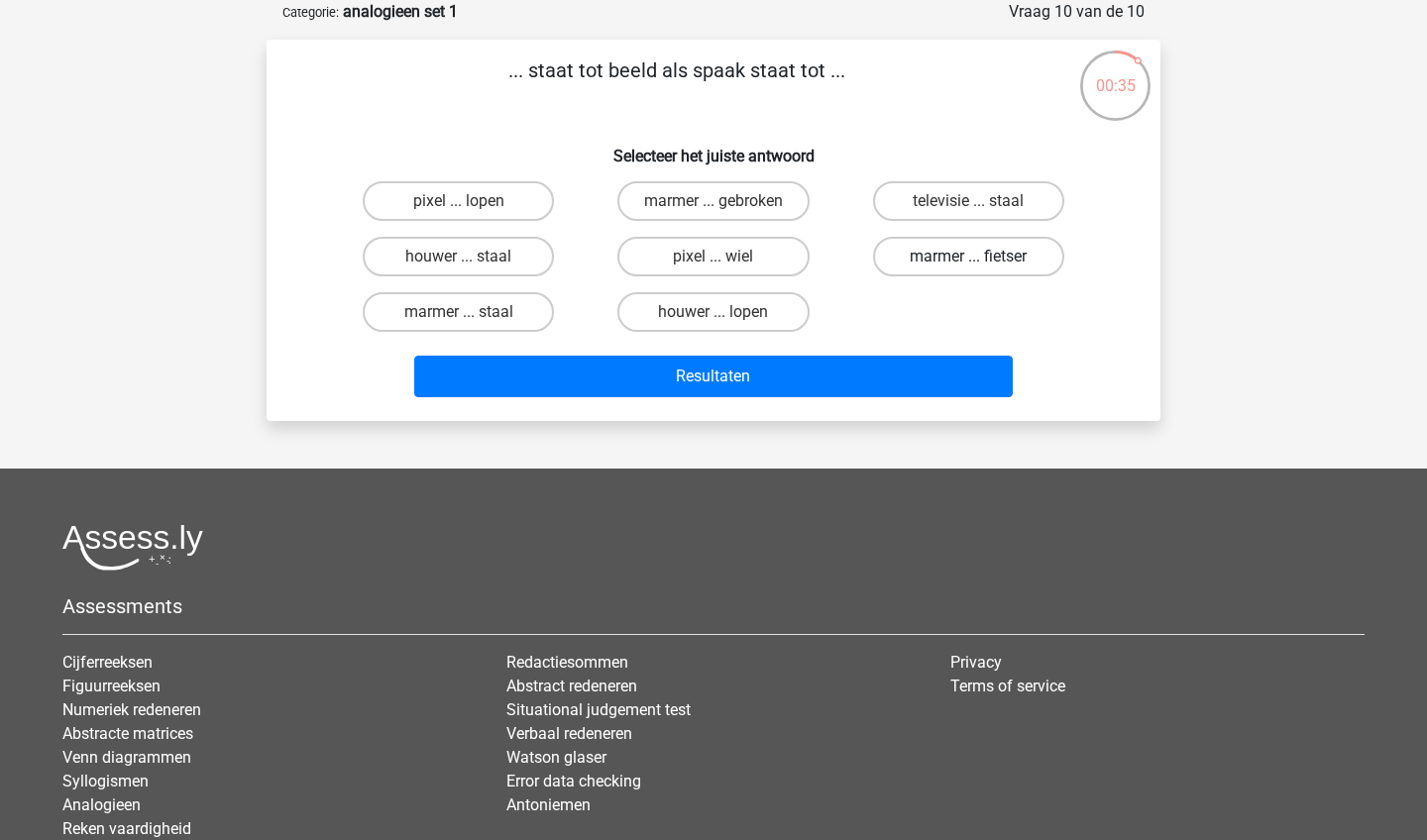 click on "marmer ... fietser" at bounding box center [968, 257] 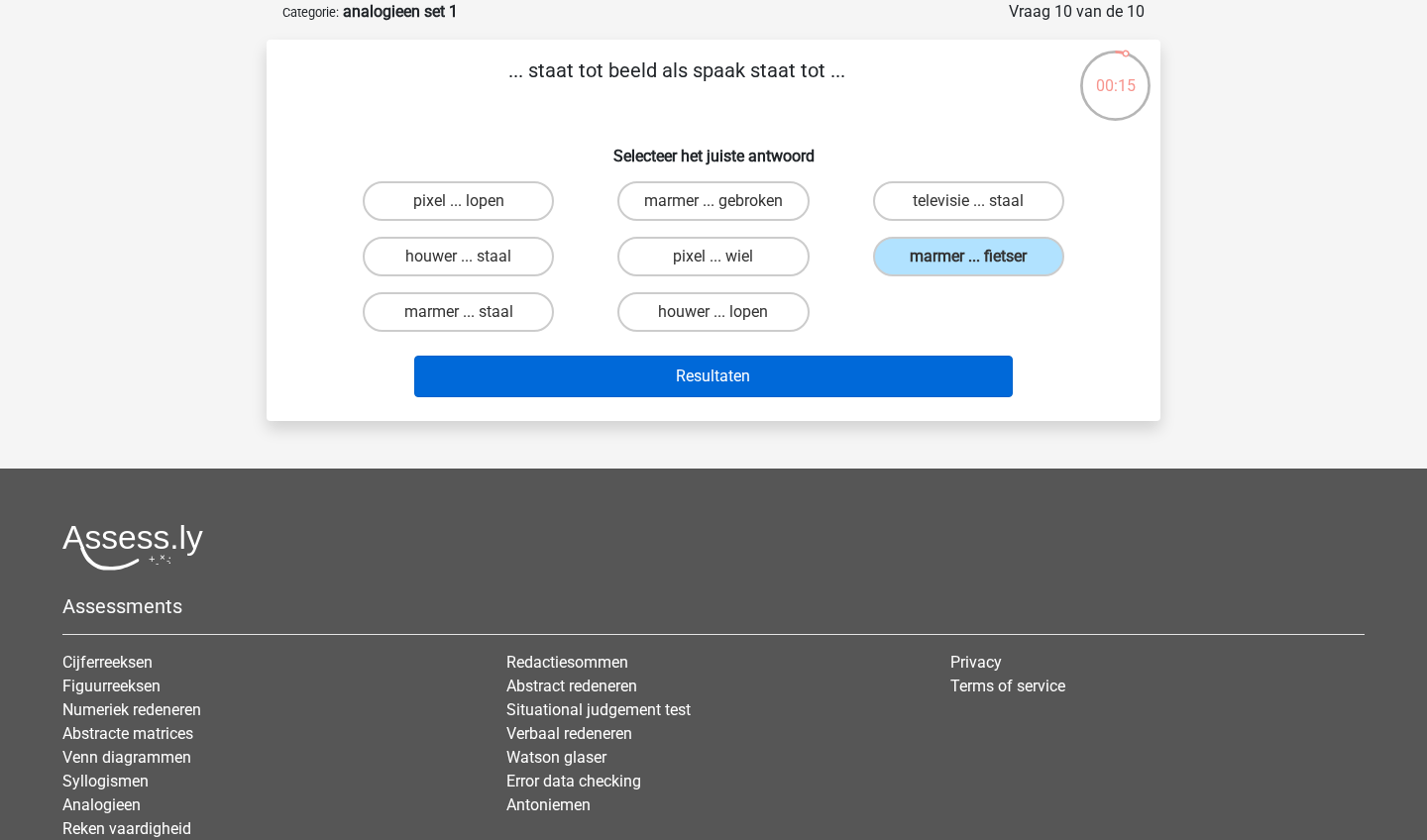 click on "Resultaten" at bounding box center [714, 376] 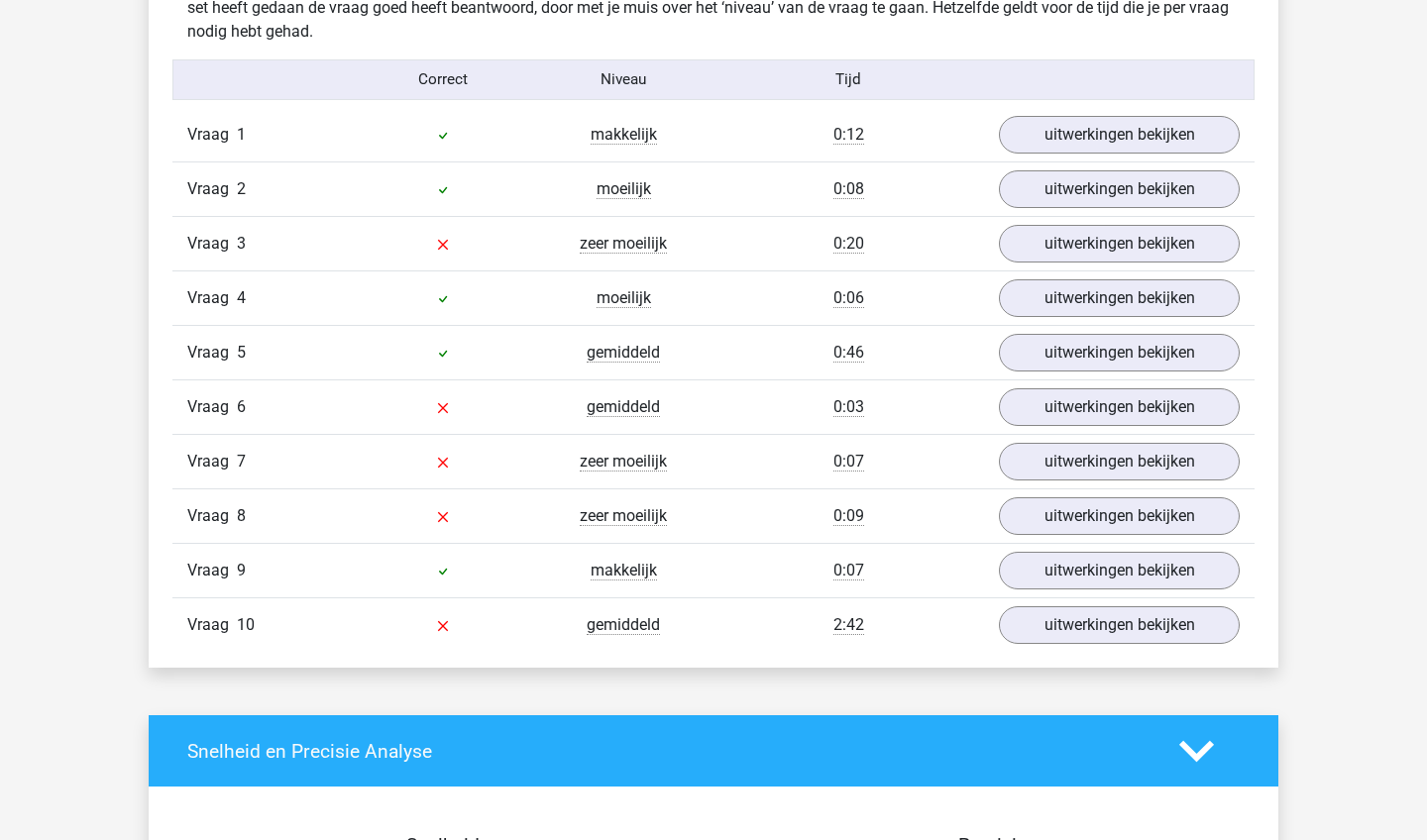 scroll, scrollTop: 1628, scrollLeft: 0, axis: vertical 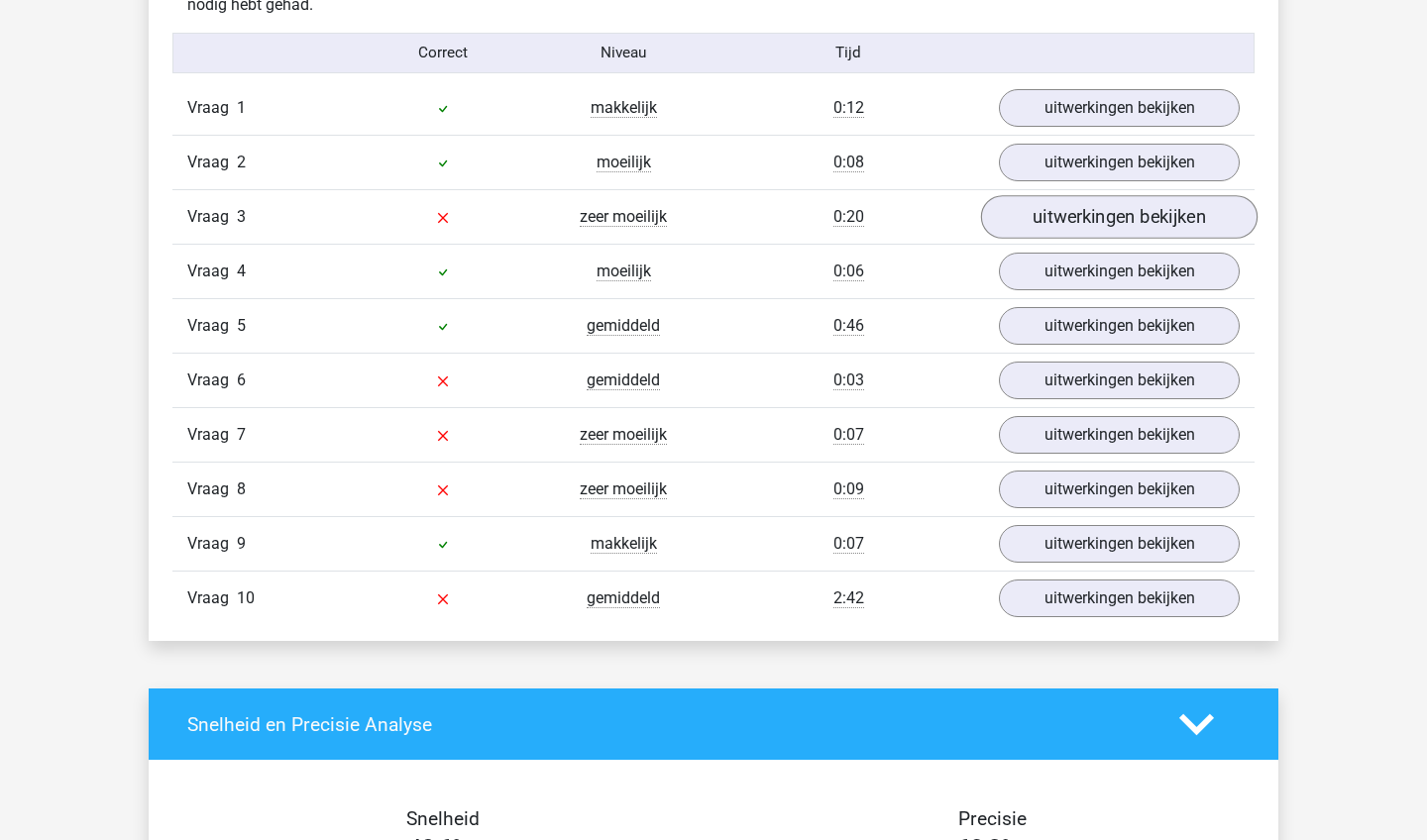 click on "uitwerkingen bekijken" at bounding box center (1119, 217) 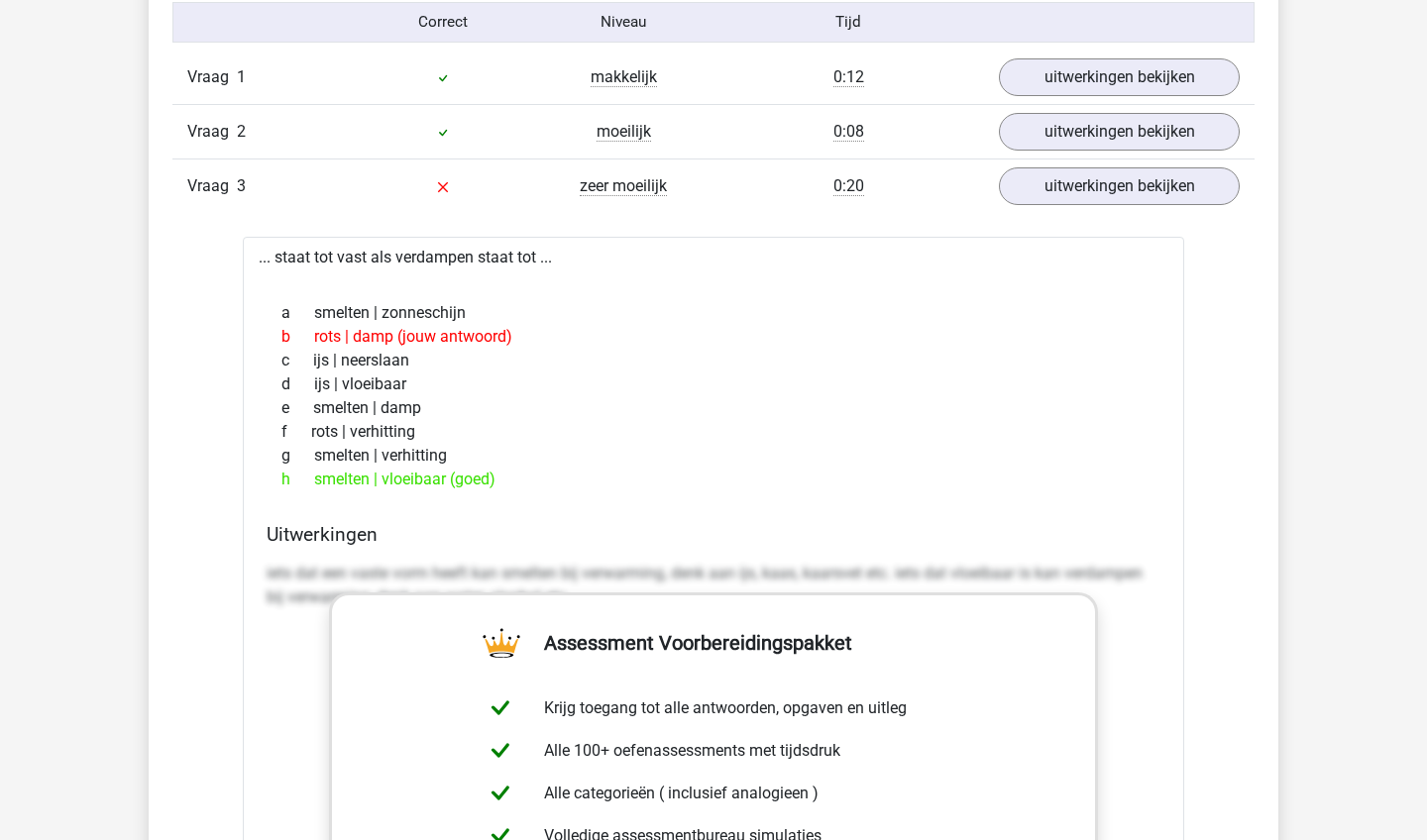 scroll, scrollTop: 1652, scrollLeft: 0, axis: vertical 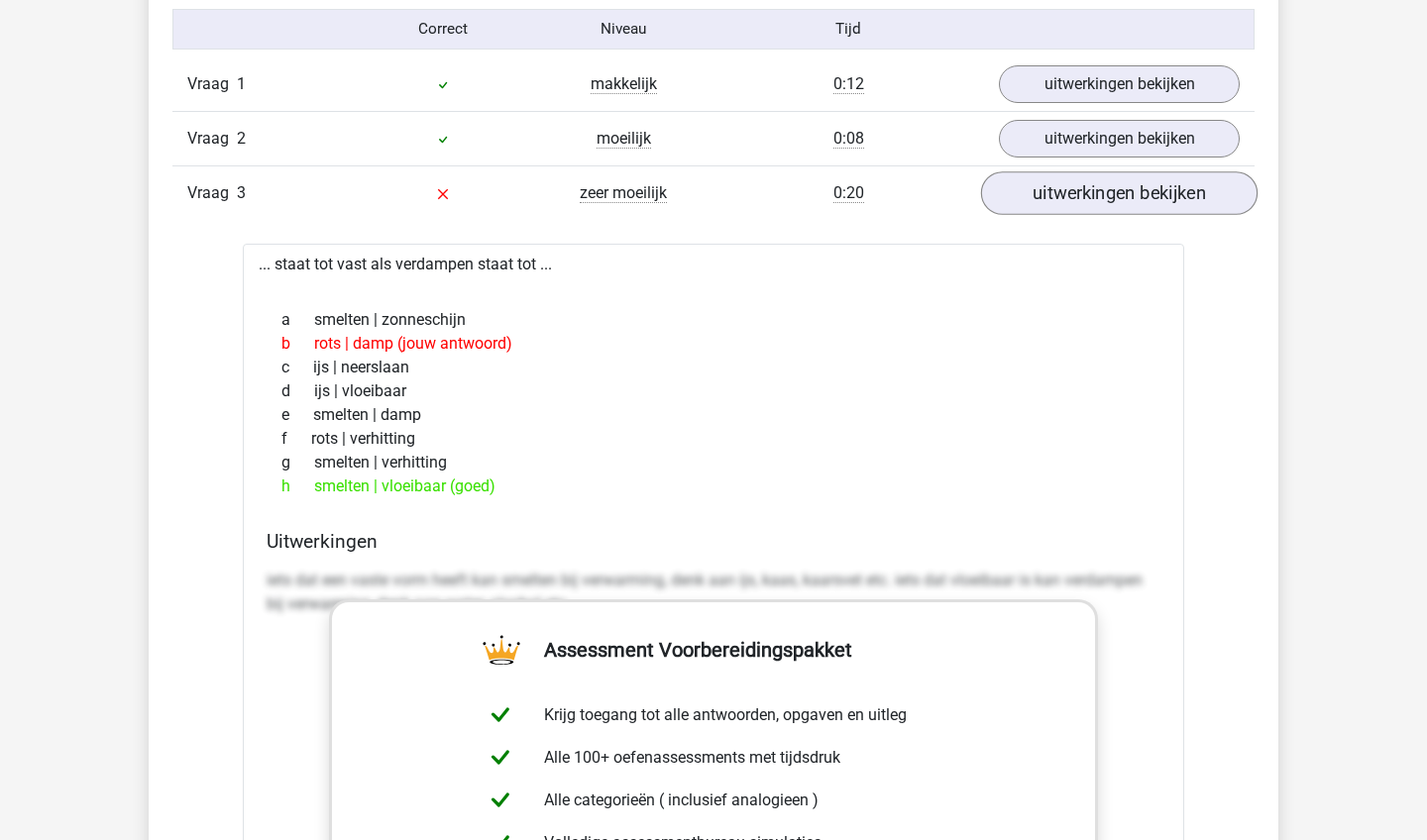 click on "uitwerkingen bekijken" at bounding box center (1119, 193) 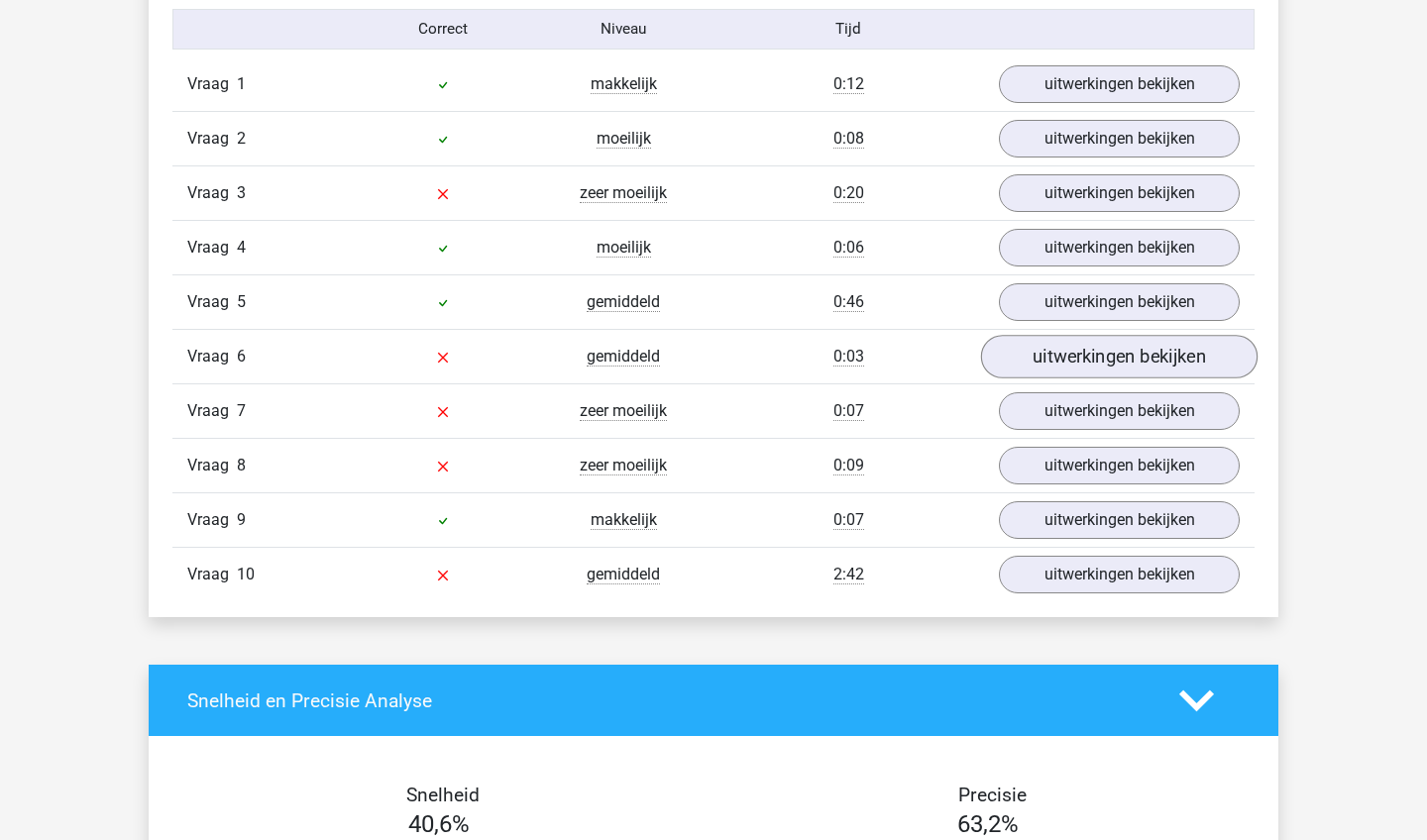 click on "uitwerkingen bekijken" at bounding box center (1119, 357) 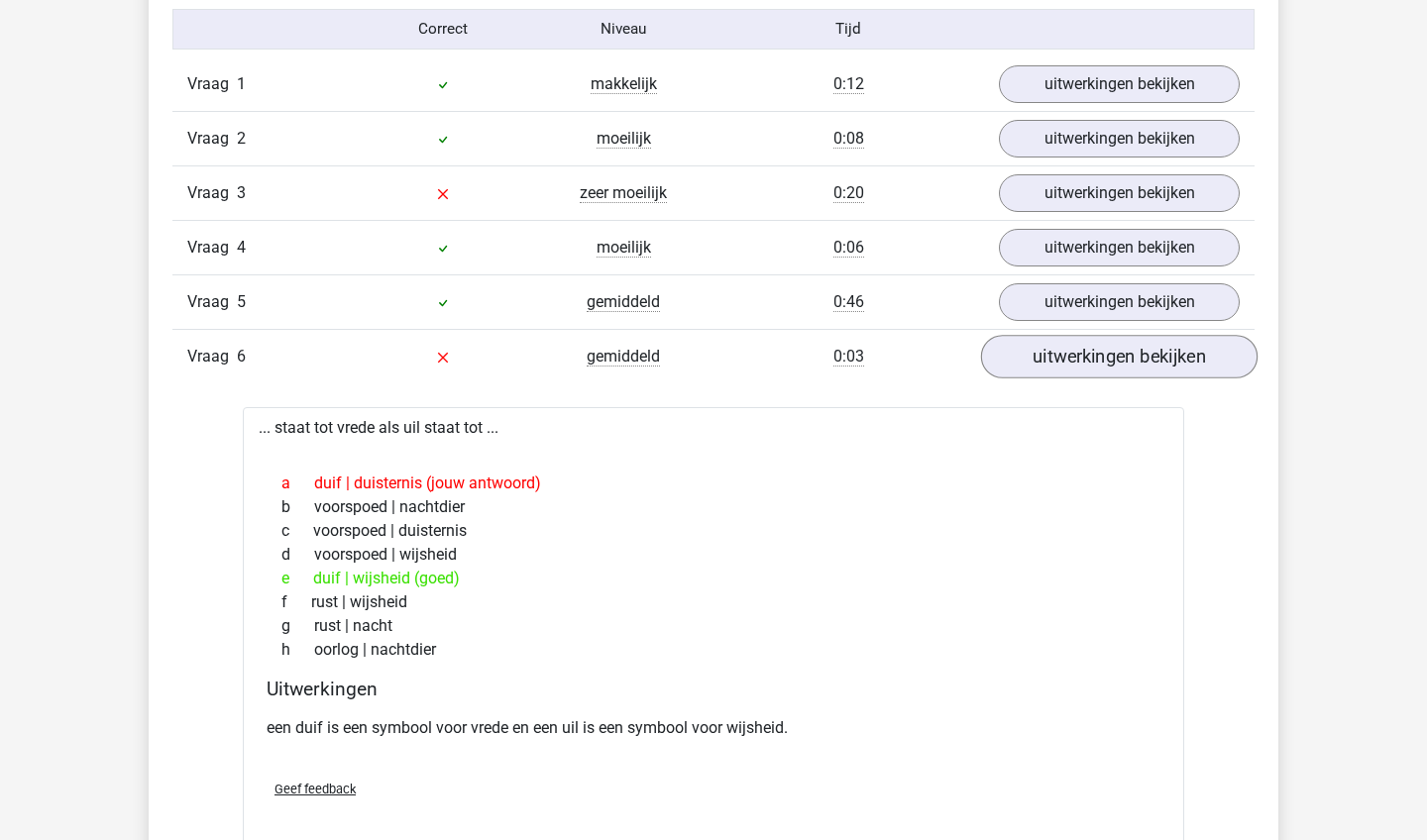 click on "uitwerkingen bekijken" at bounding box center [1119, 357] 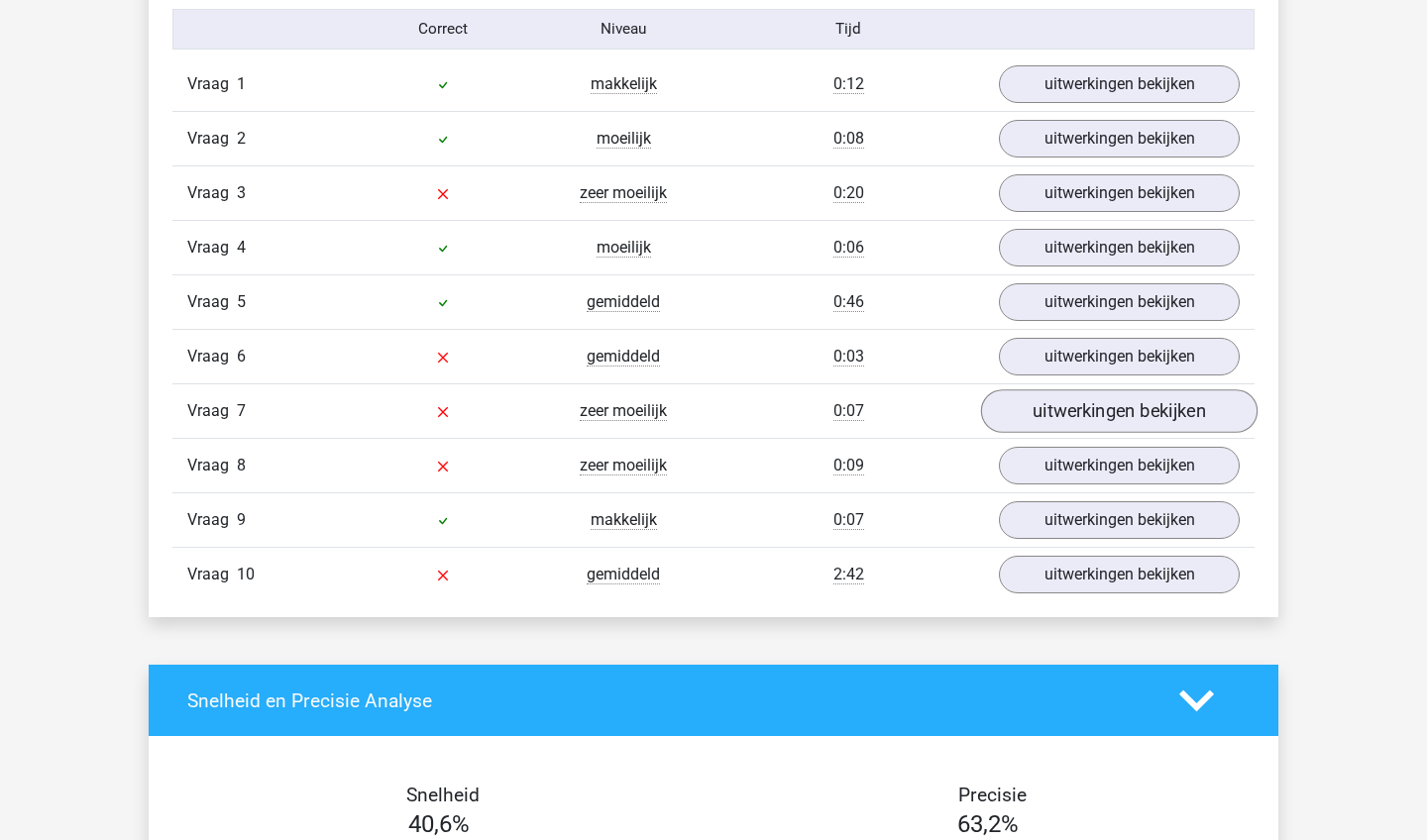 click on "uitwerkingen bekijken" at bounding box center (1119, 411) 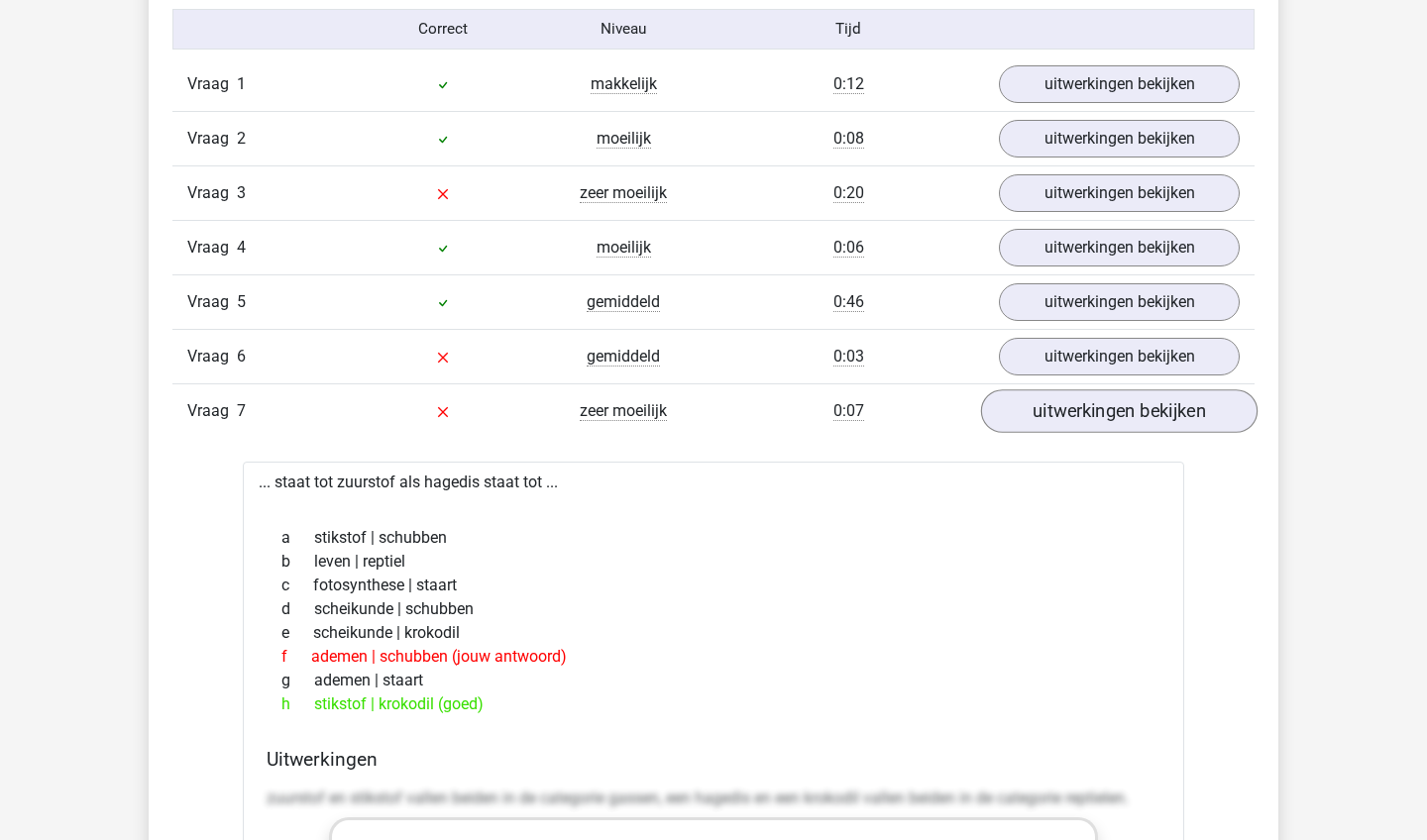 click on "uitwerkingen bekijken" at bounding box center (1119, 411) 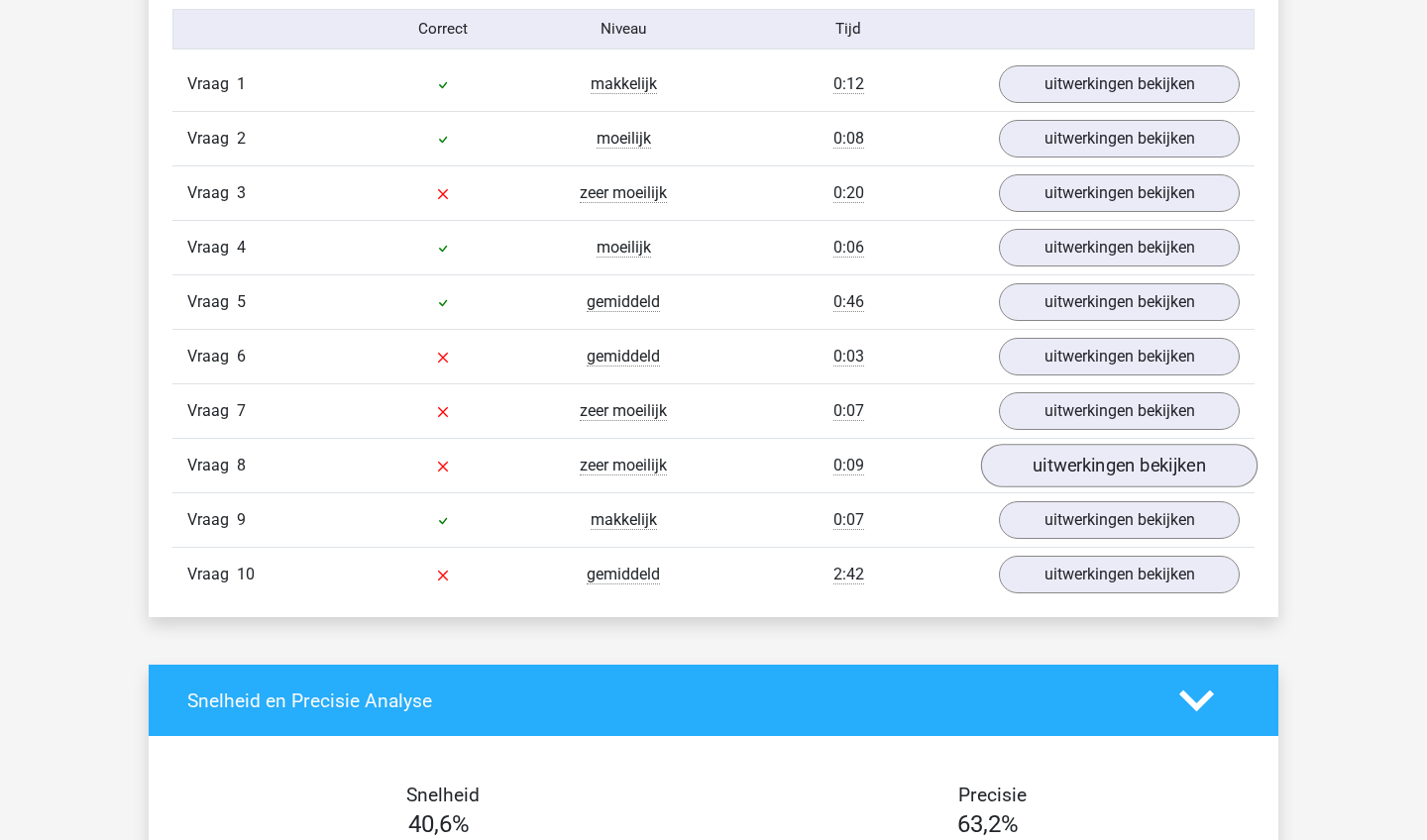 click on "uitwerkingen bekijken" at bounding box center (1119, 466) 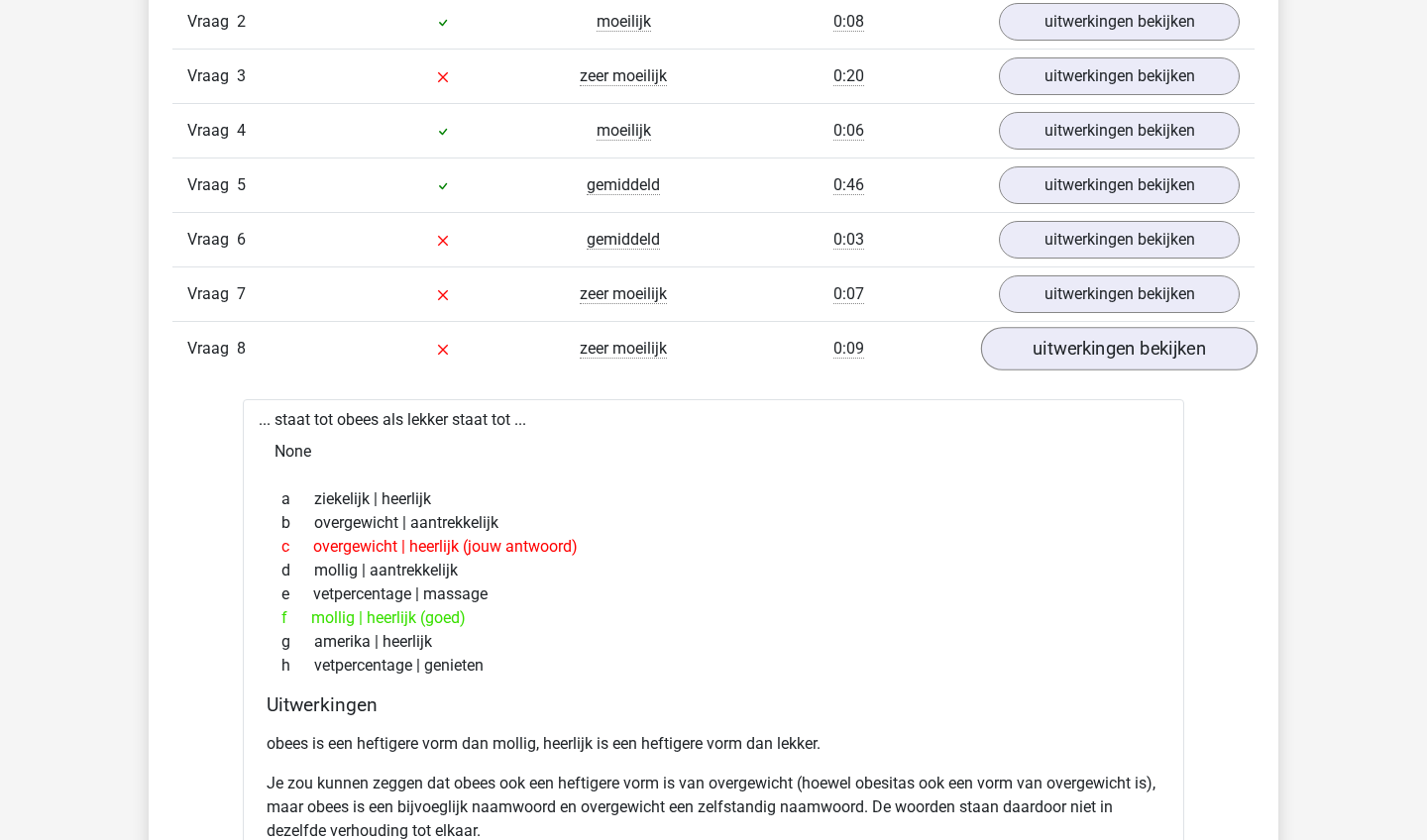 scroll, scrollTop: 1794, scrollLeft: 0, axis: vertical 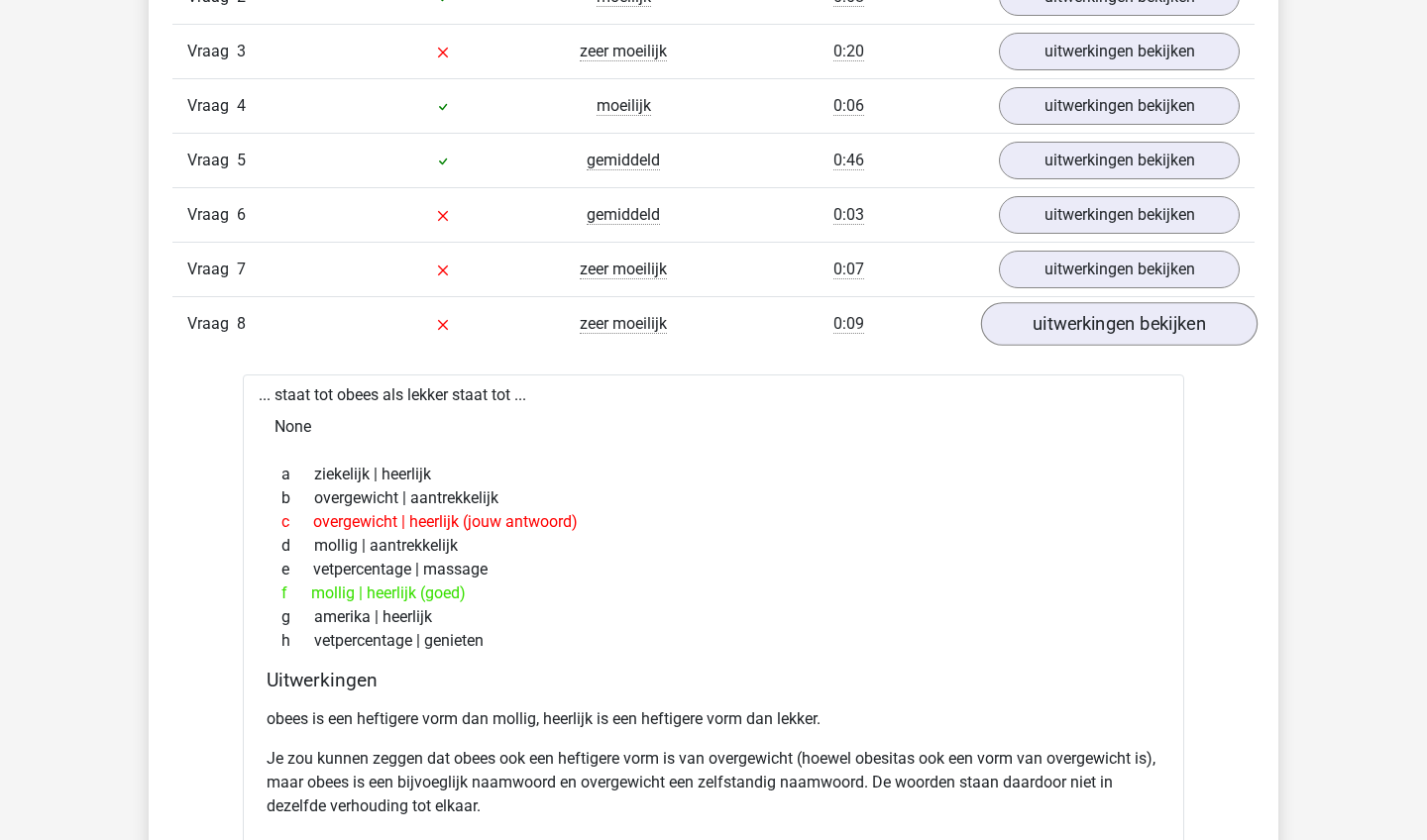 click on "uitwerkingen bekijken" at bounding box center (1119, 324) 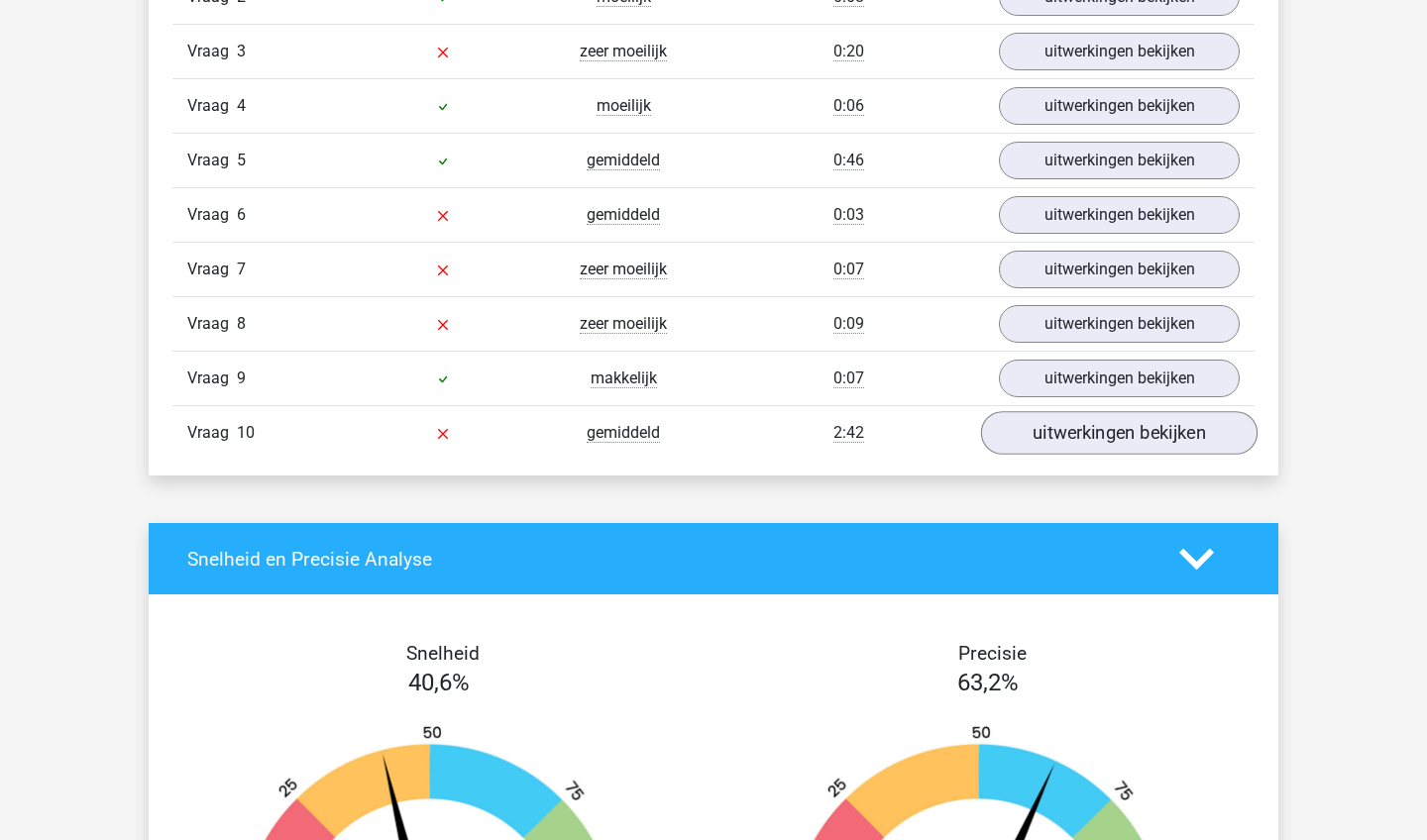click on "uitwerkingen bekijken" at bounding box center (1119, 433) 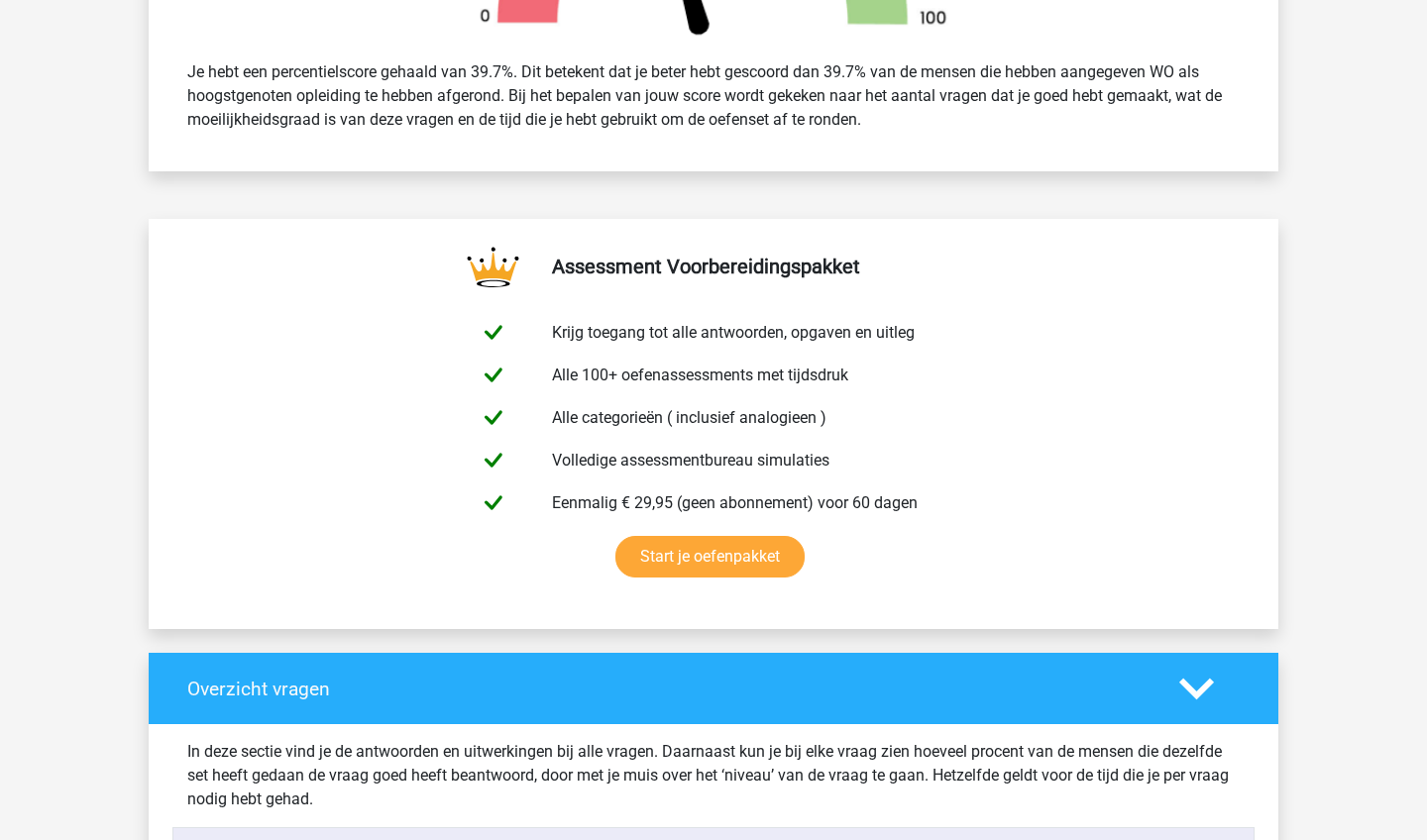 scroll, scrollTop: 0, scrollLeft: 0, axis: both 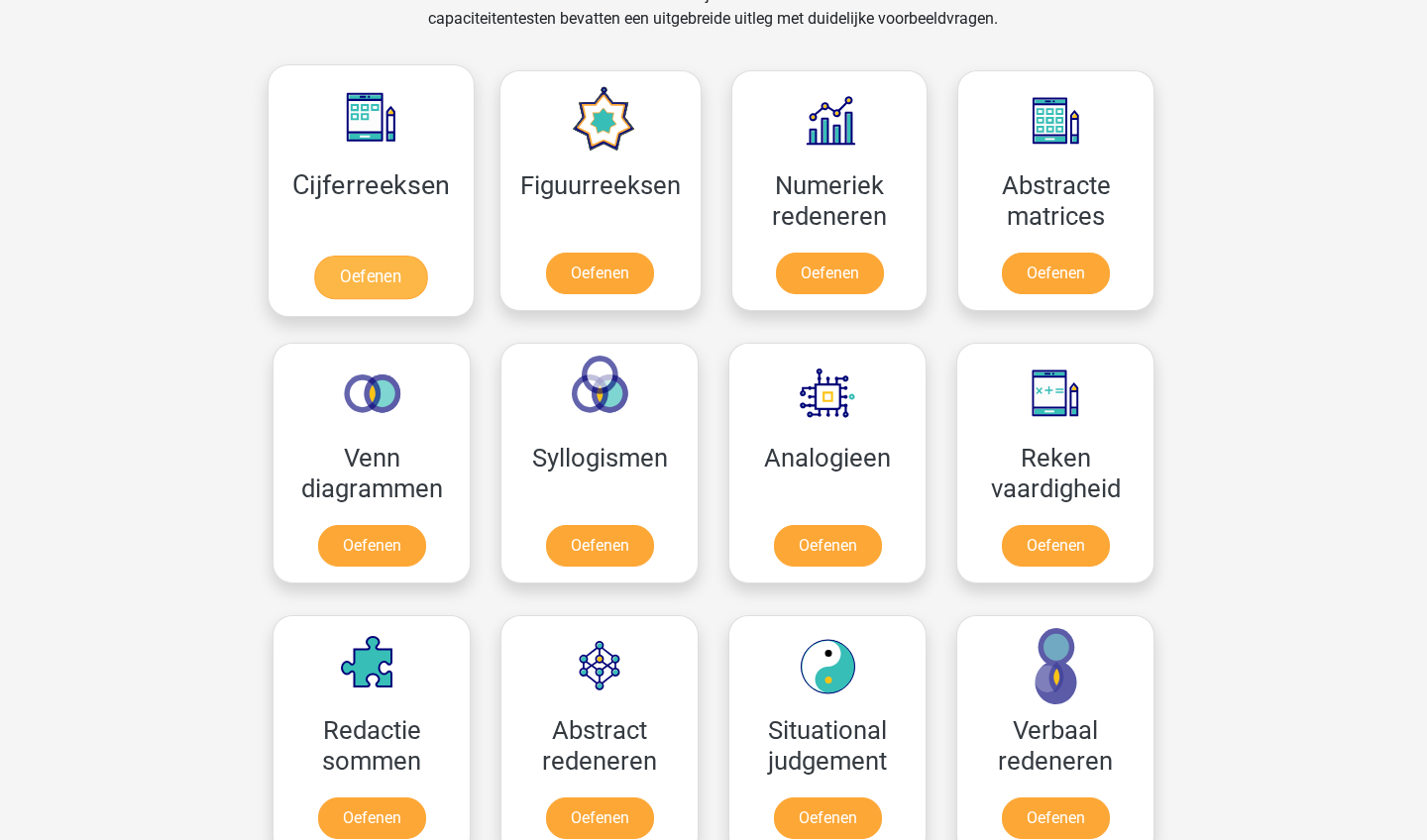 click on "Oefenen" at bounding box center (371, 277) 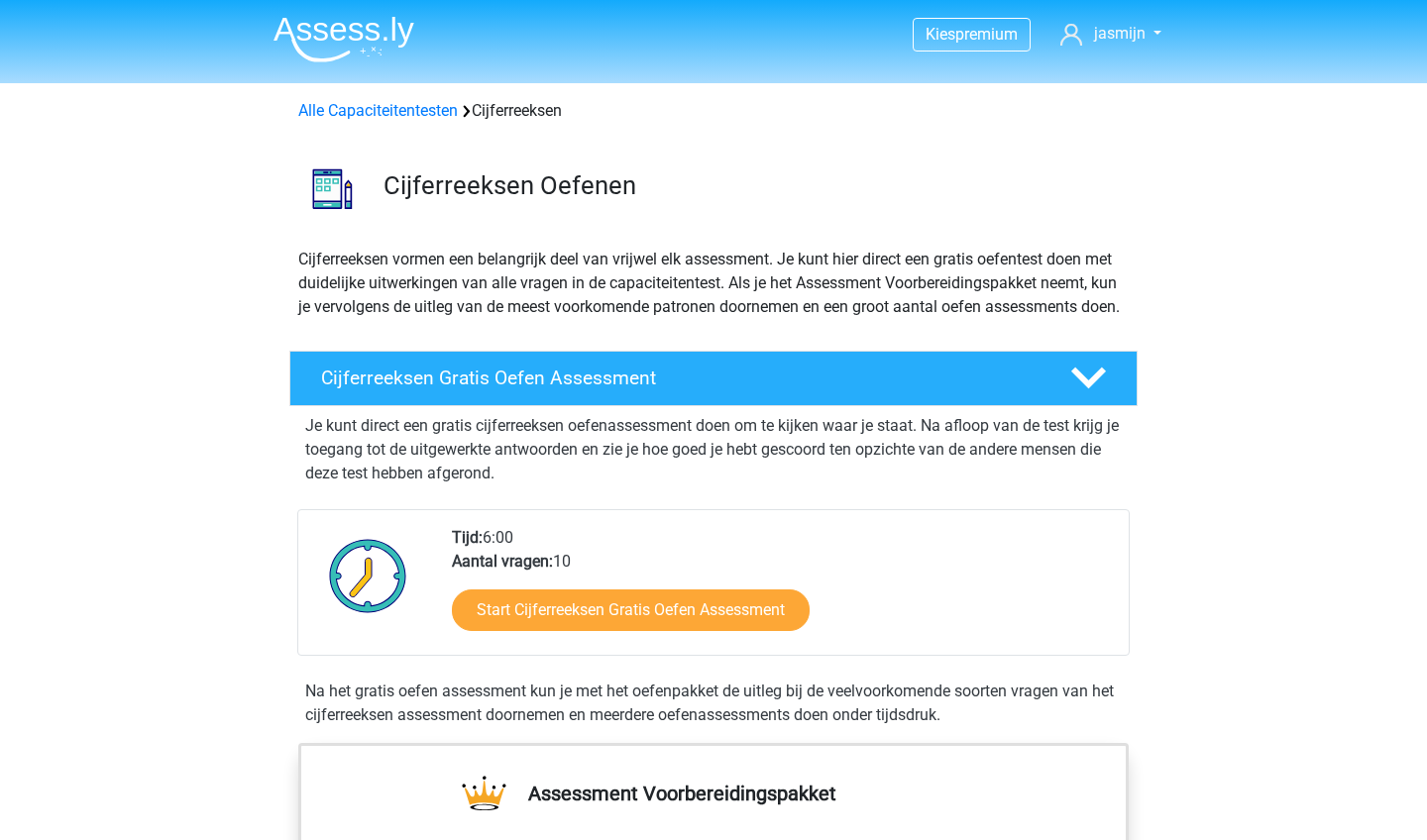 scroll, scrollTop: 0, scrollLeft: 0, axis: both 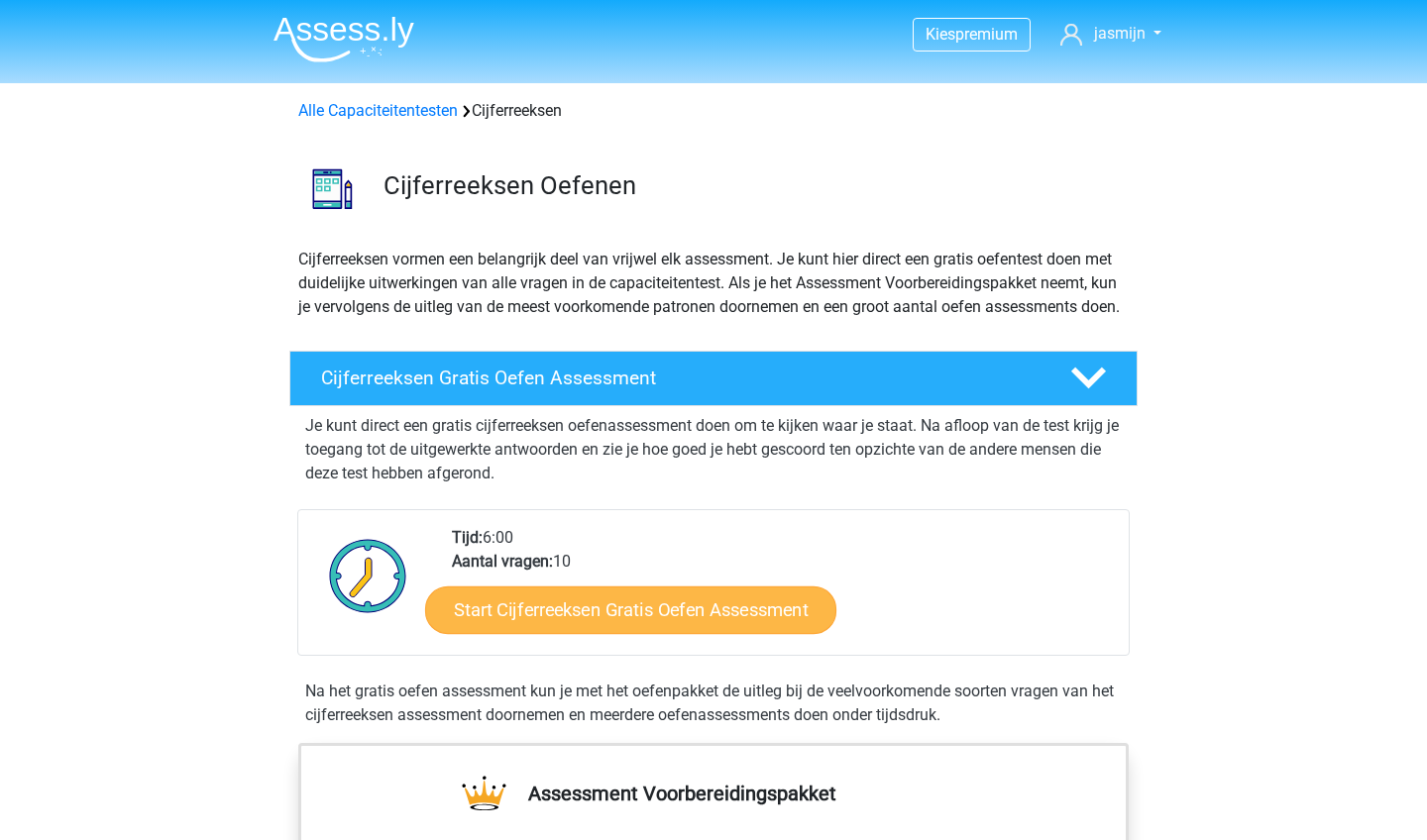 click on "Start Cijferreeksen
Gratis Oefen Assessment" at bounding box center [630, 609] 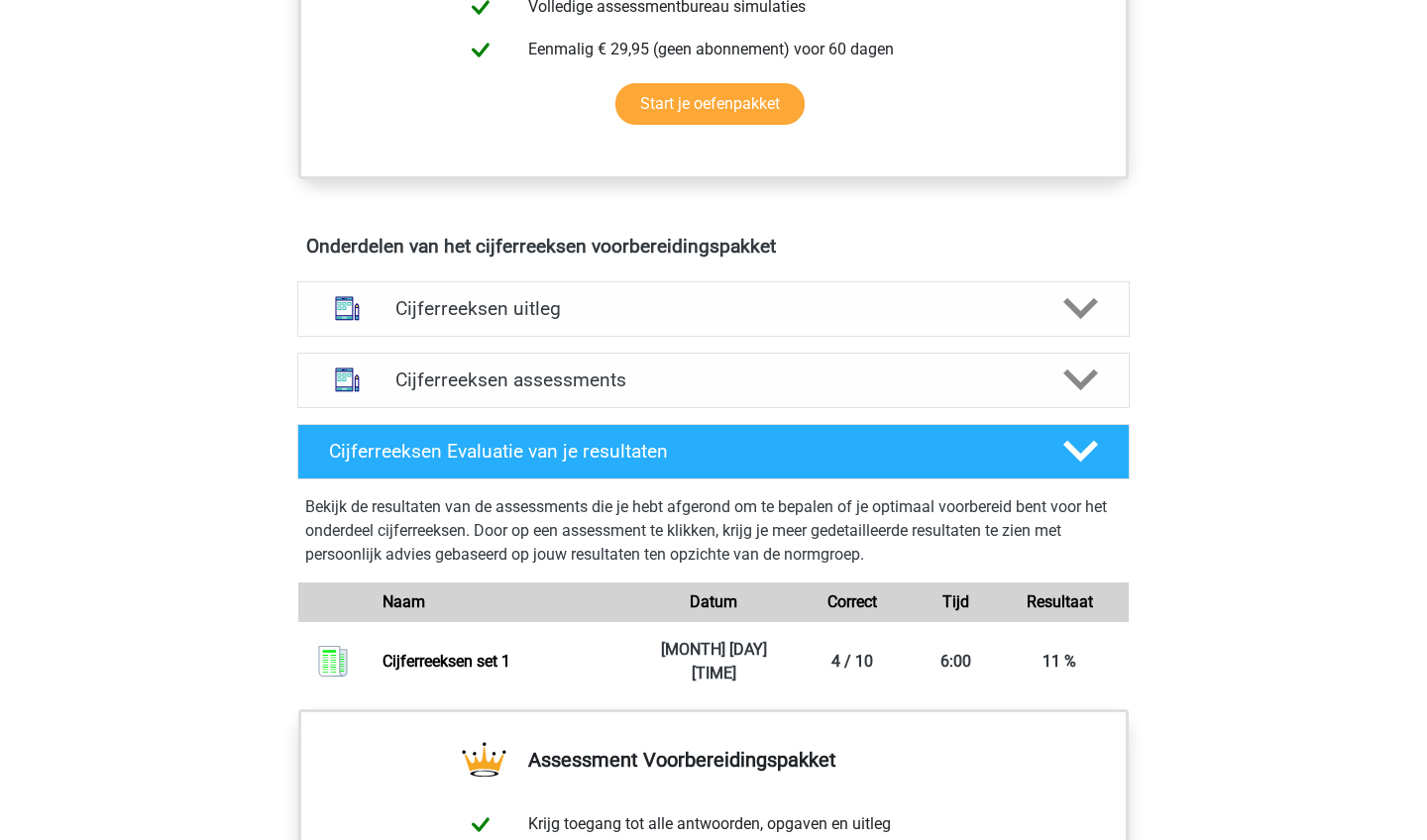 scroll, scrollTop: 981, scrollLeft: 0, axis: vertical 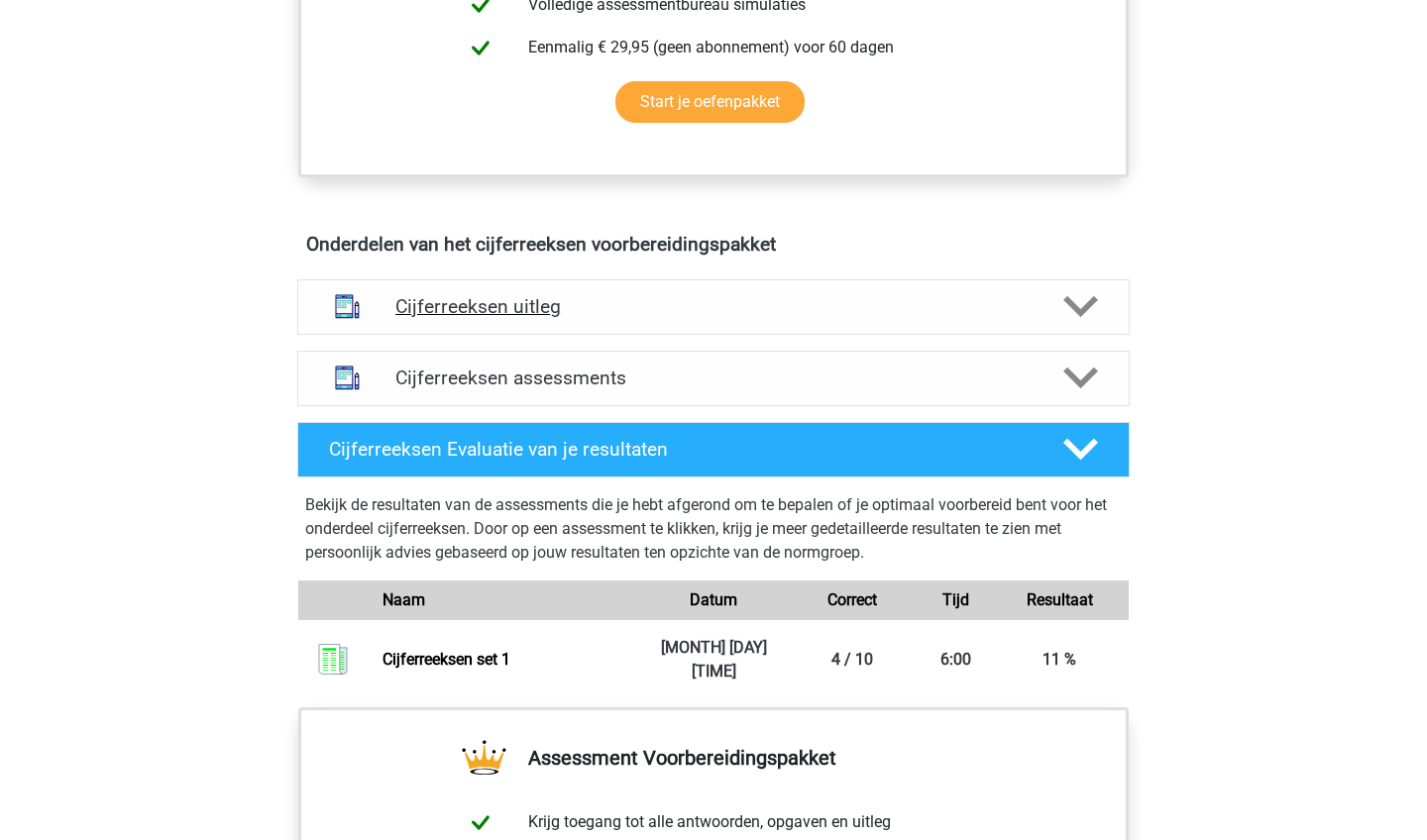 click at bounding box center (347, 306) 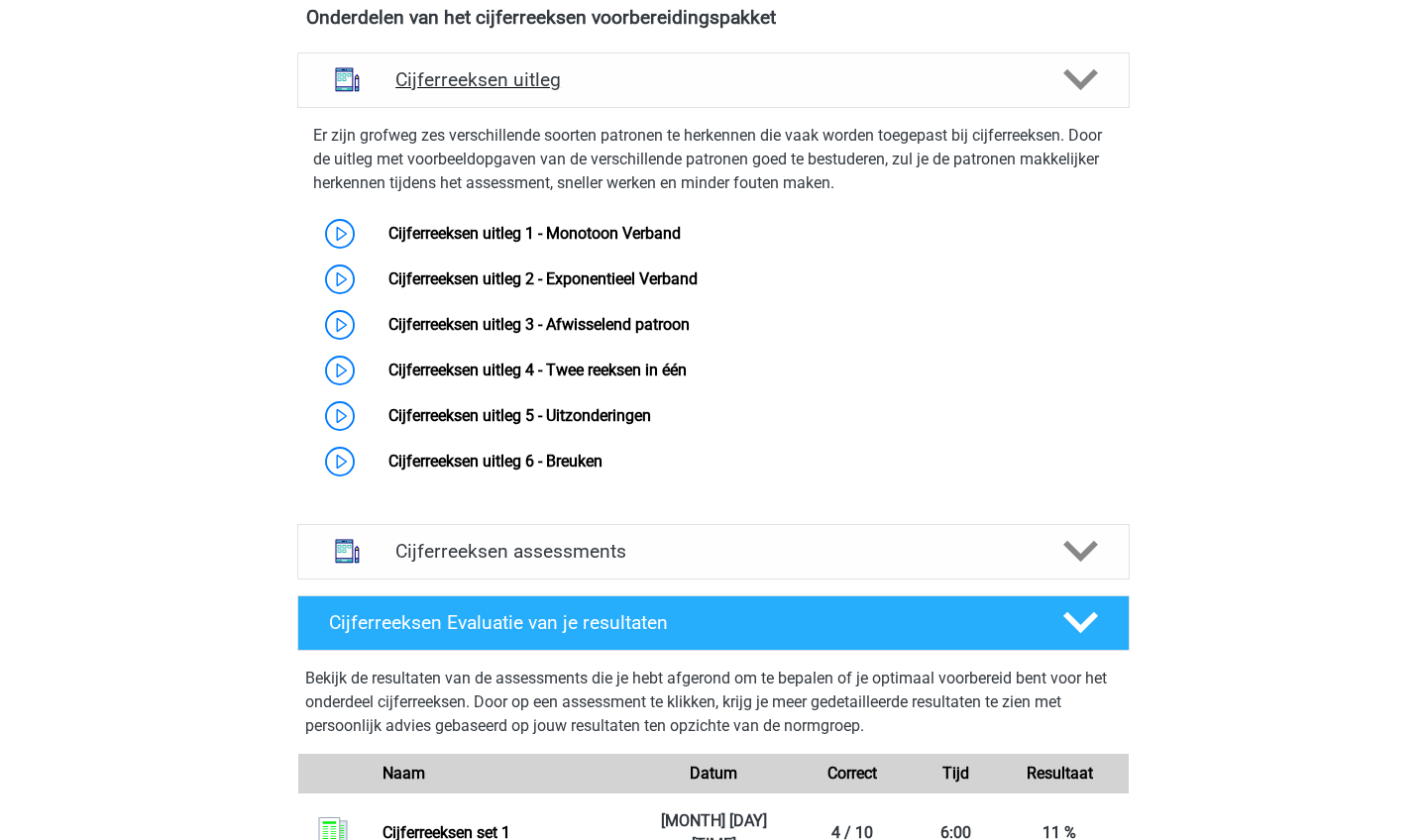 scroll, scrollTop: 1211, scrollLeft: 0, axis: vertical 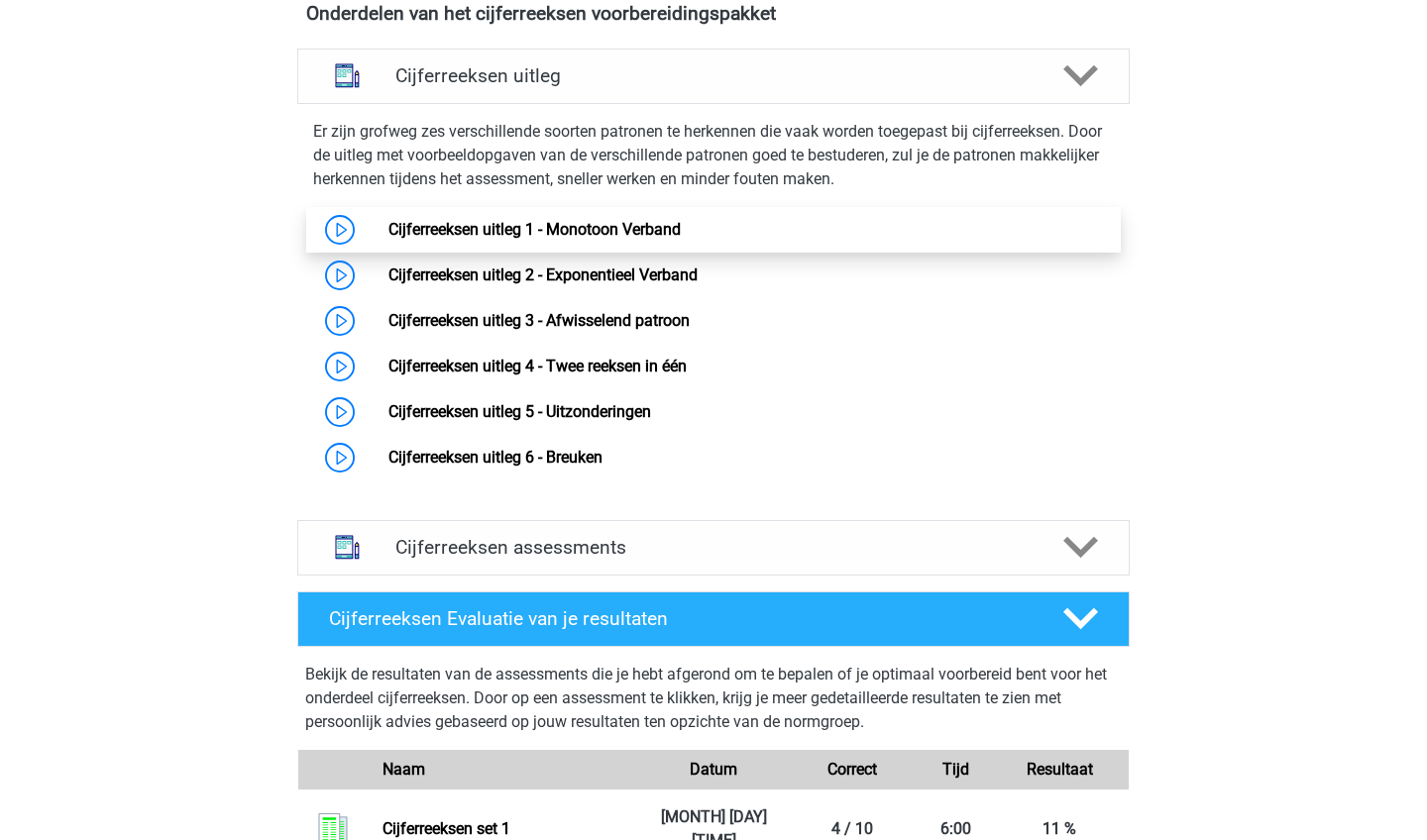 click on "Cijferreeksen uitleg 1 - Monotoon Verband" at bounding box center (534, 229) 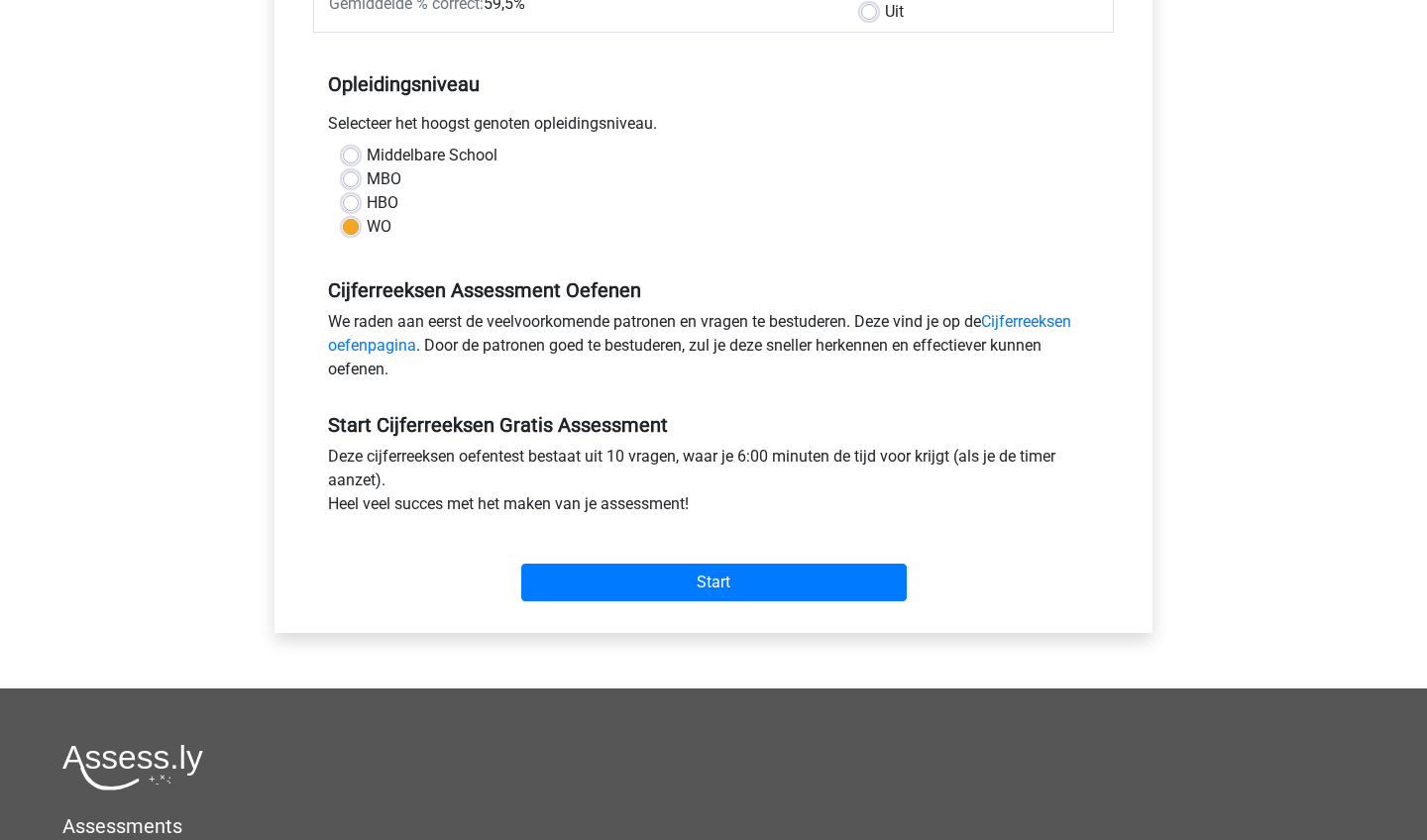 scroll, scrollTop: 366, scrollLeft: 0, axis: vertical 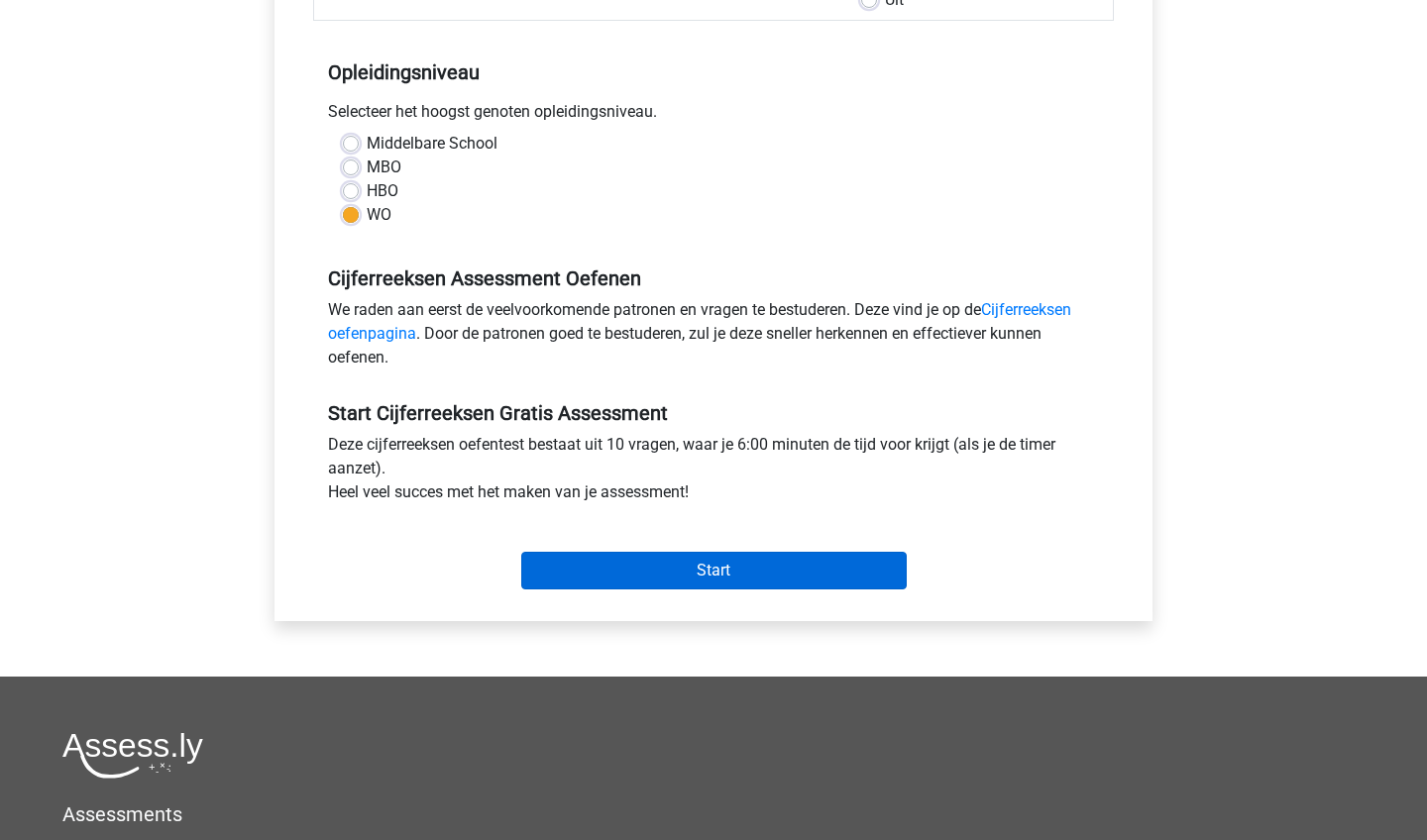 click on "Start" at bounding box center [714, 571] 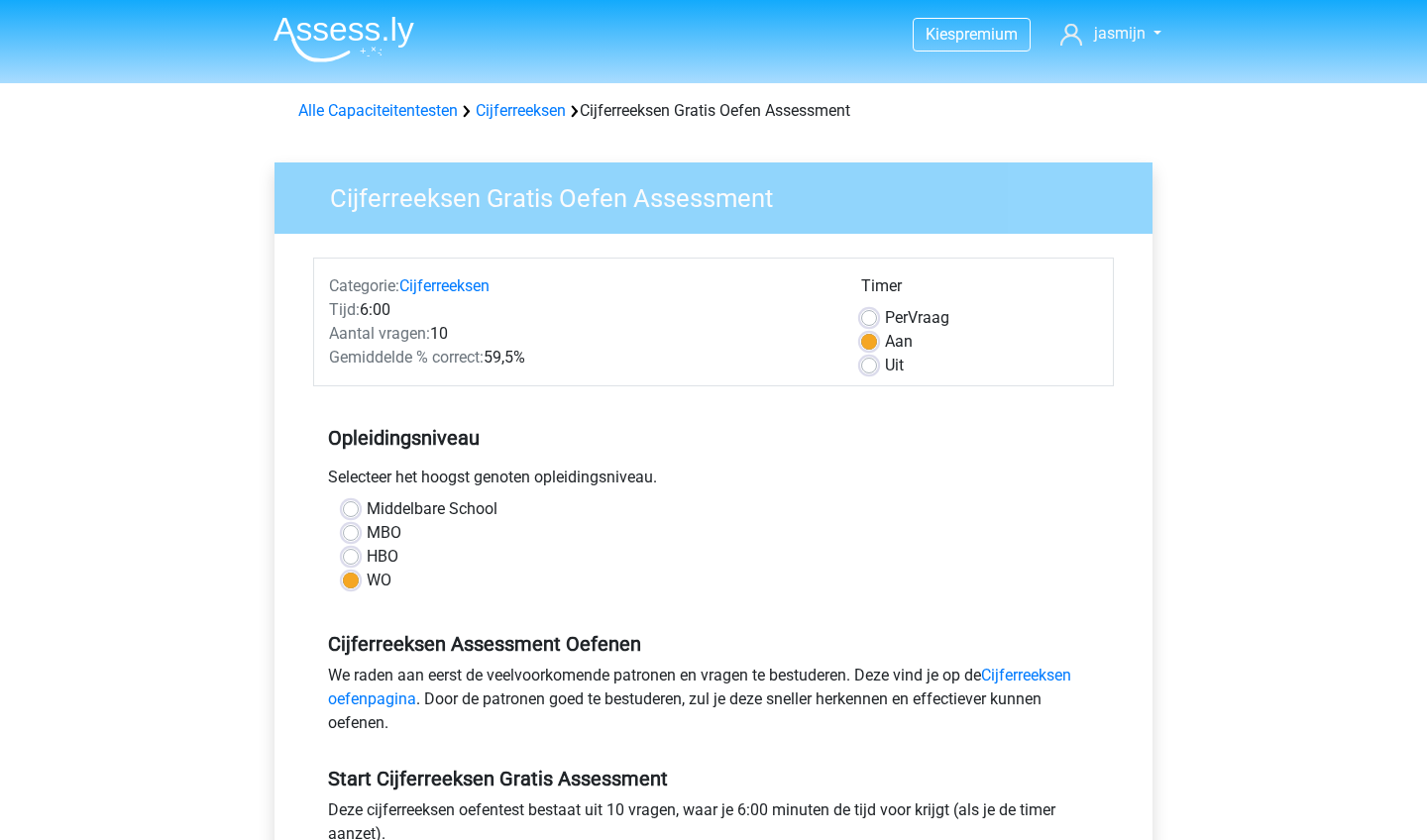 scroll, scrollTop: 0, scrollLeft: 0, axis: both 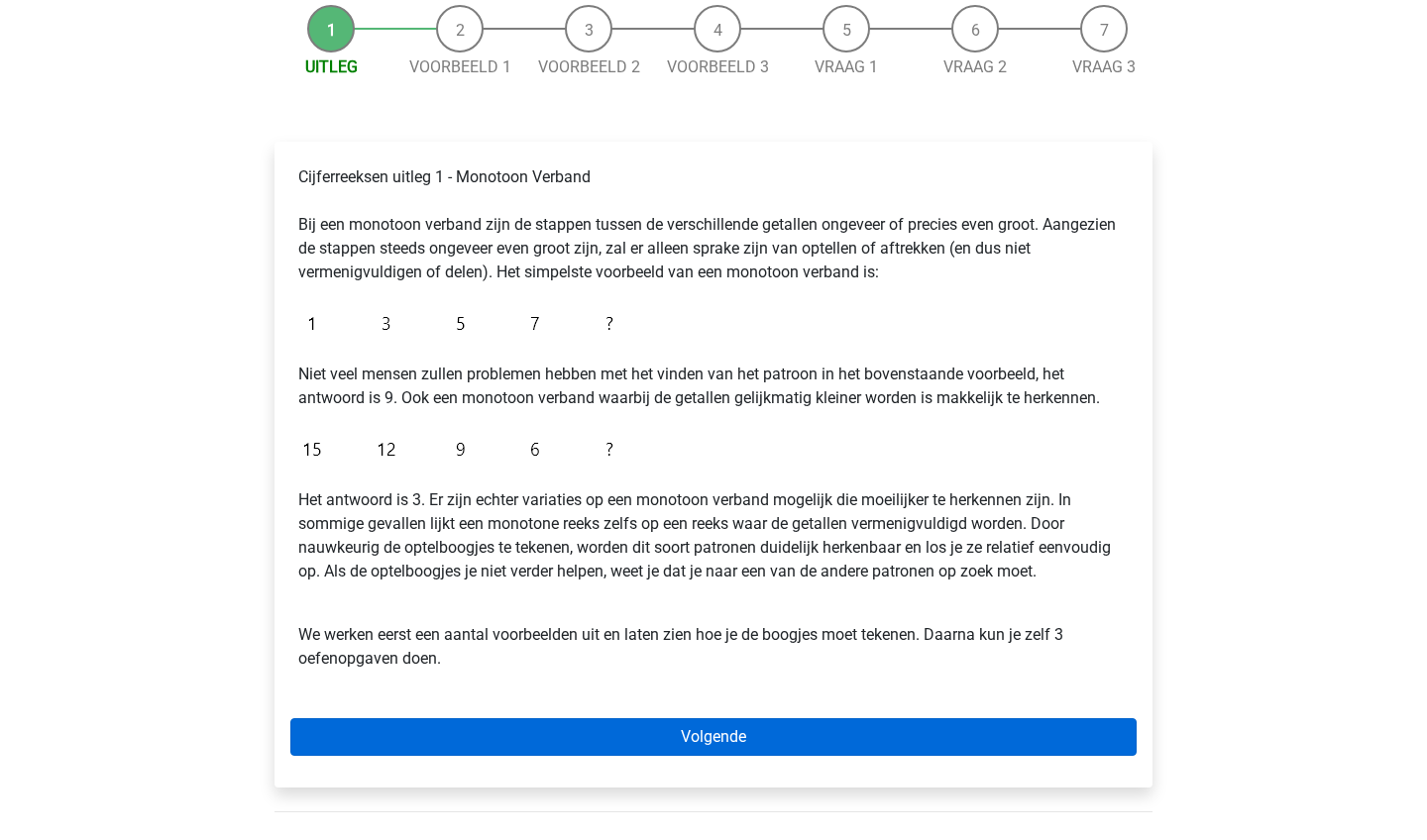 click on "Volgende" at bounding box center [714, 737] 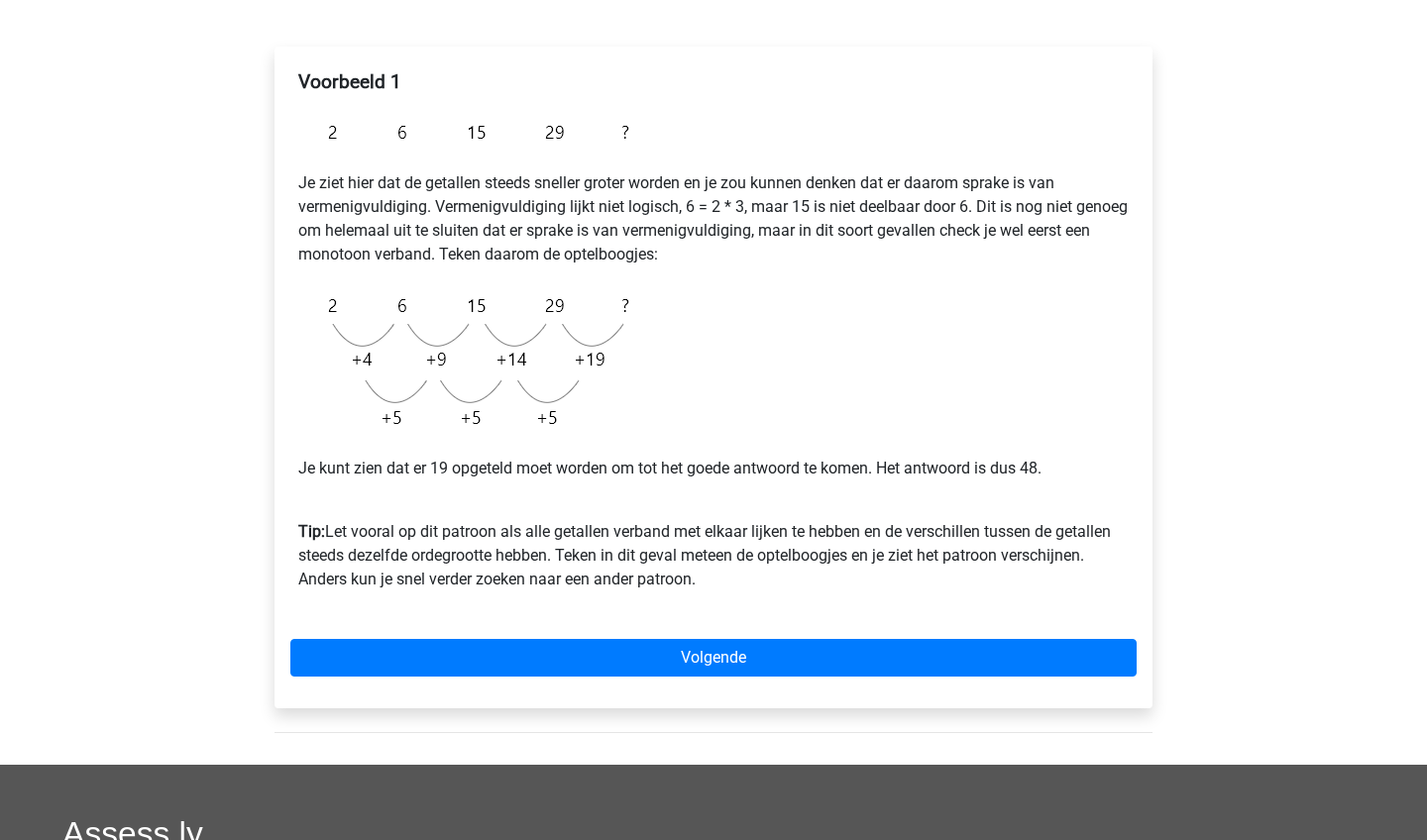 scroll, scrollTop: 295, scrollLeft: 0, axis: vertical 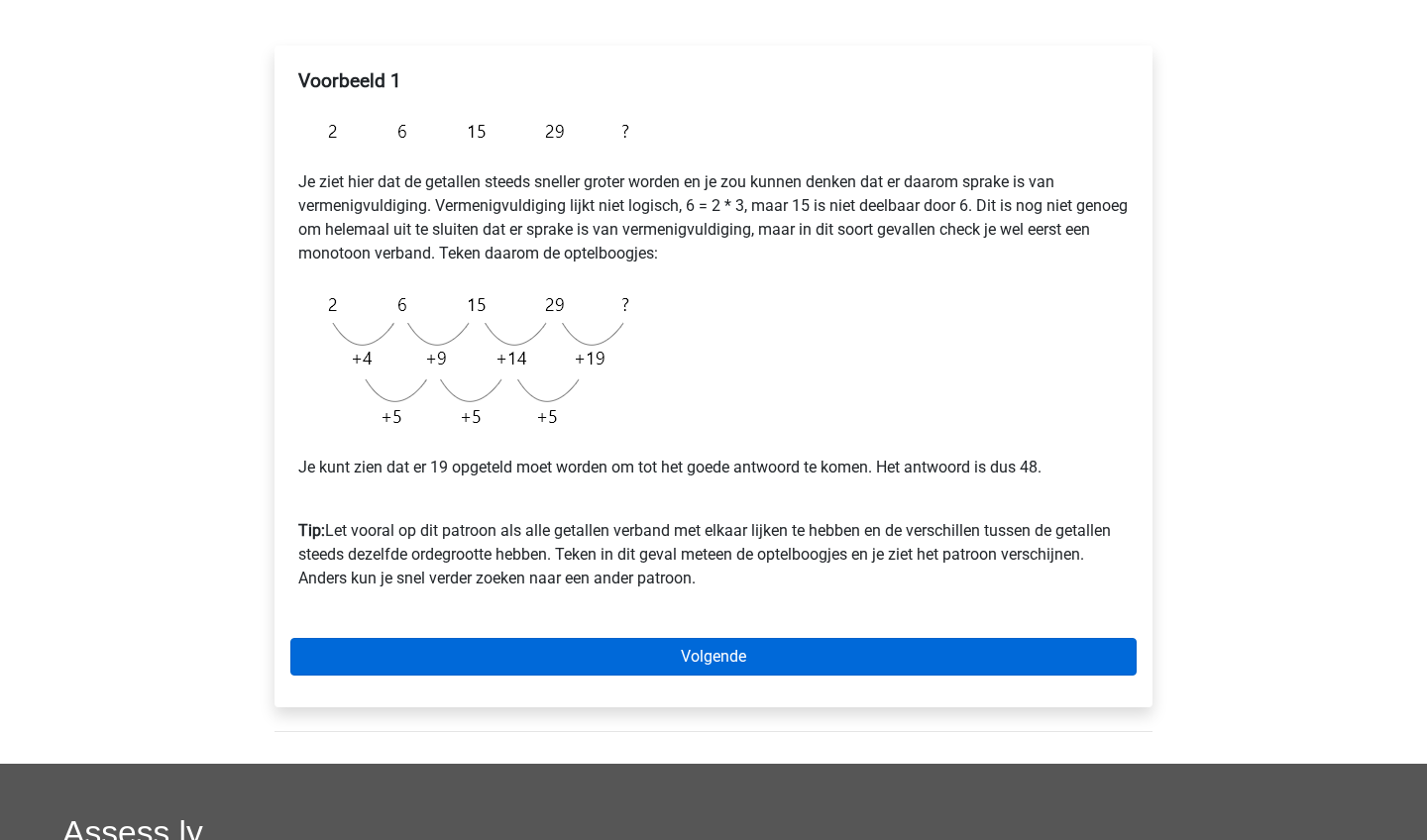click on "Volgende" at bounding box center (714, 657) 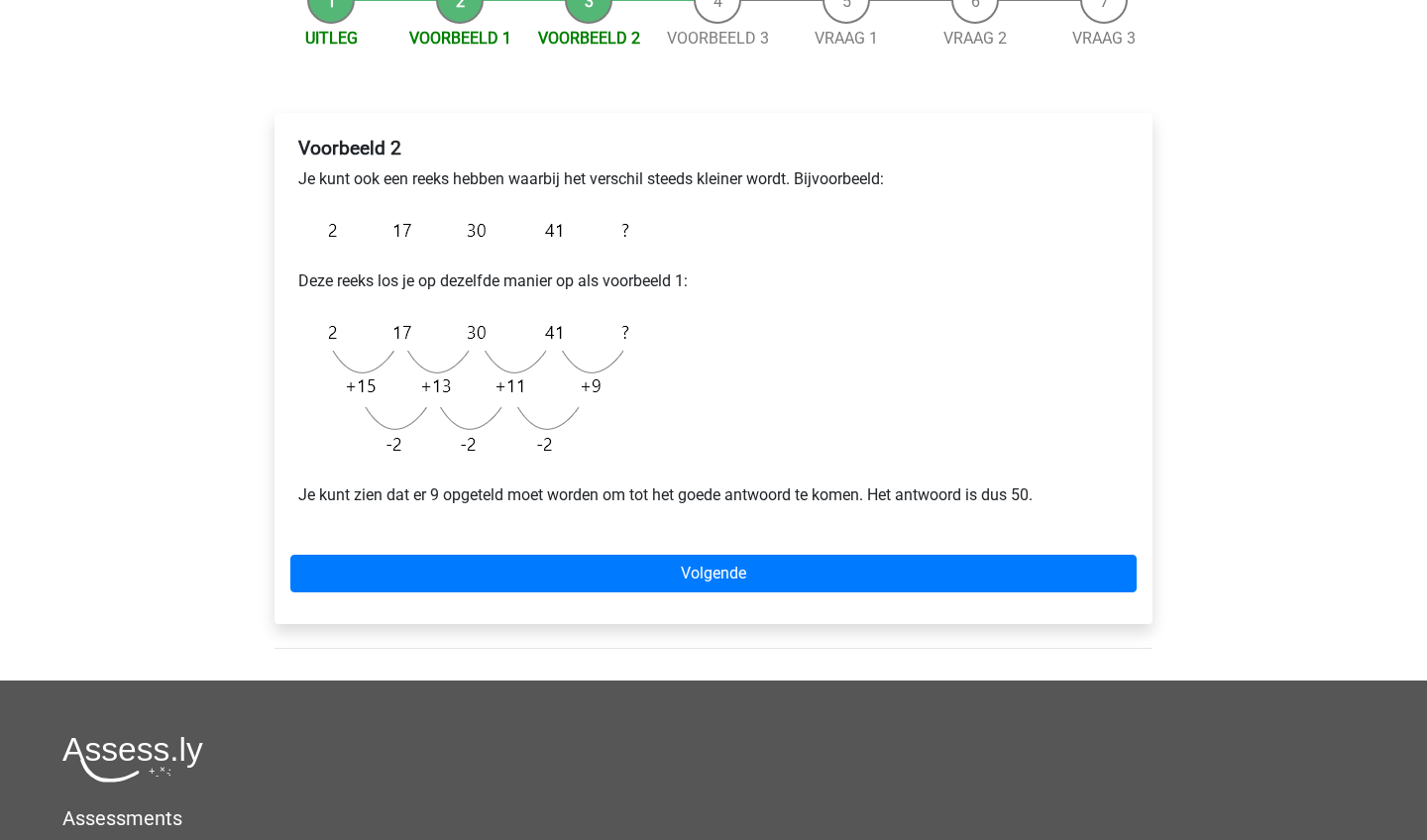 scroll, scrollTop: 235, scrollLeft: 0, axis: vertical 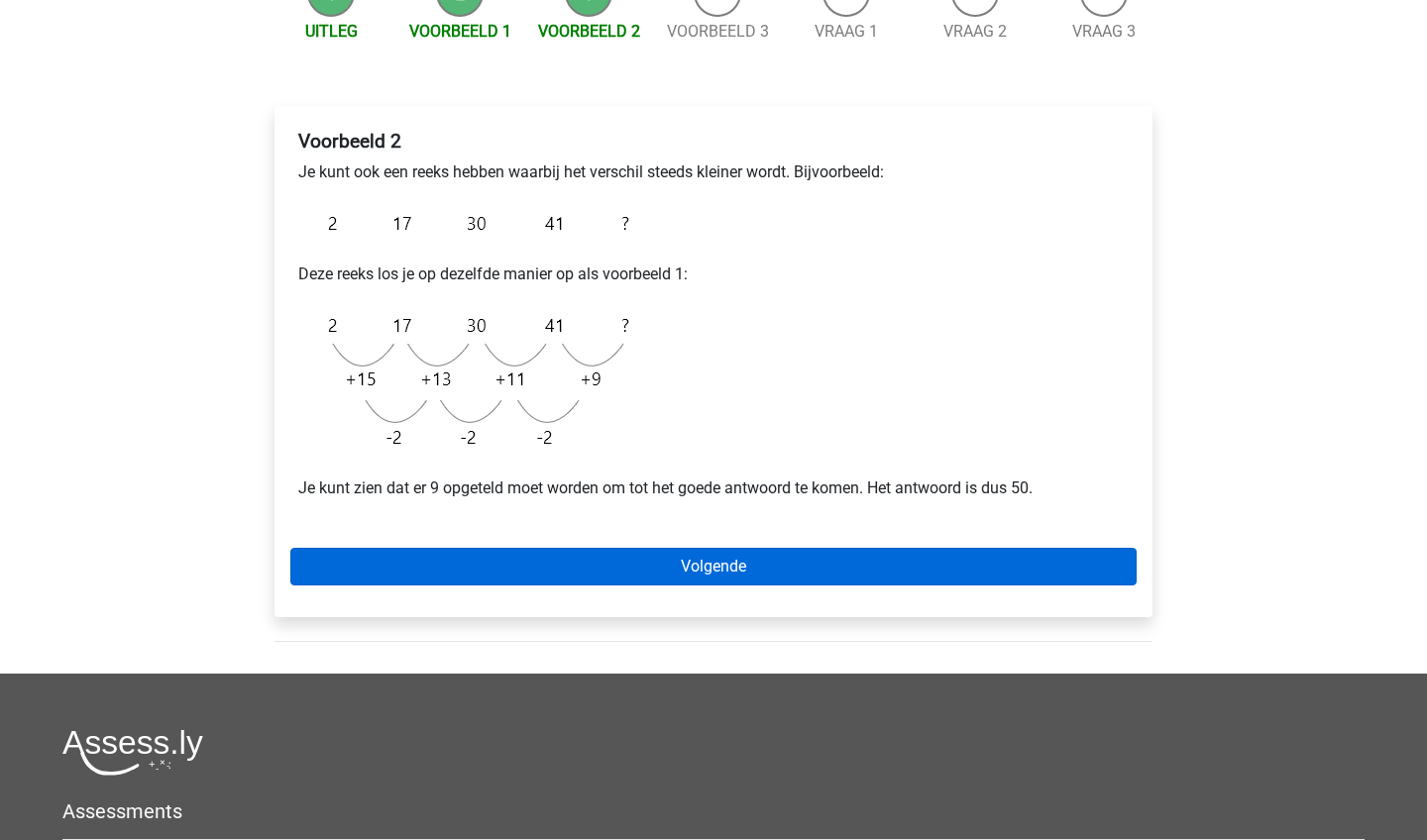 click on "Volgende" at bounding box center (714, 567) 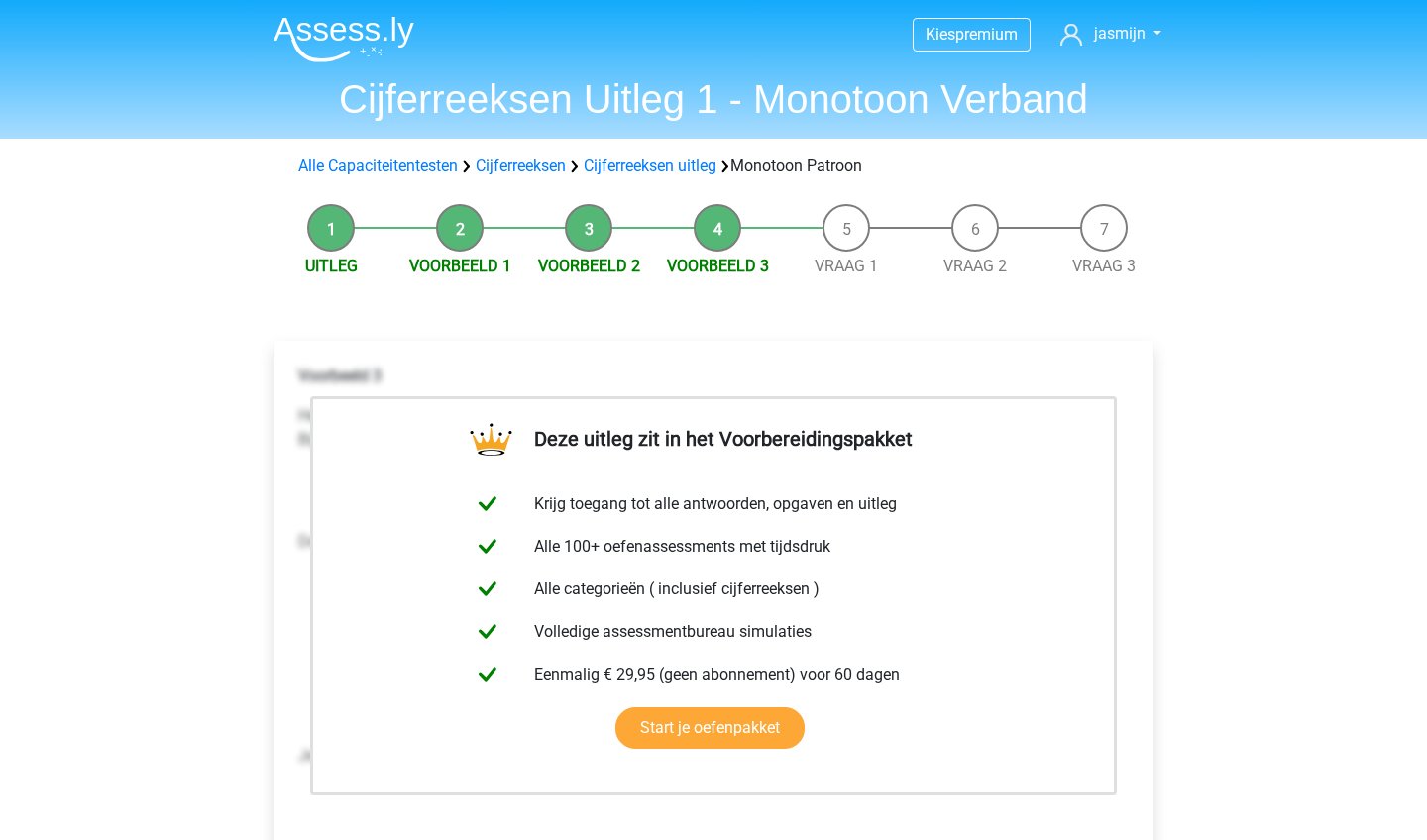 scroll, scrollTop: 0, scrollLeft: 0, axis: both 